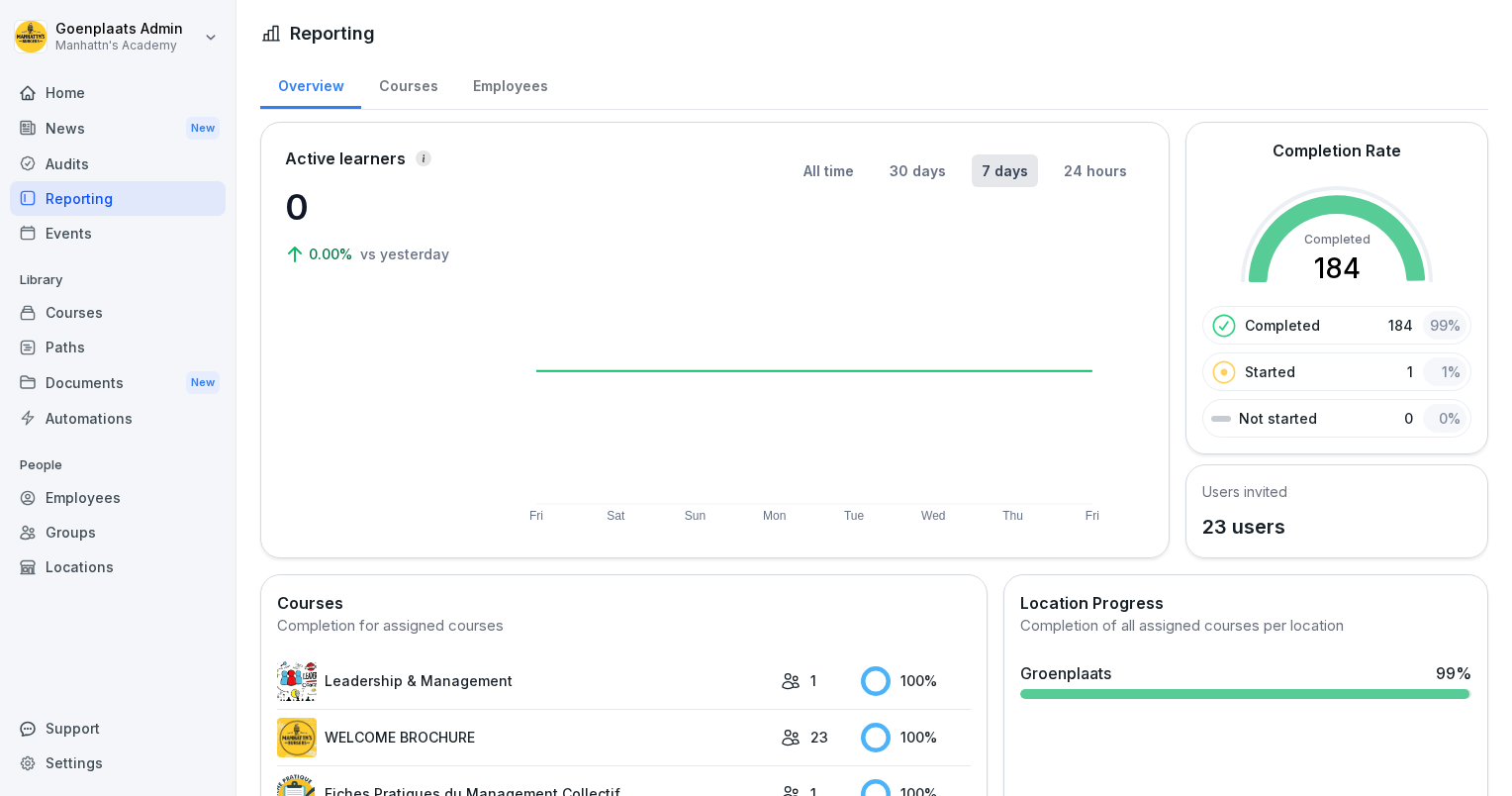 scroll, scrollTop: 0, scrollLeft: 0, axis: both 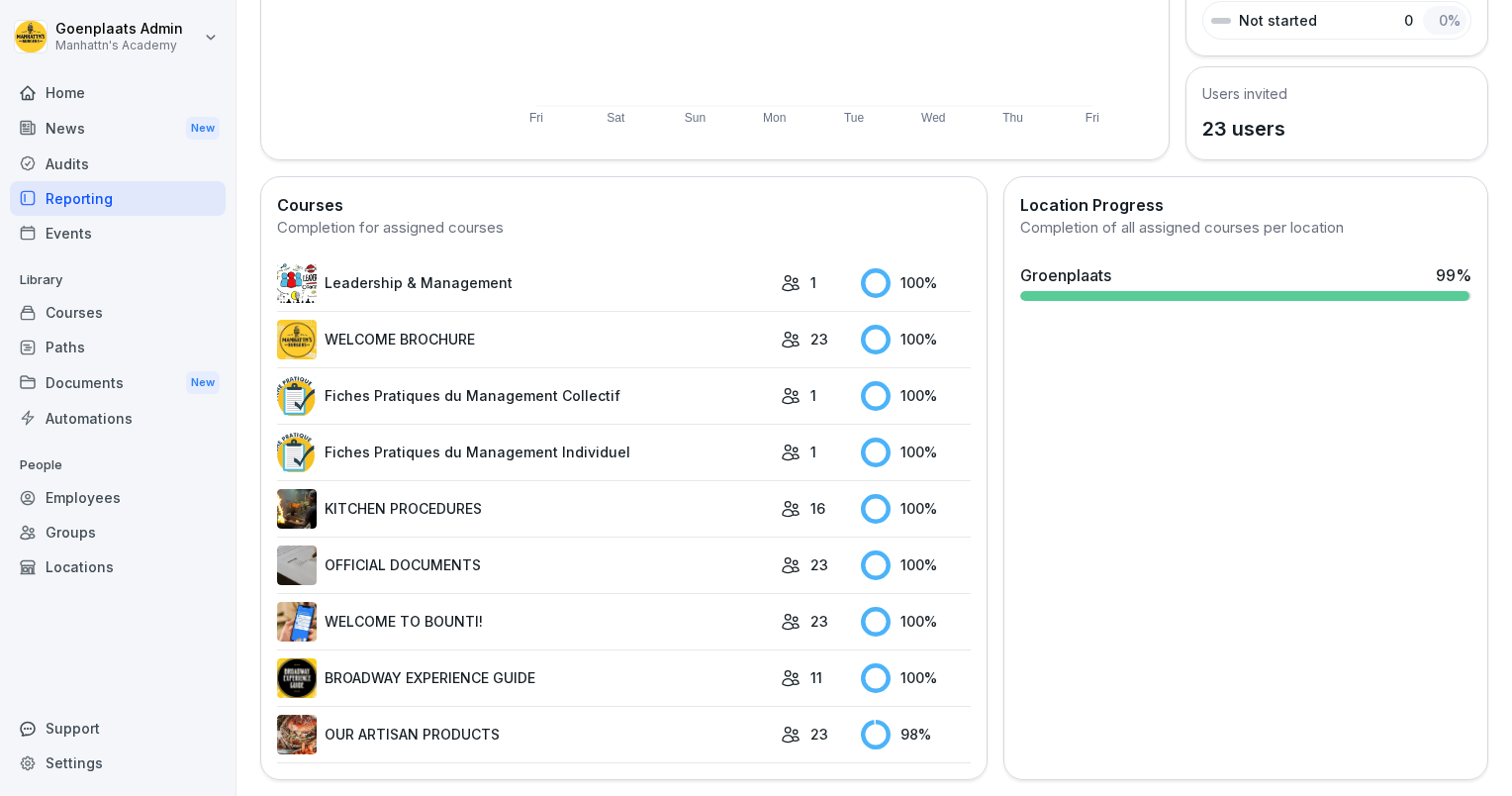 click on "OUR ARTISAN PRODUCTS" at bounding box center [523, 735] 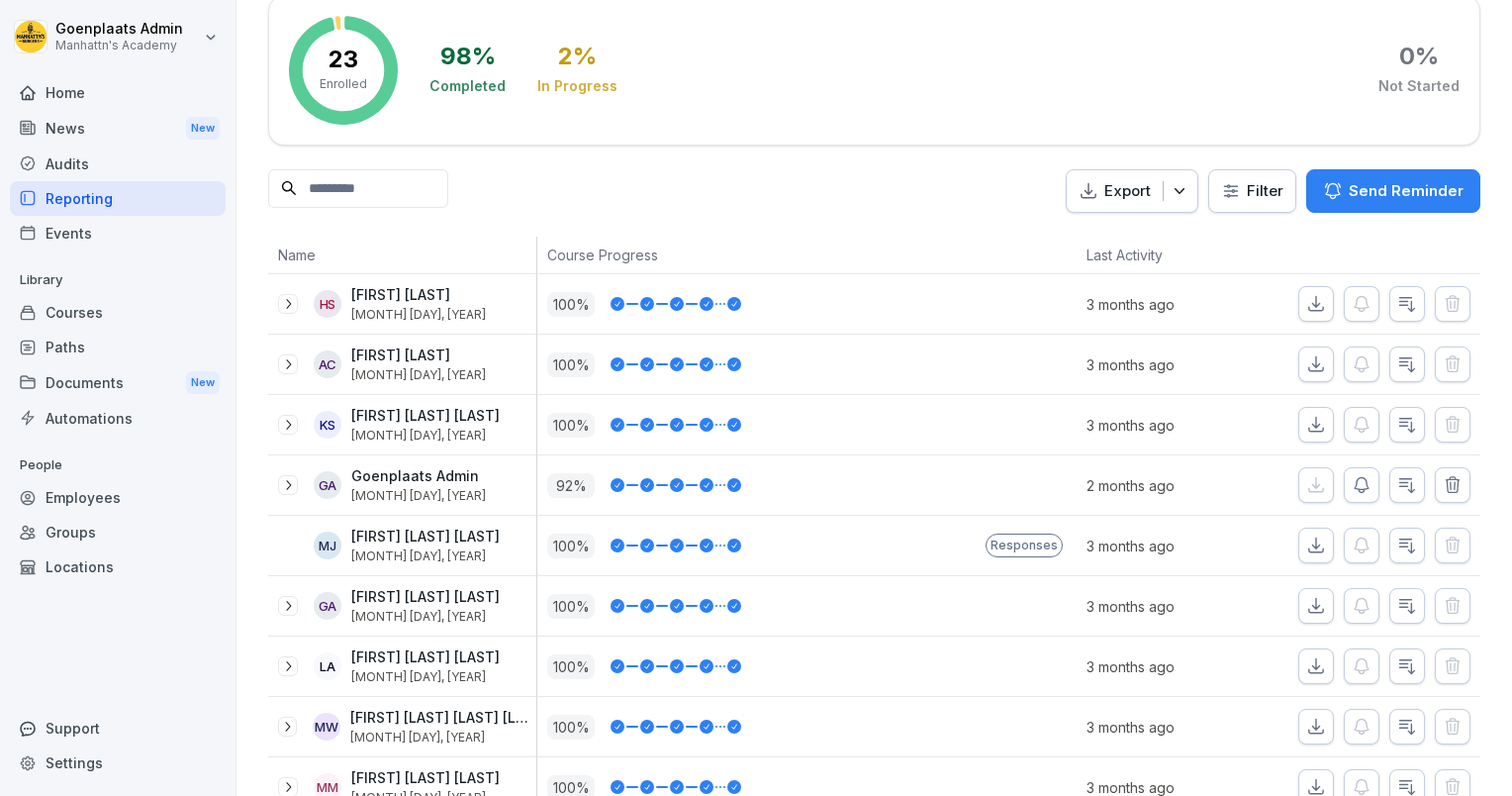 scroll, scrollTop: 0, scrollLeft: 0, axis: both 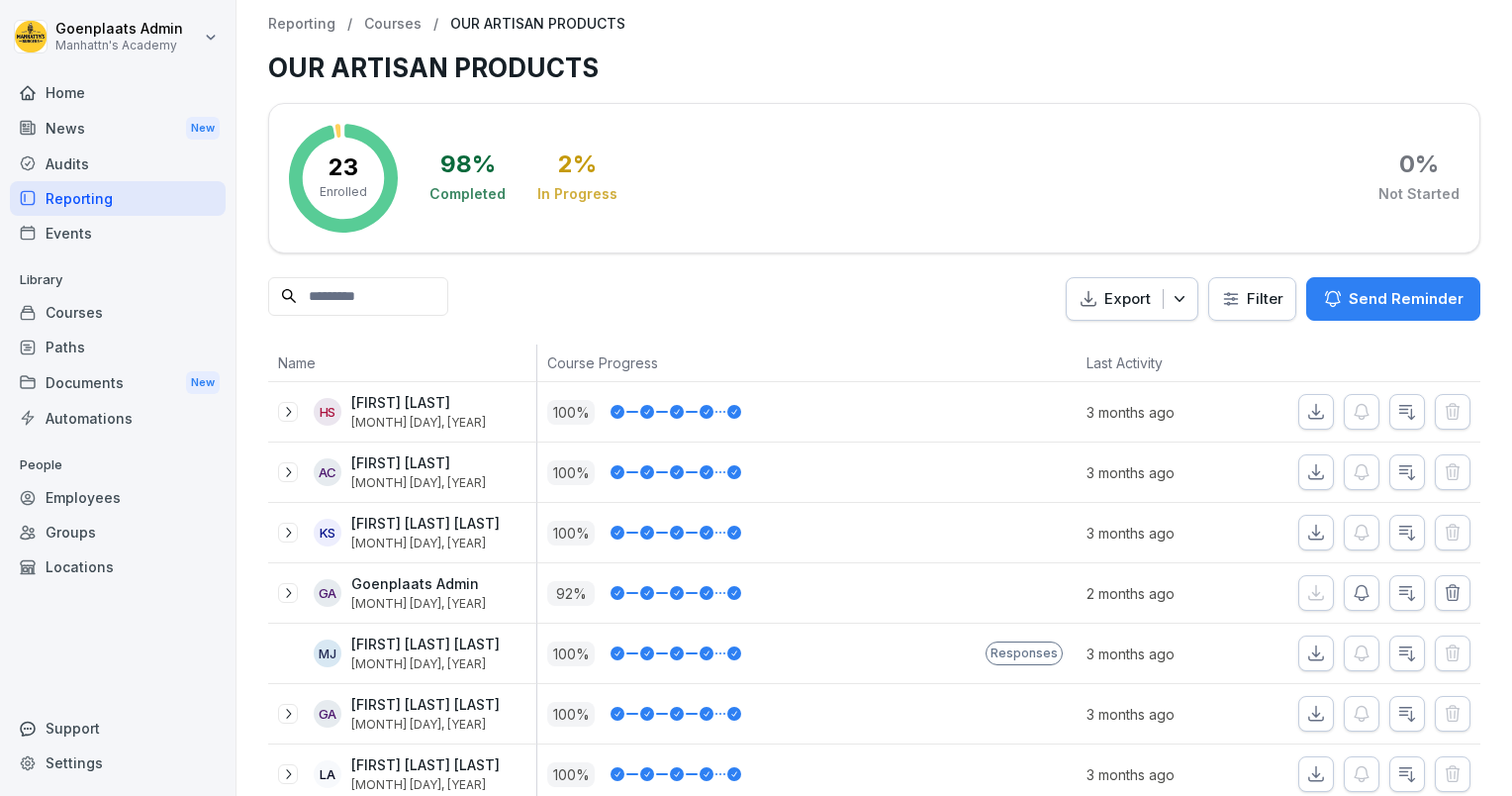 click 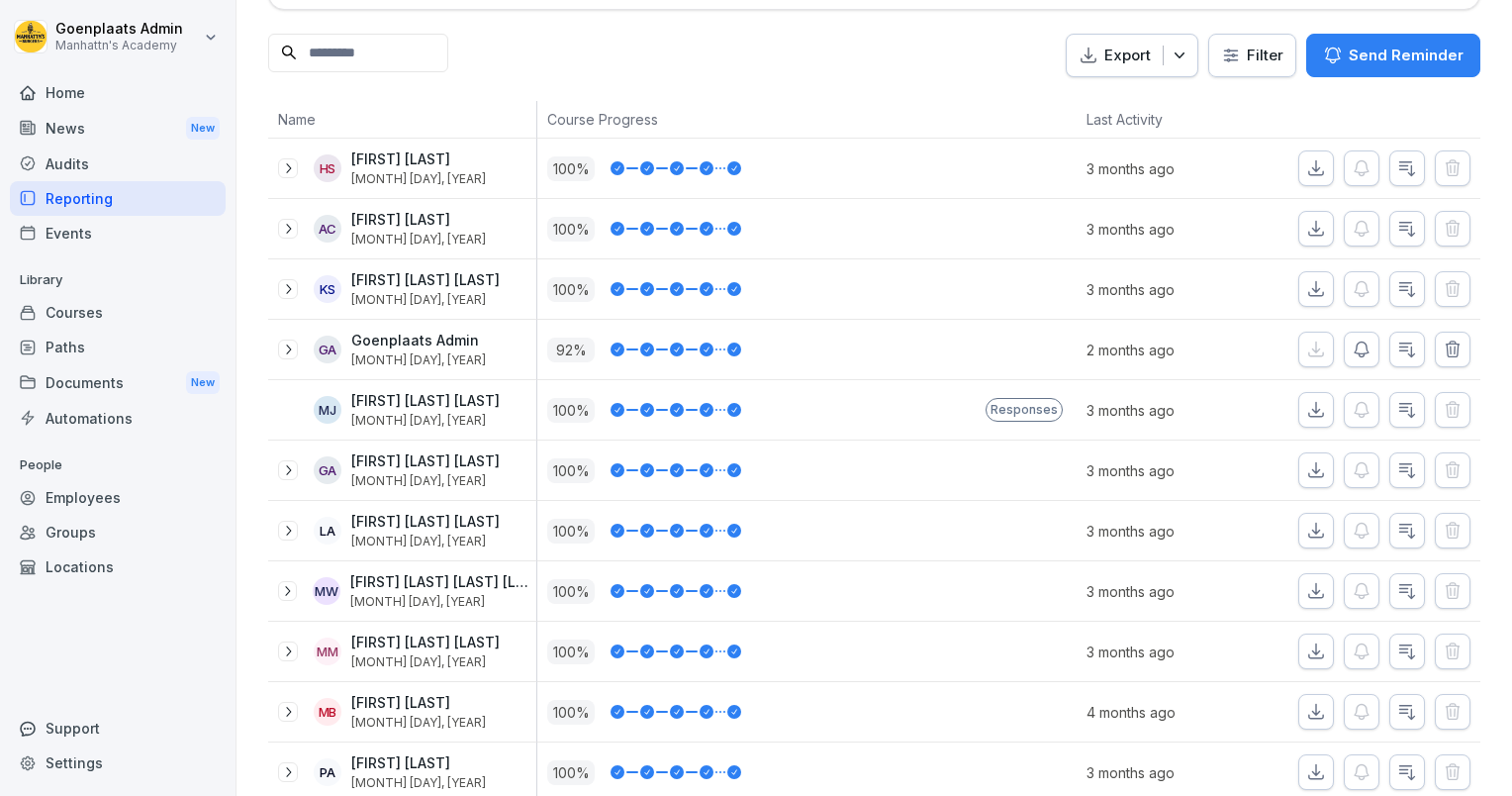scroll, scrollTop: 246, scrollLeft: 0, axis: vertical 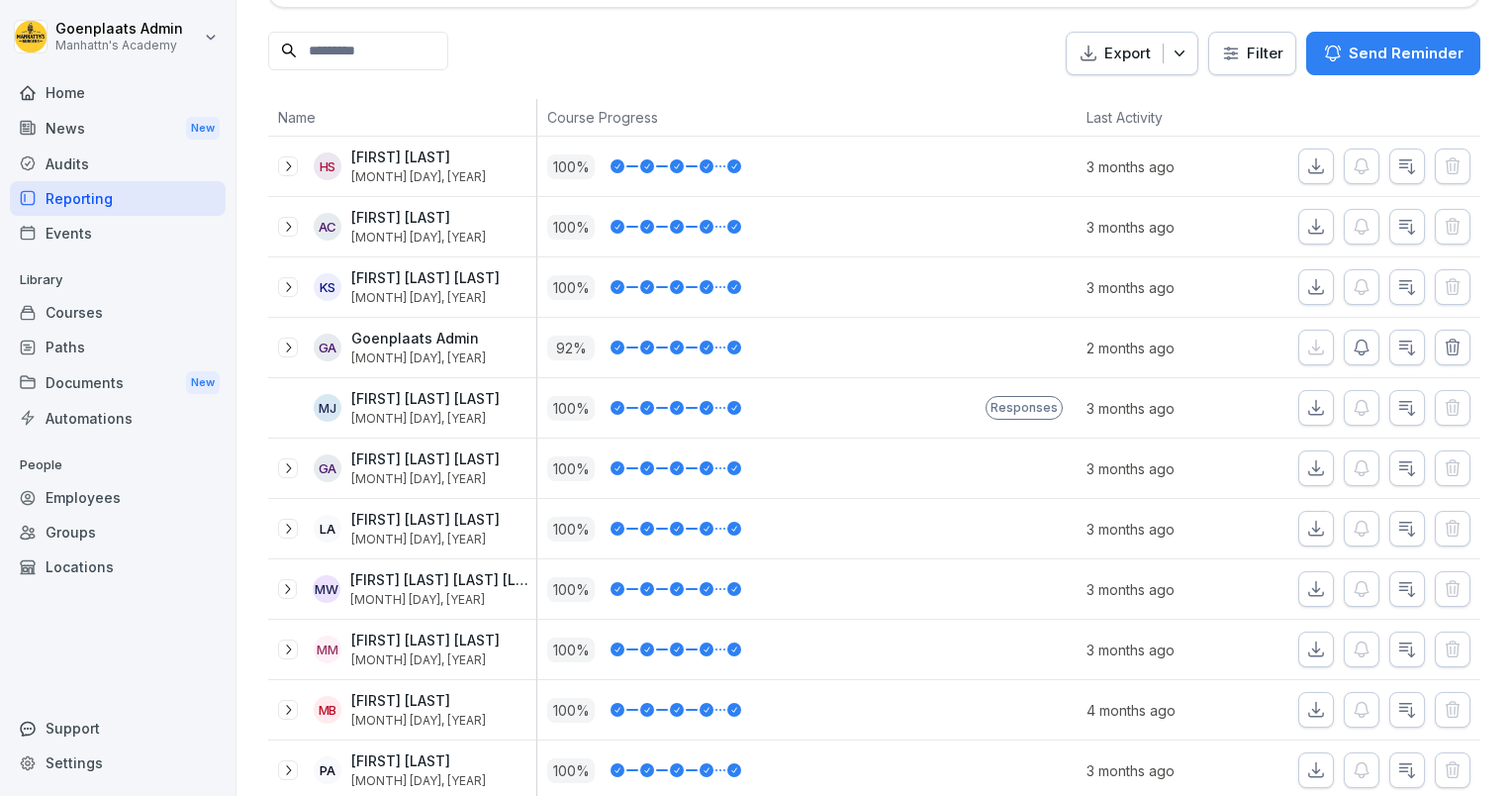 click on "Responses" at bounding box center (1024, 408) 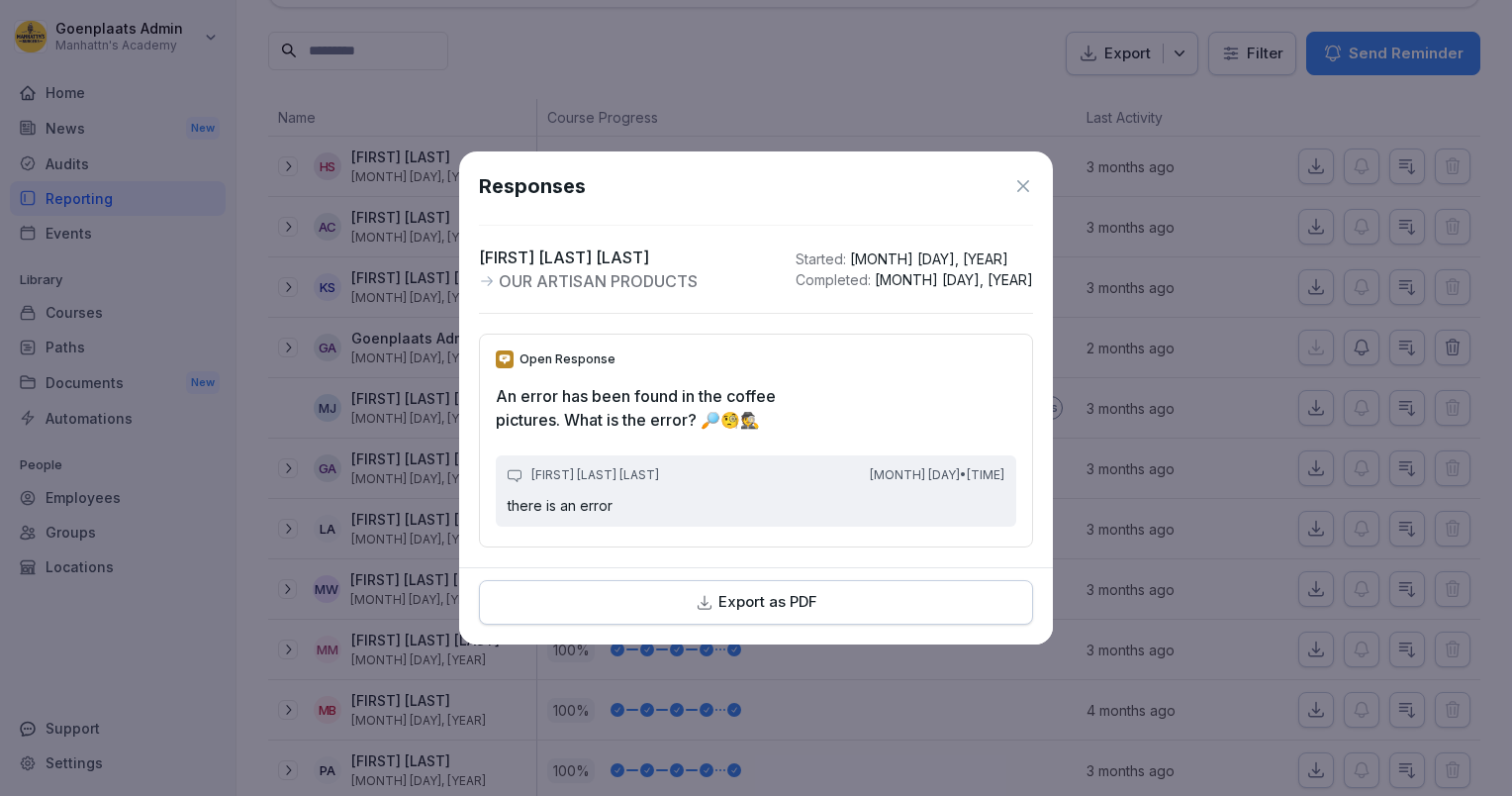 click 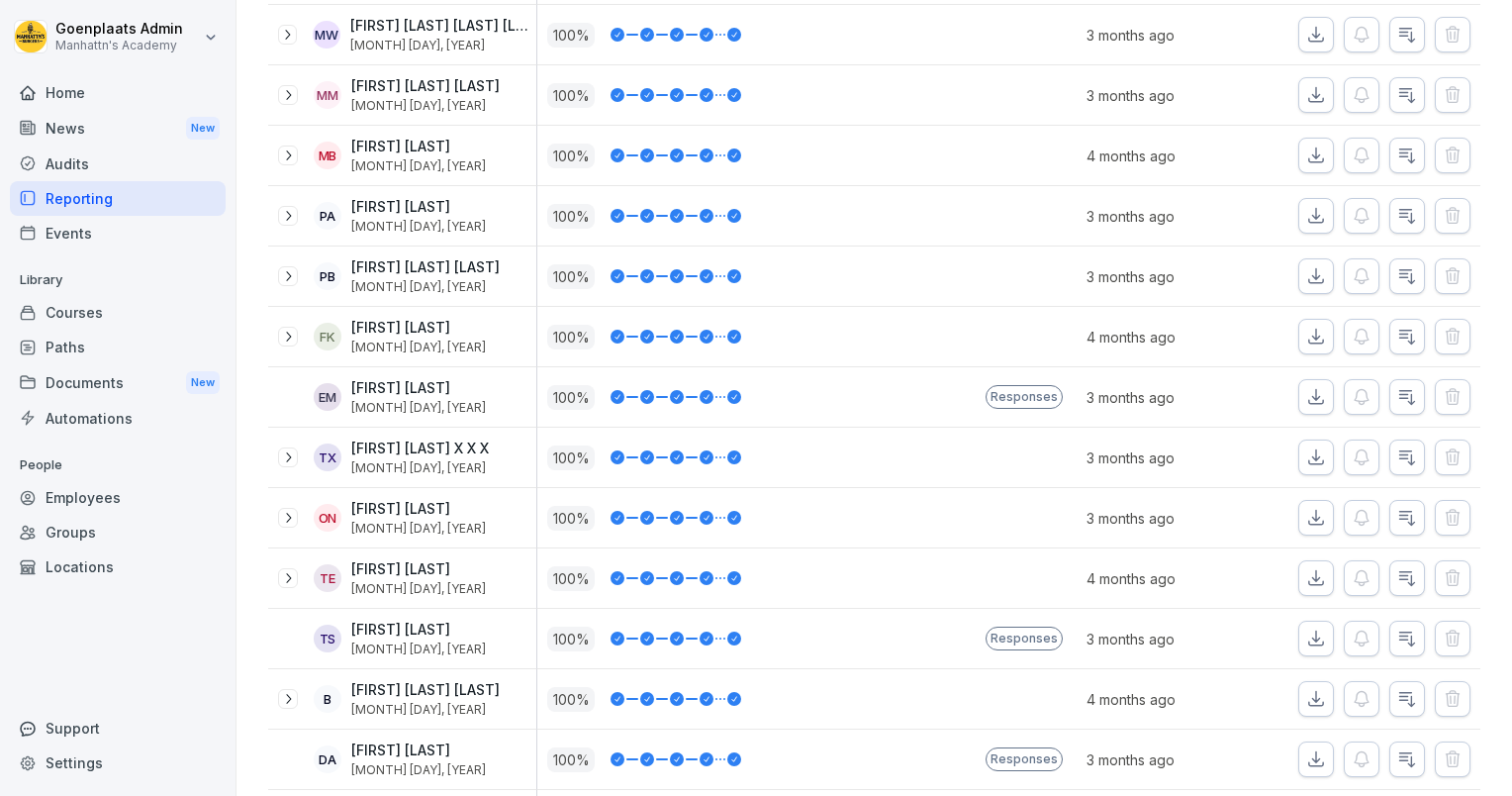 scroll, scrollTop: 822, scrollLeft: 0, axis: vertical 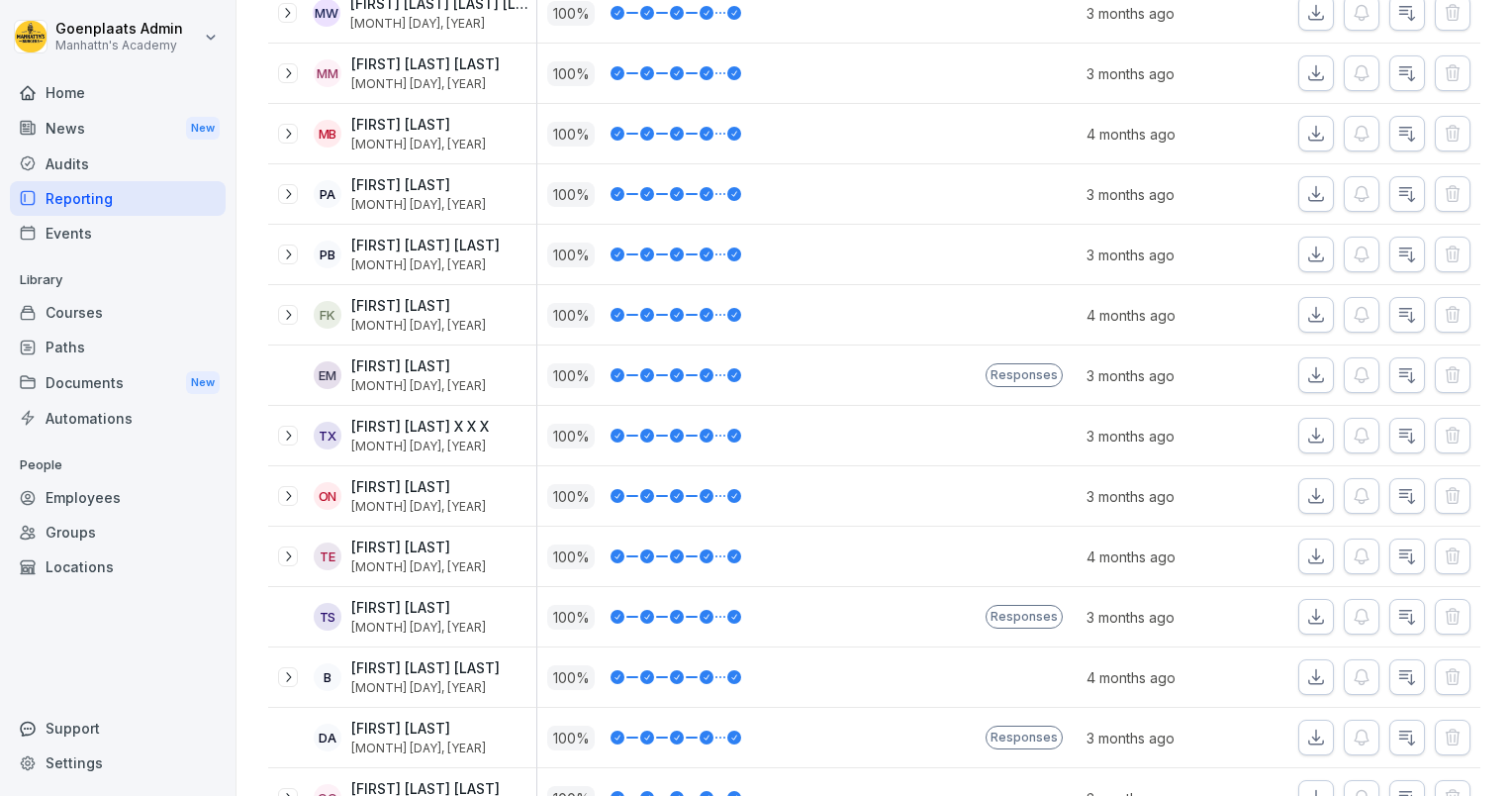 click on "Responses" at bounding box center [1024, 375] 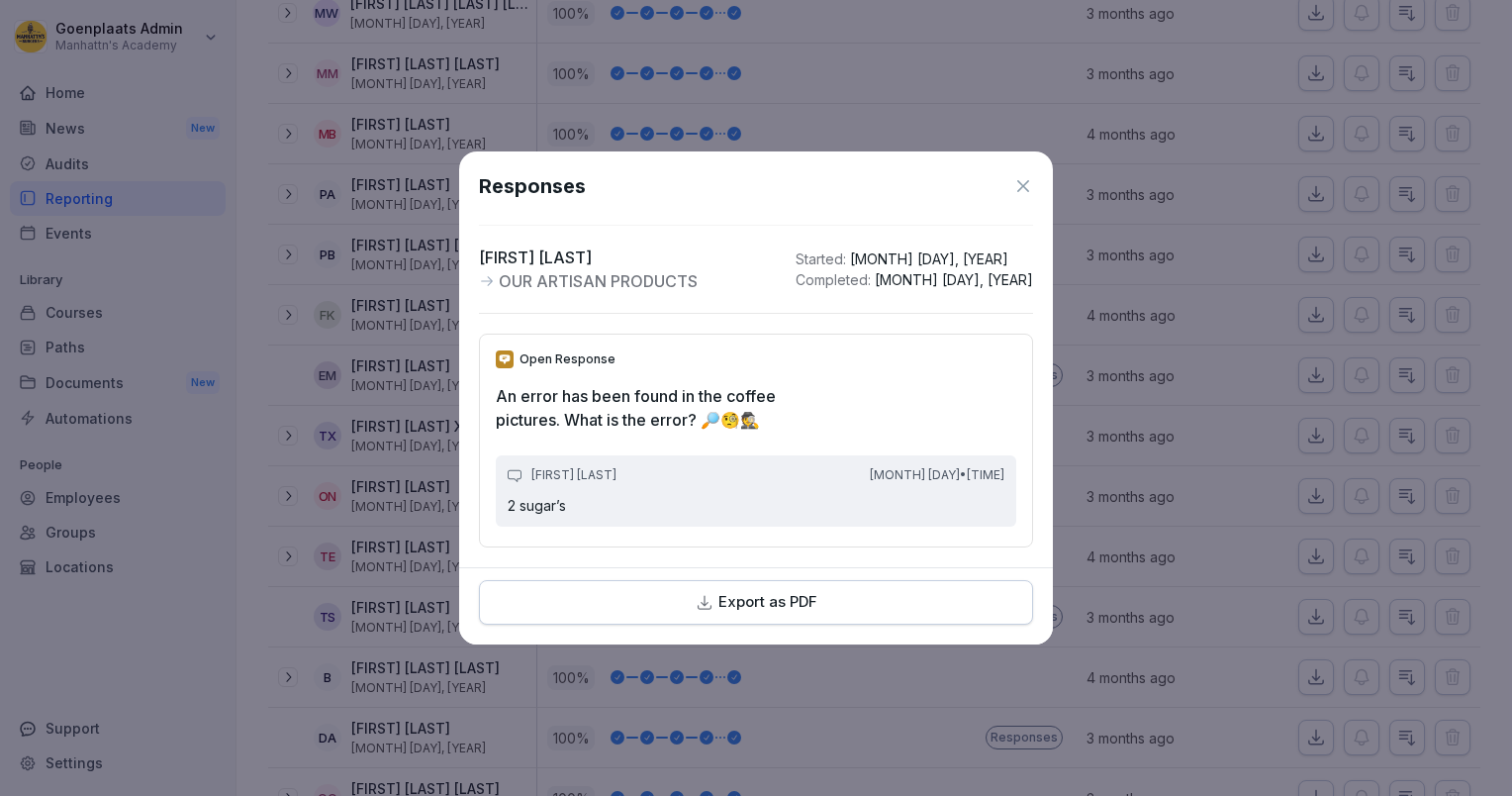 click 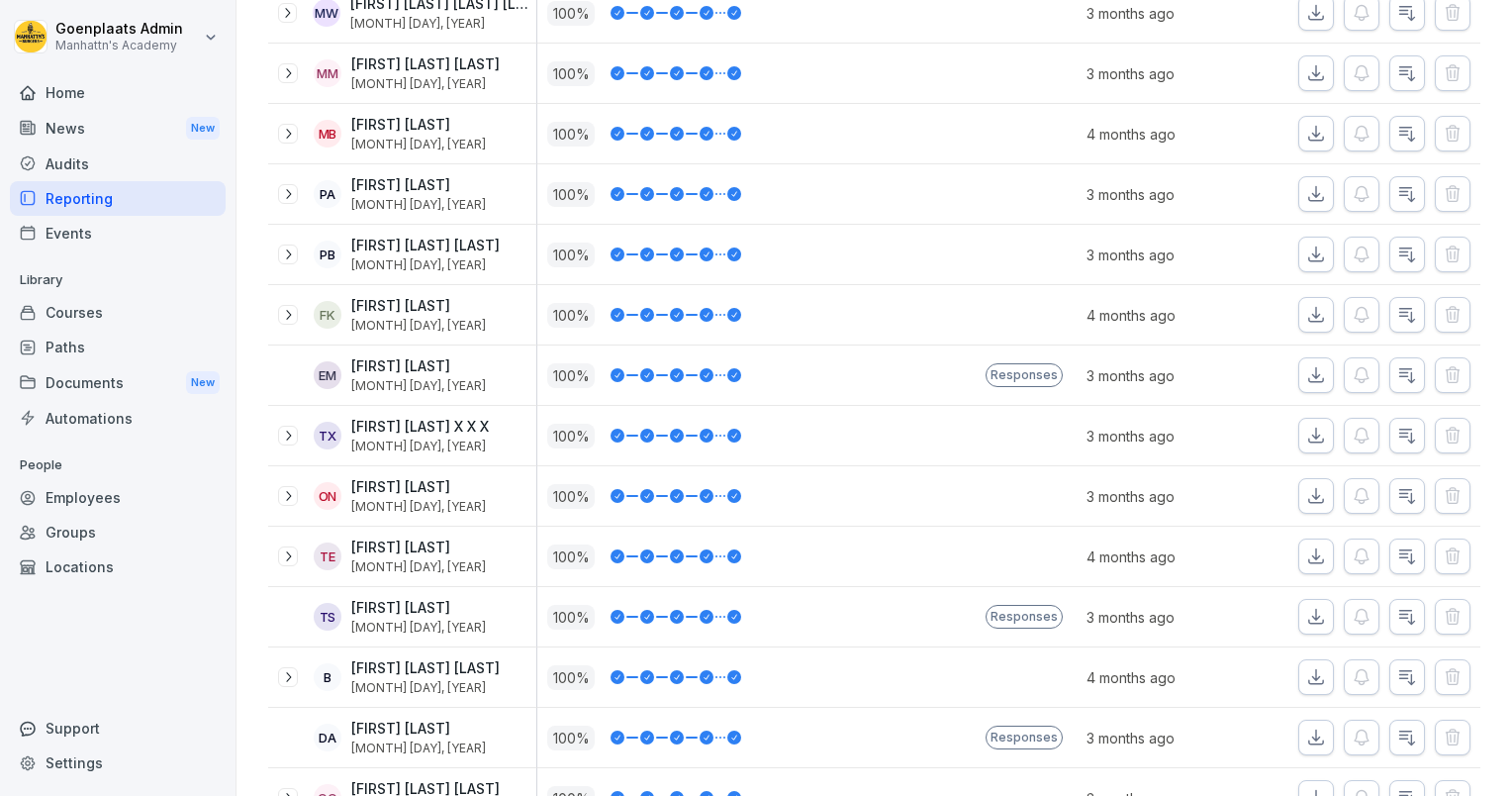 scroll, scrollTop: 886, scrollLeft: 0, axis: vertical 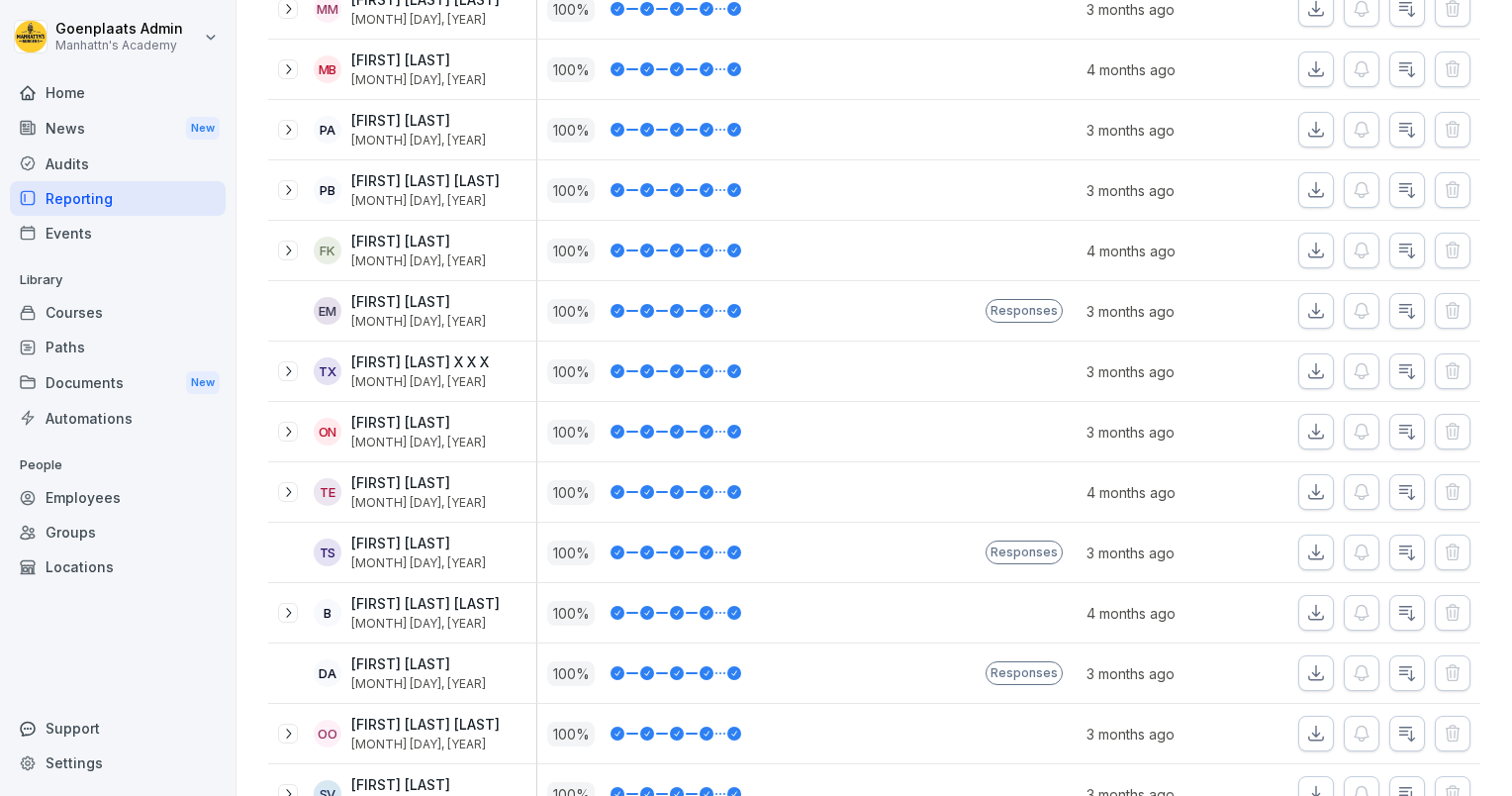 click on "Responses" at bounding box center [1024, 552] 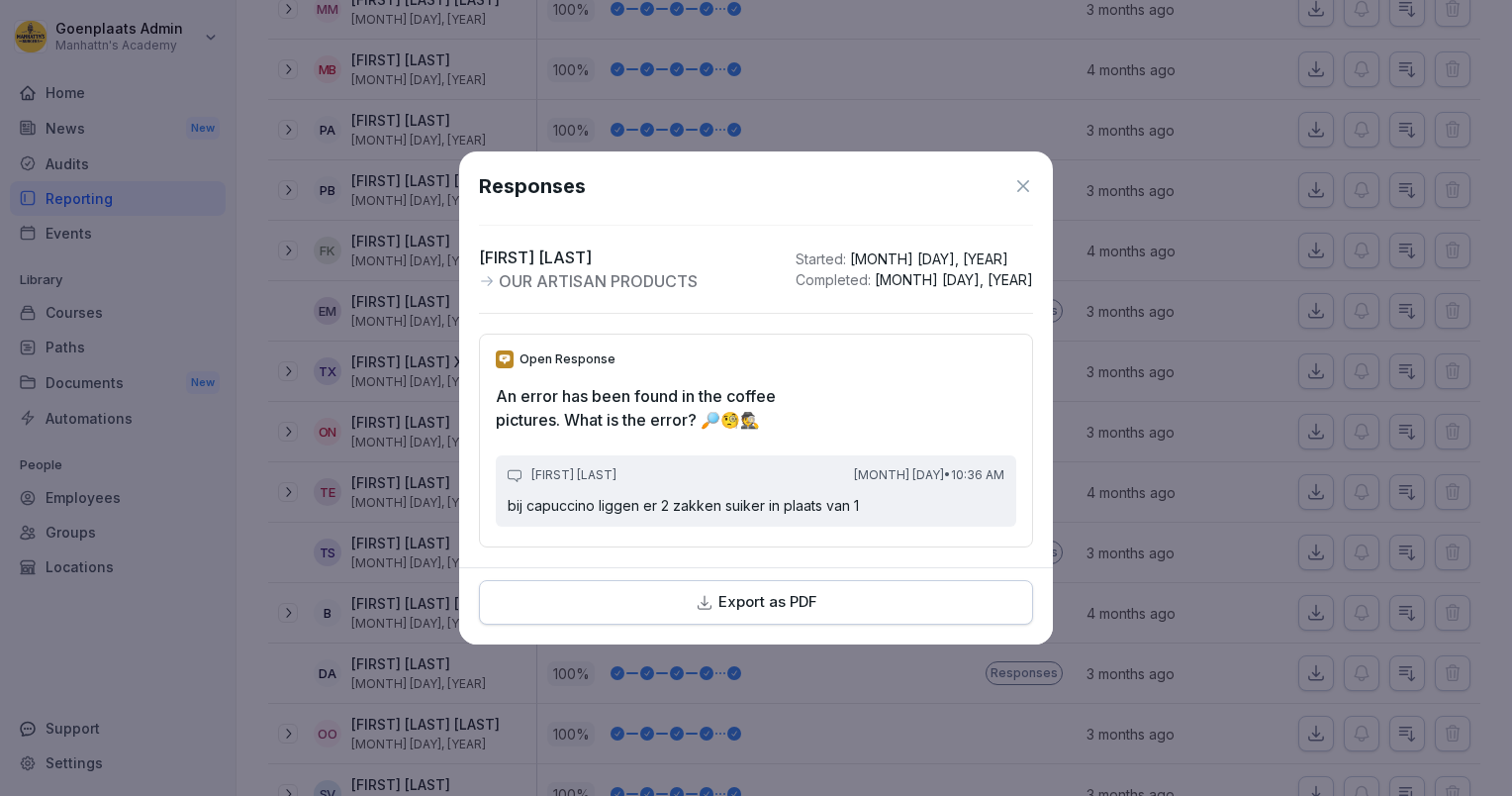 click on "Responses" at bounding box center [756, 186] 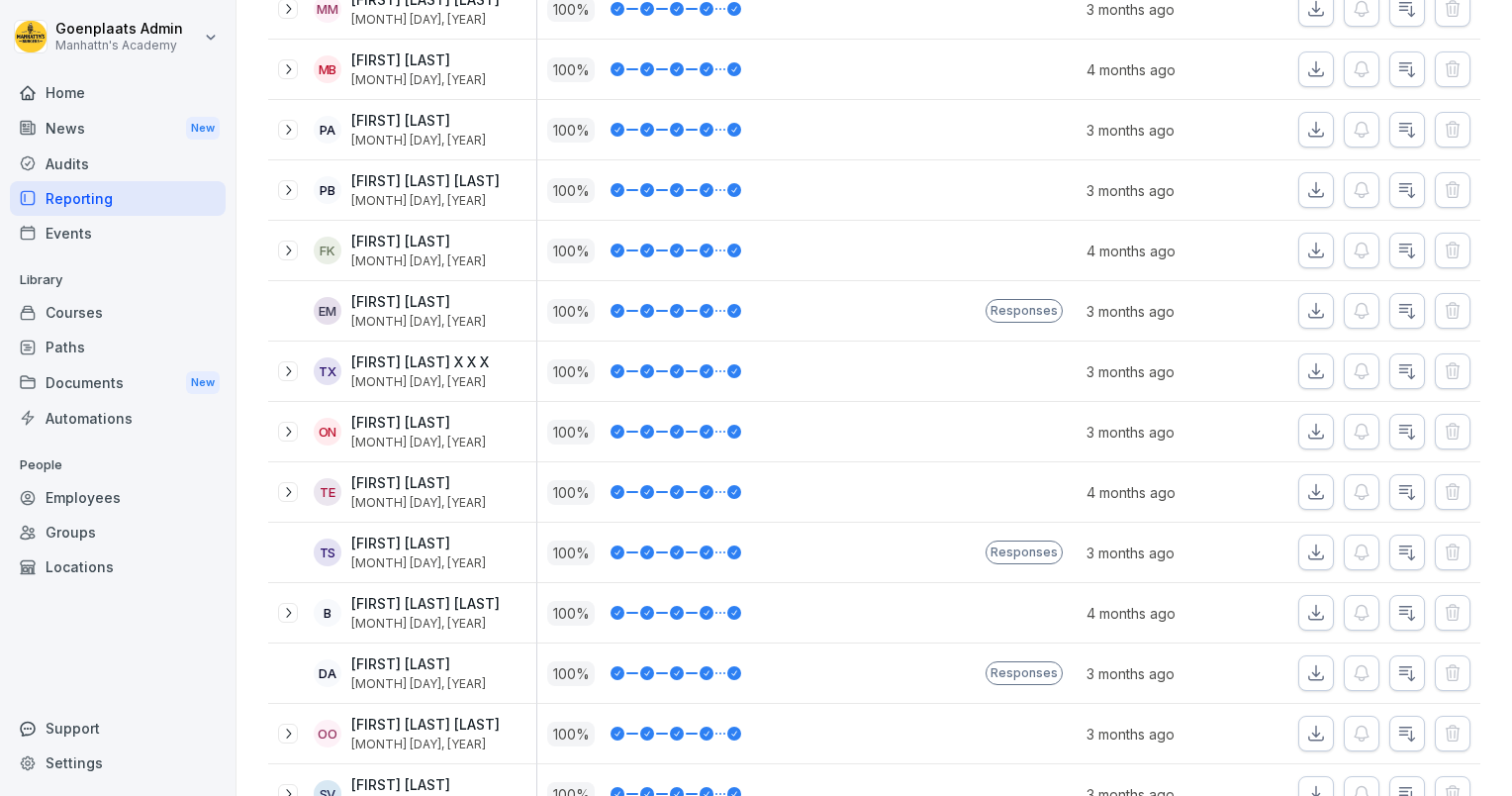 scroll, scrollTop: 1016, scrollLeft: 0, axis: vertical 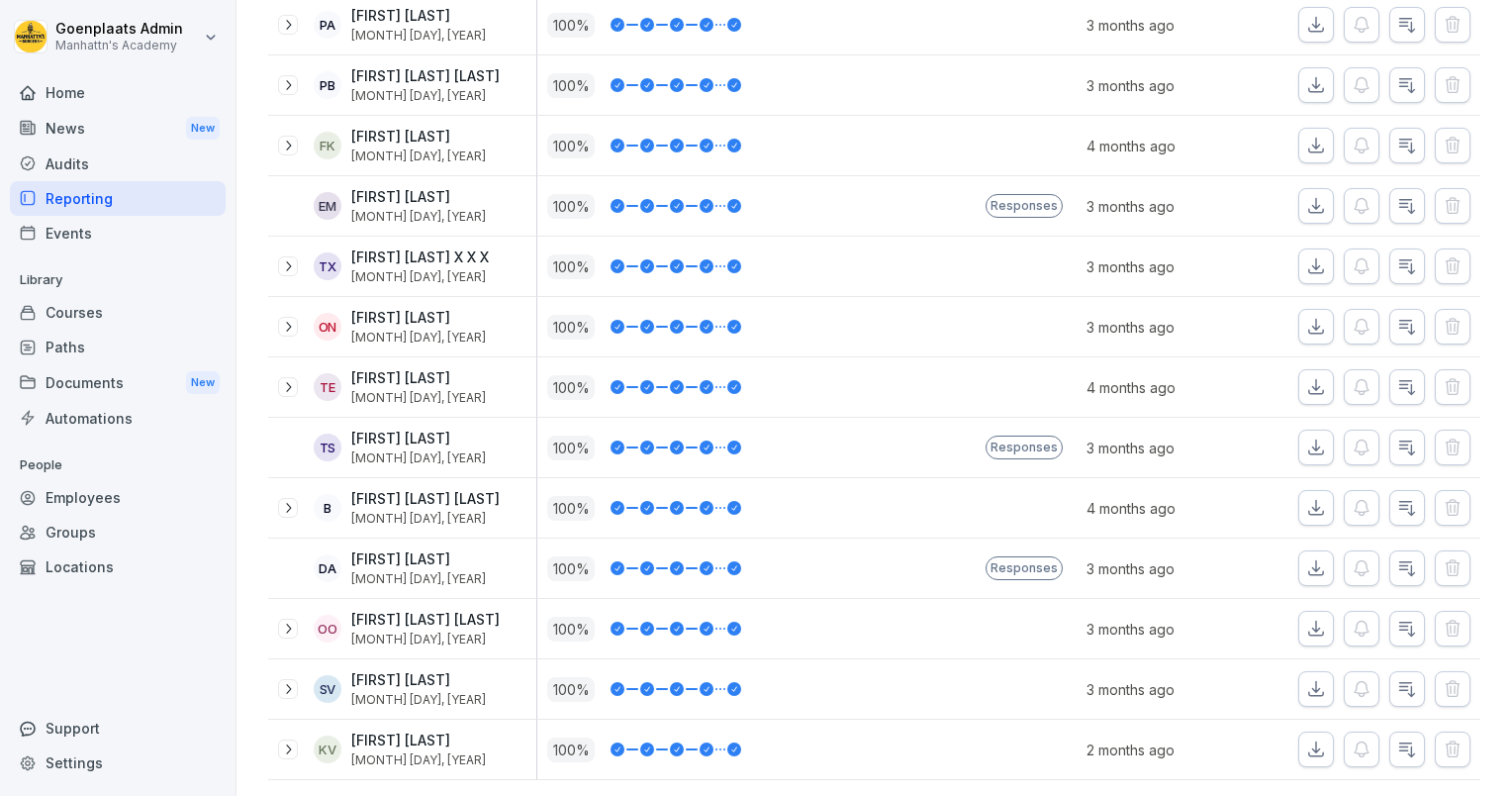 click on "Responses" at bounding box center (1024, 568) 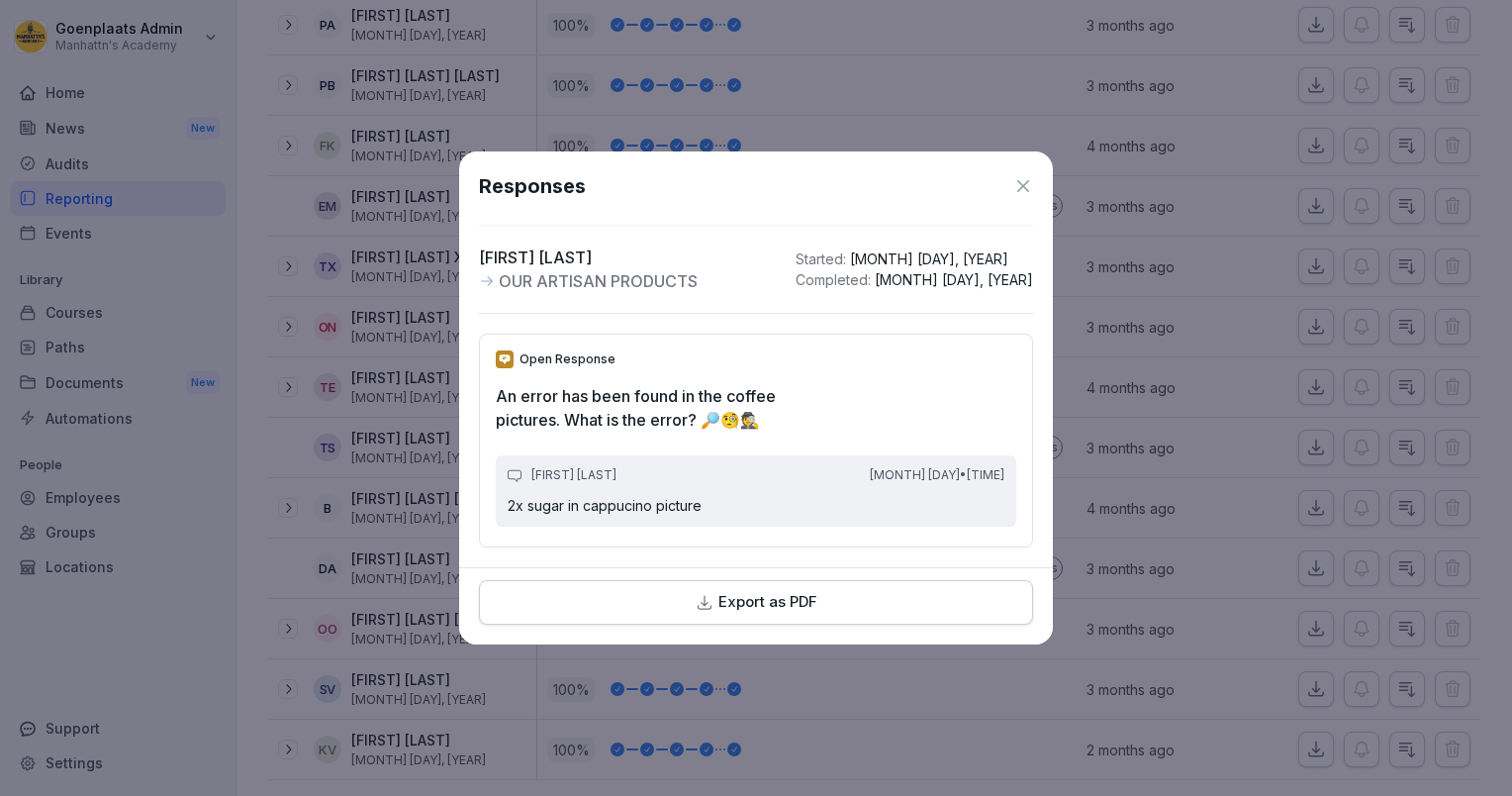 click 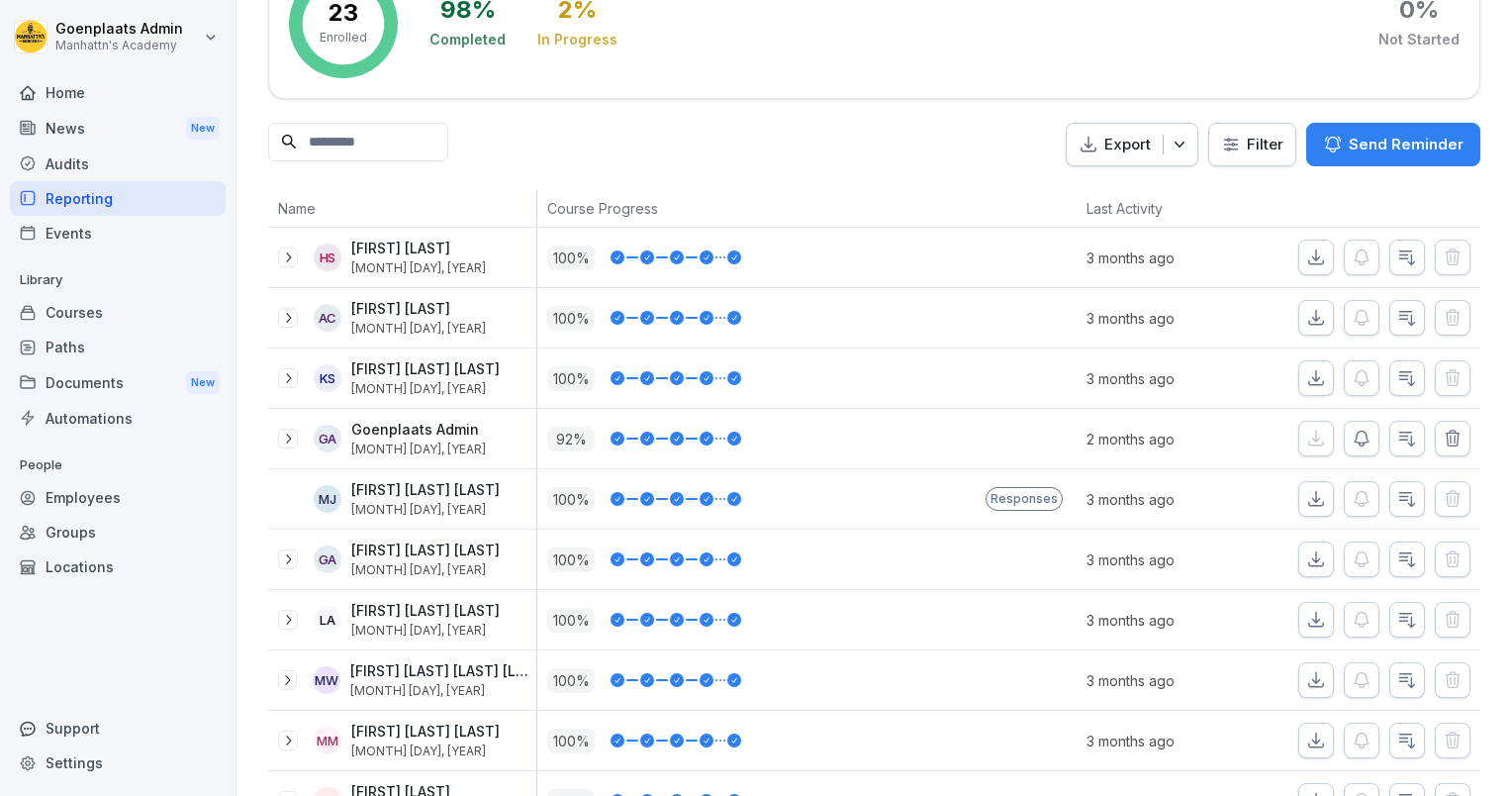 scroll, scrollTop: 155, scrollLeft: 0, axis: vertical 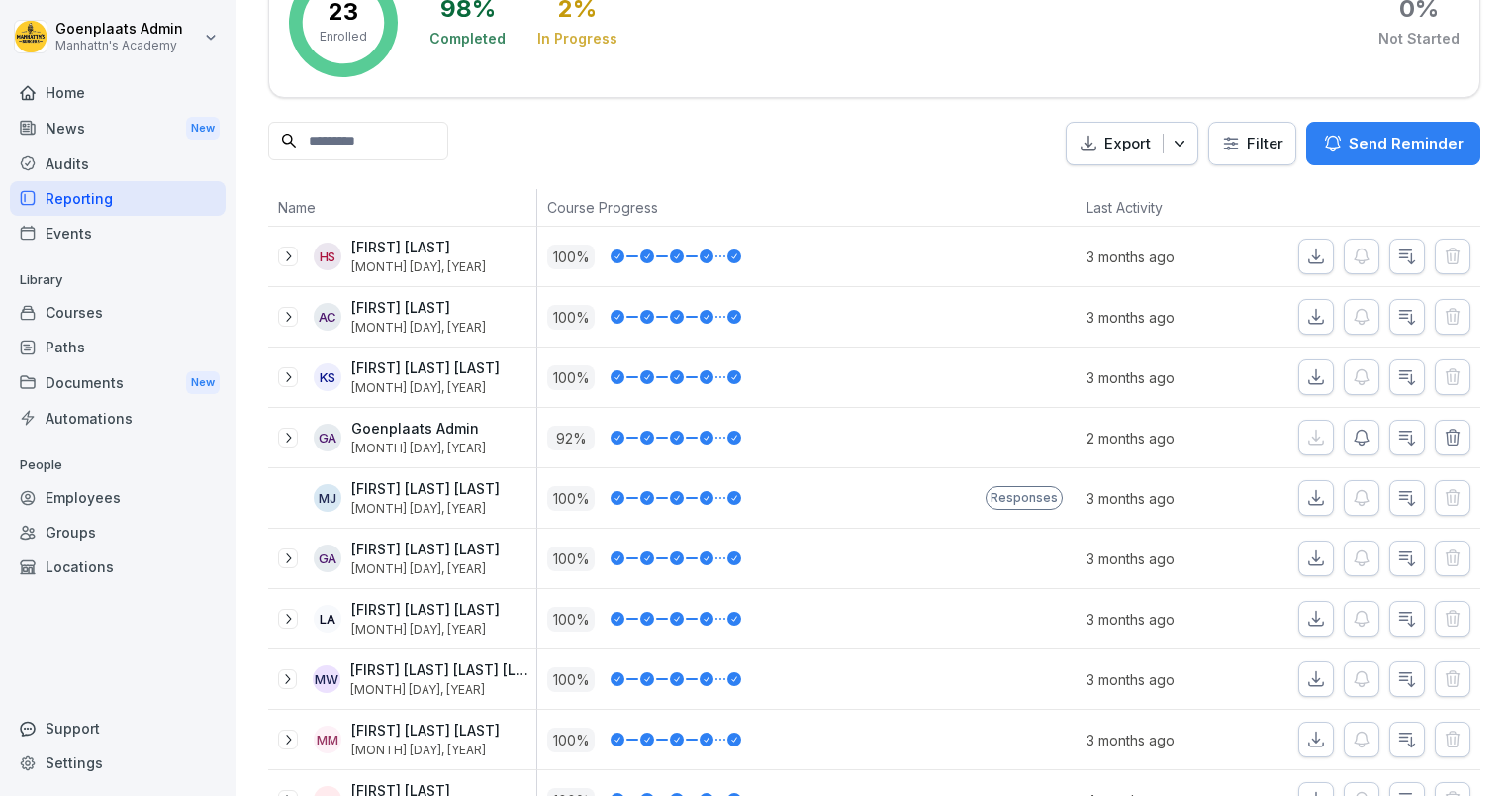 click on "Home" at bounding box center (118, 92) 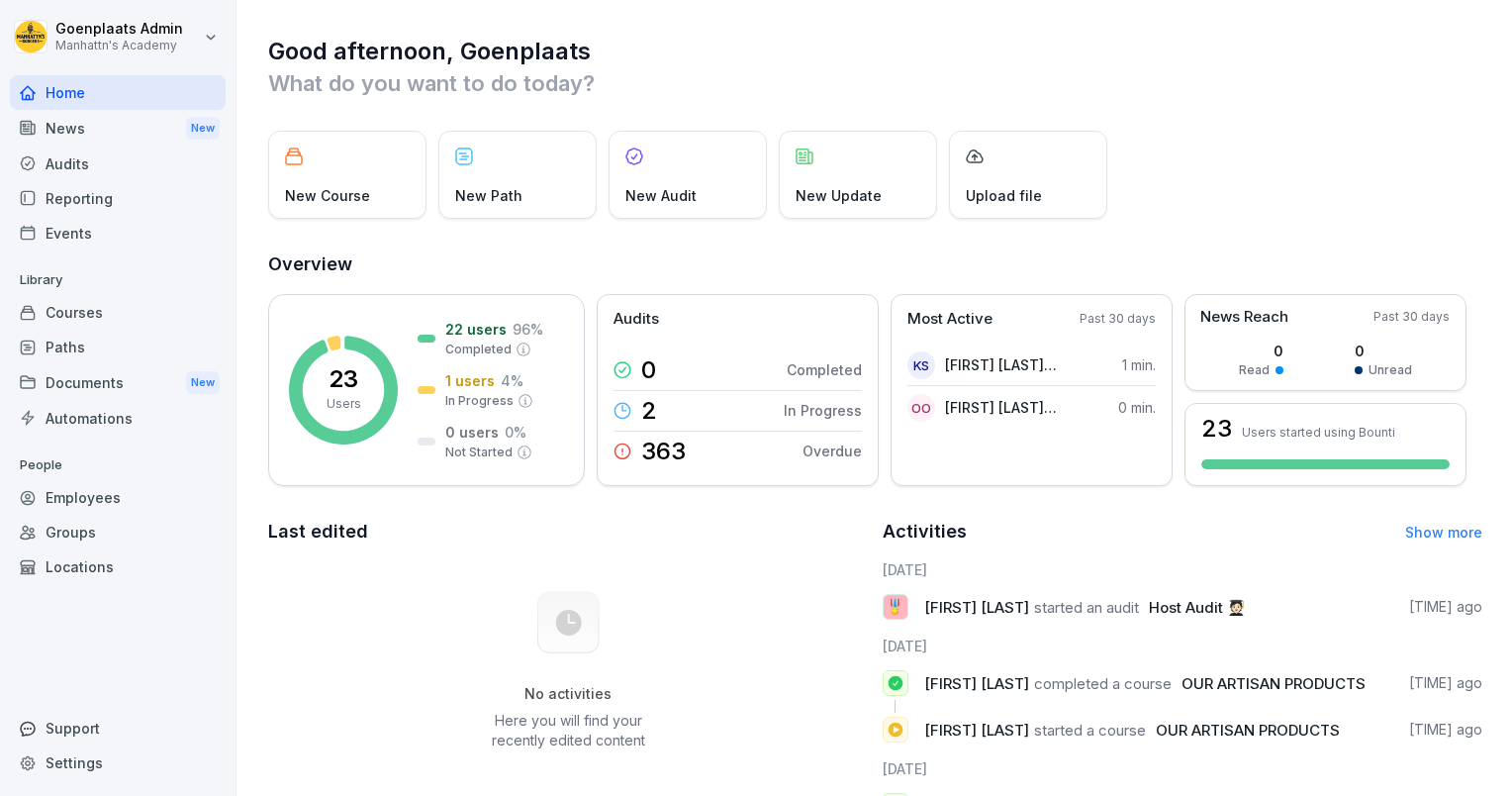 click on "Employees" at bounding box center (118, 497) 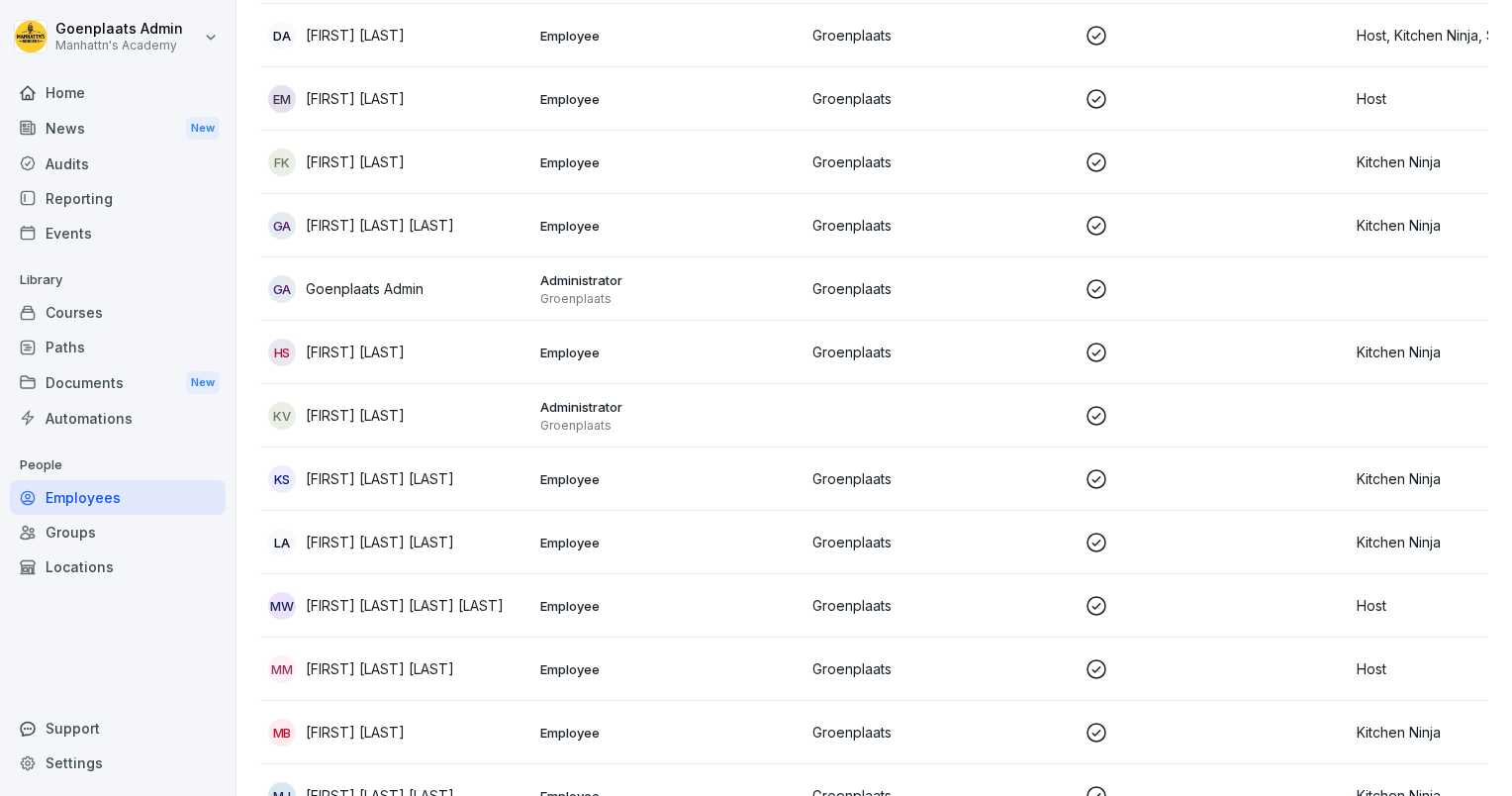 scroll, scrollTop: 0, scrollLeft: 0, axis: both 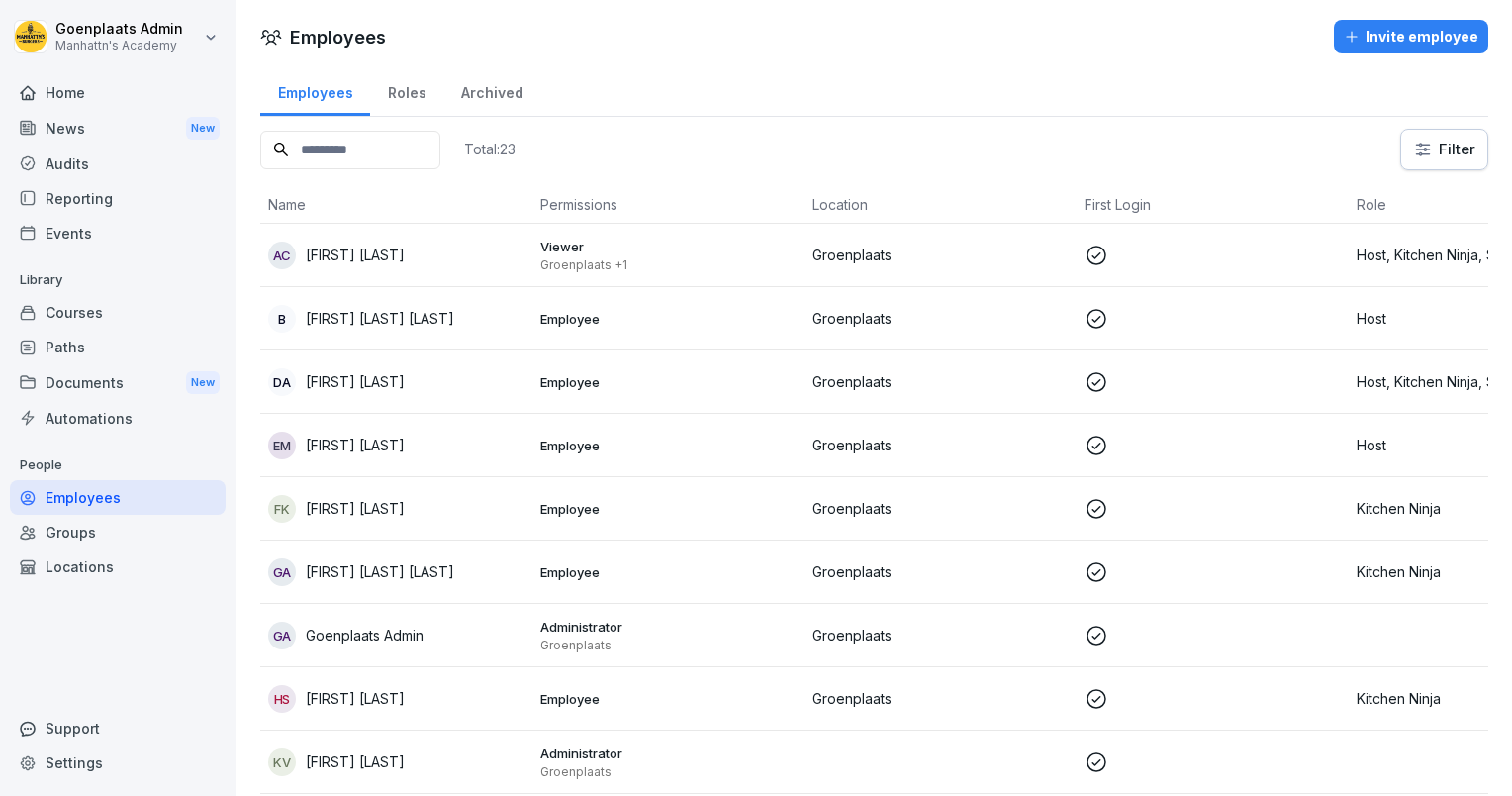 click on "Invite employee" at bounding box center (1411, 37) 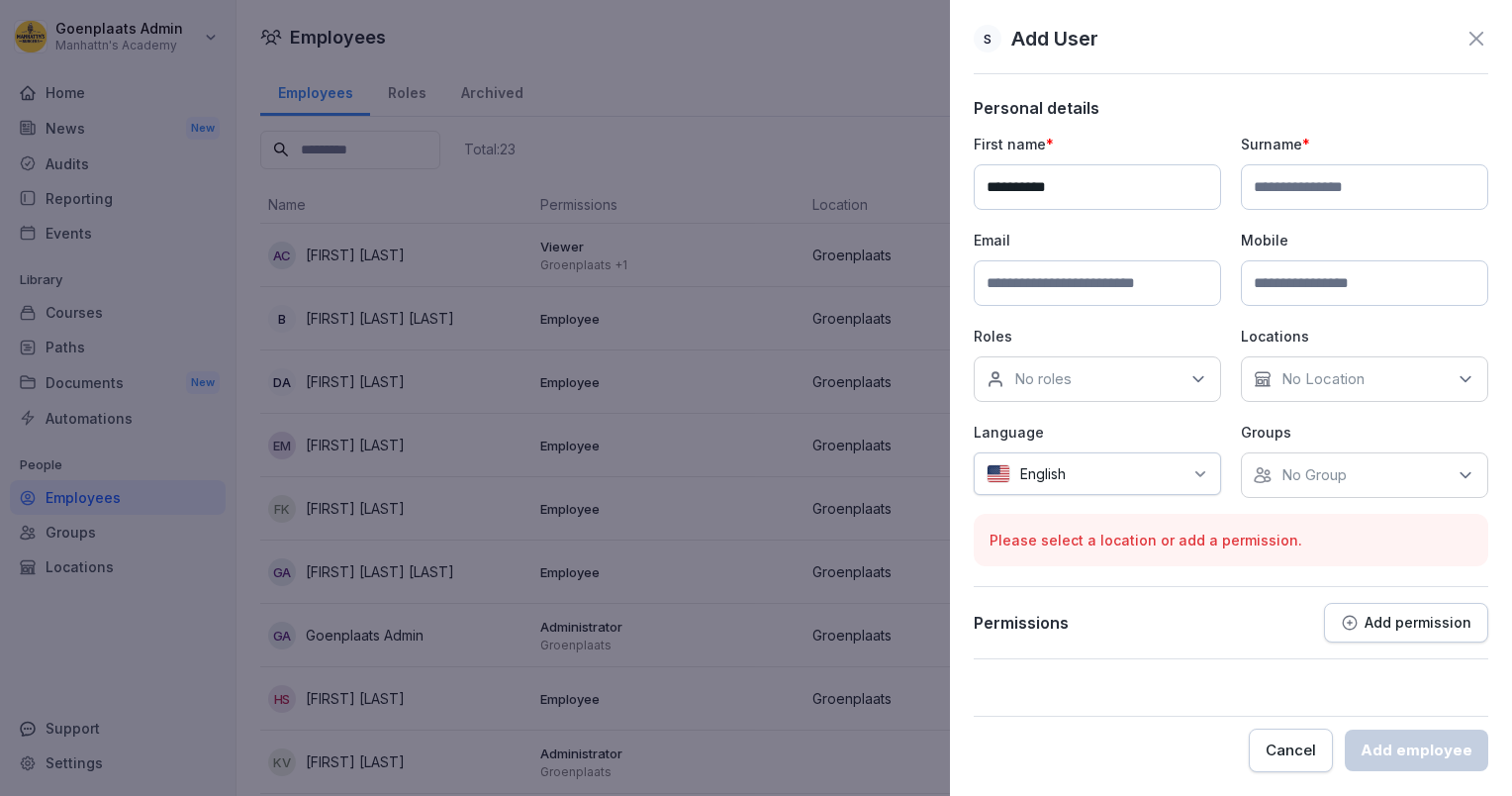 type on "**********" 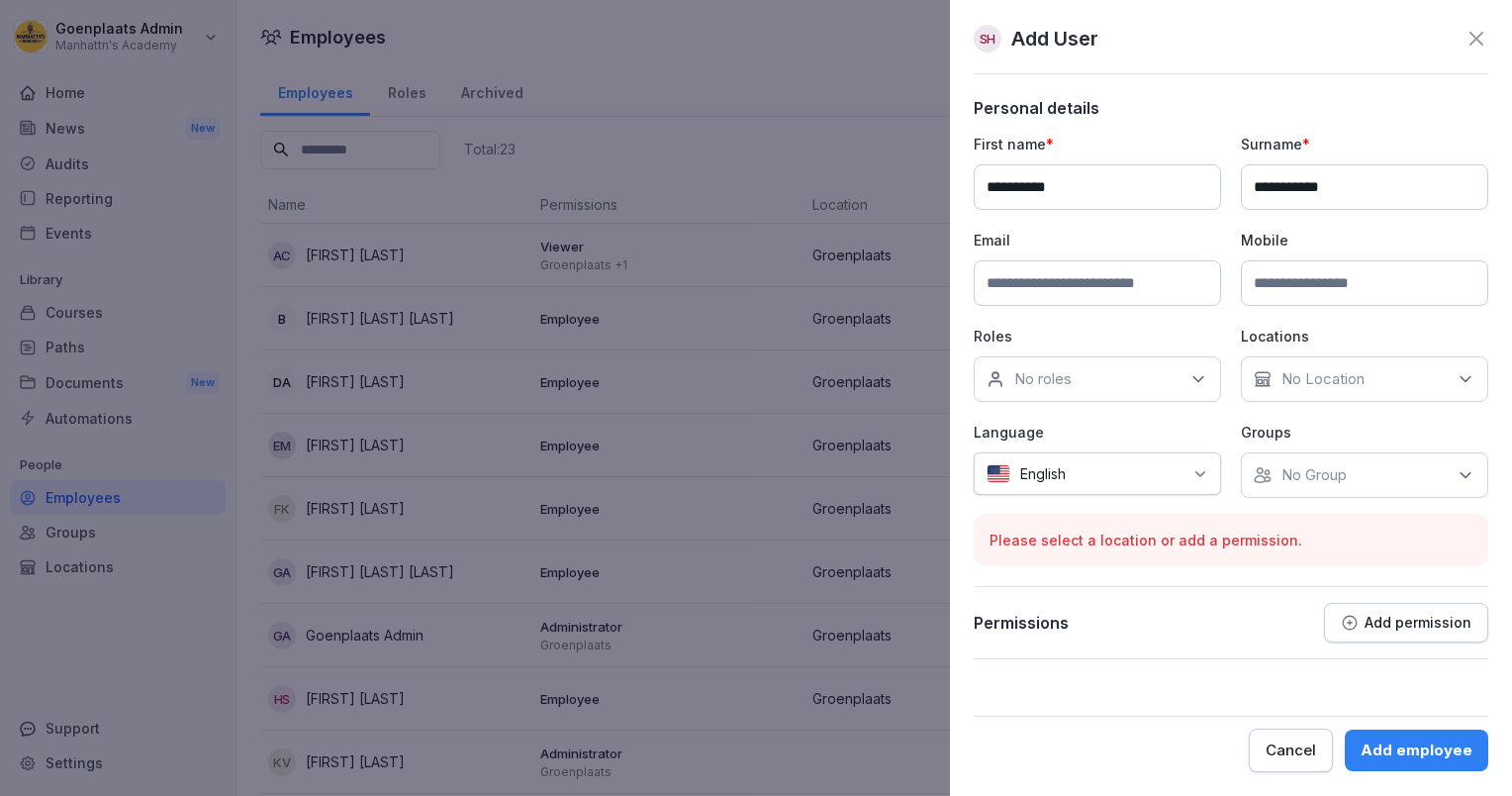 type on "**********" 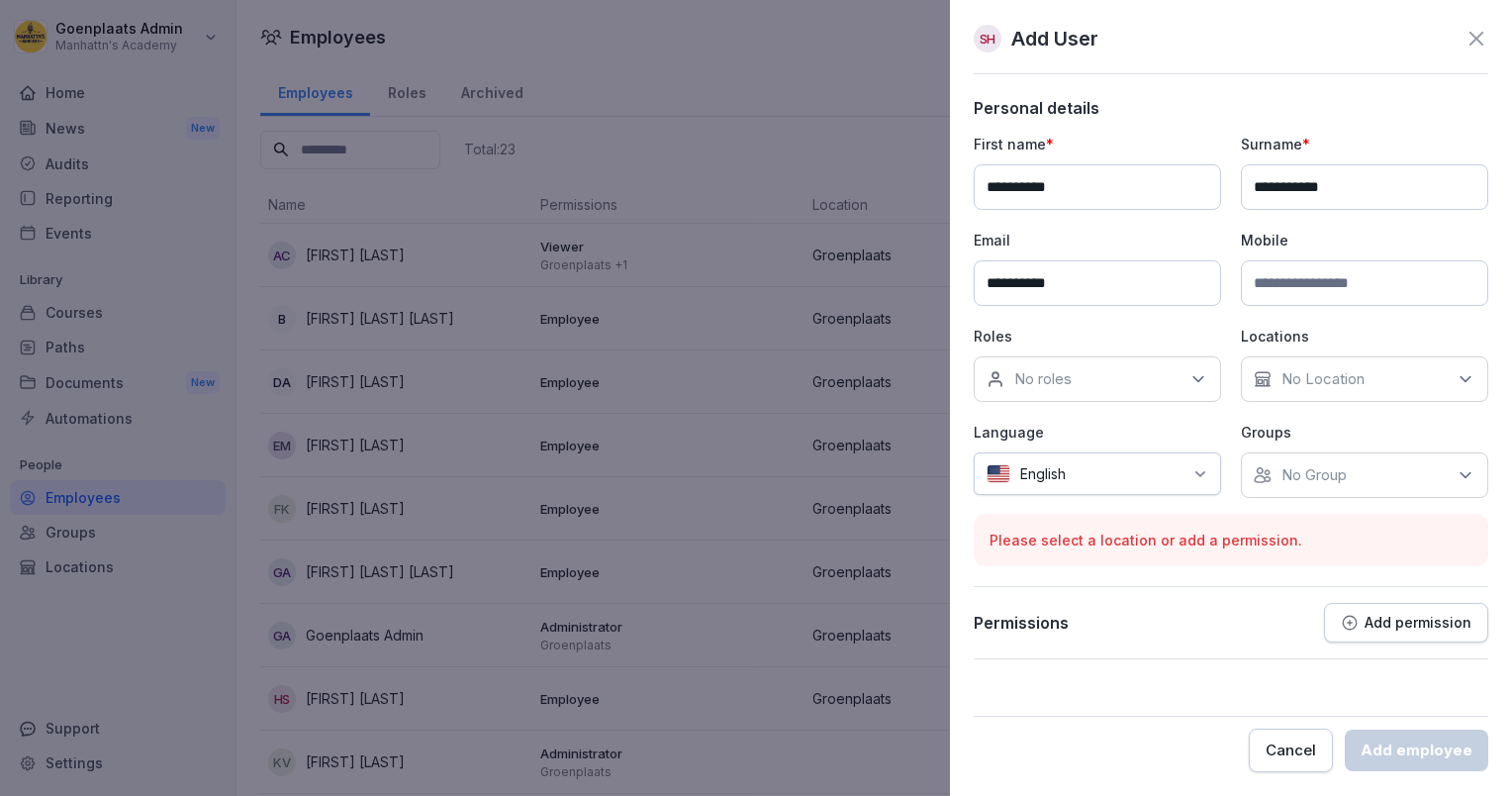 type on "**********" 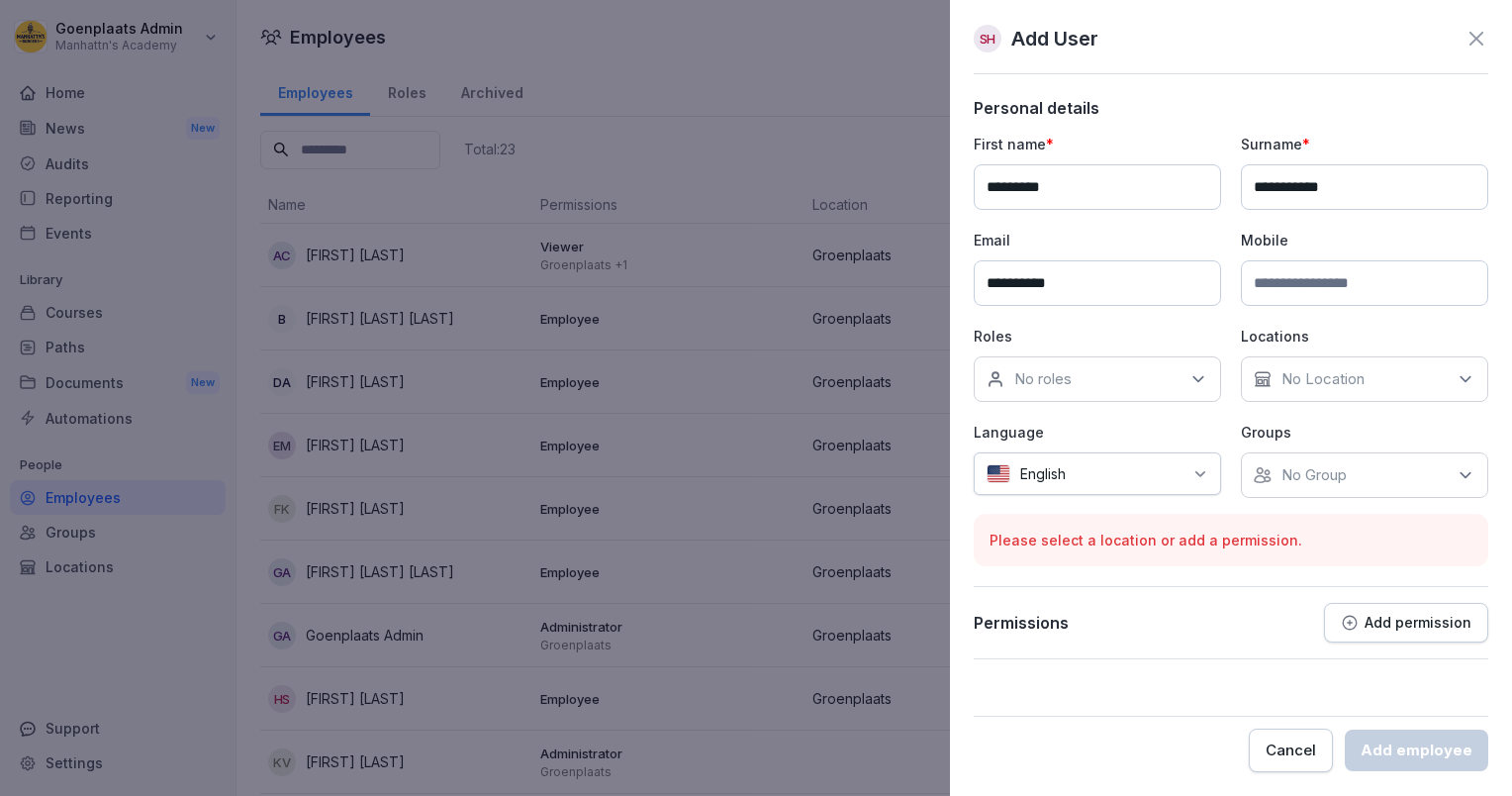 type on "**********" 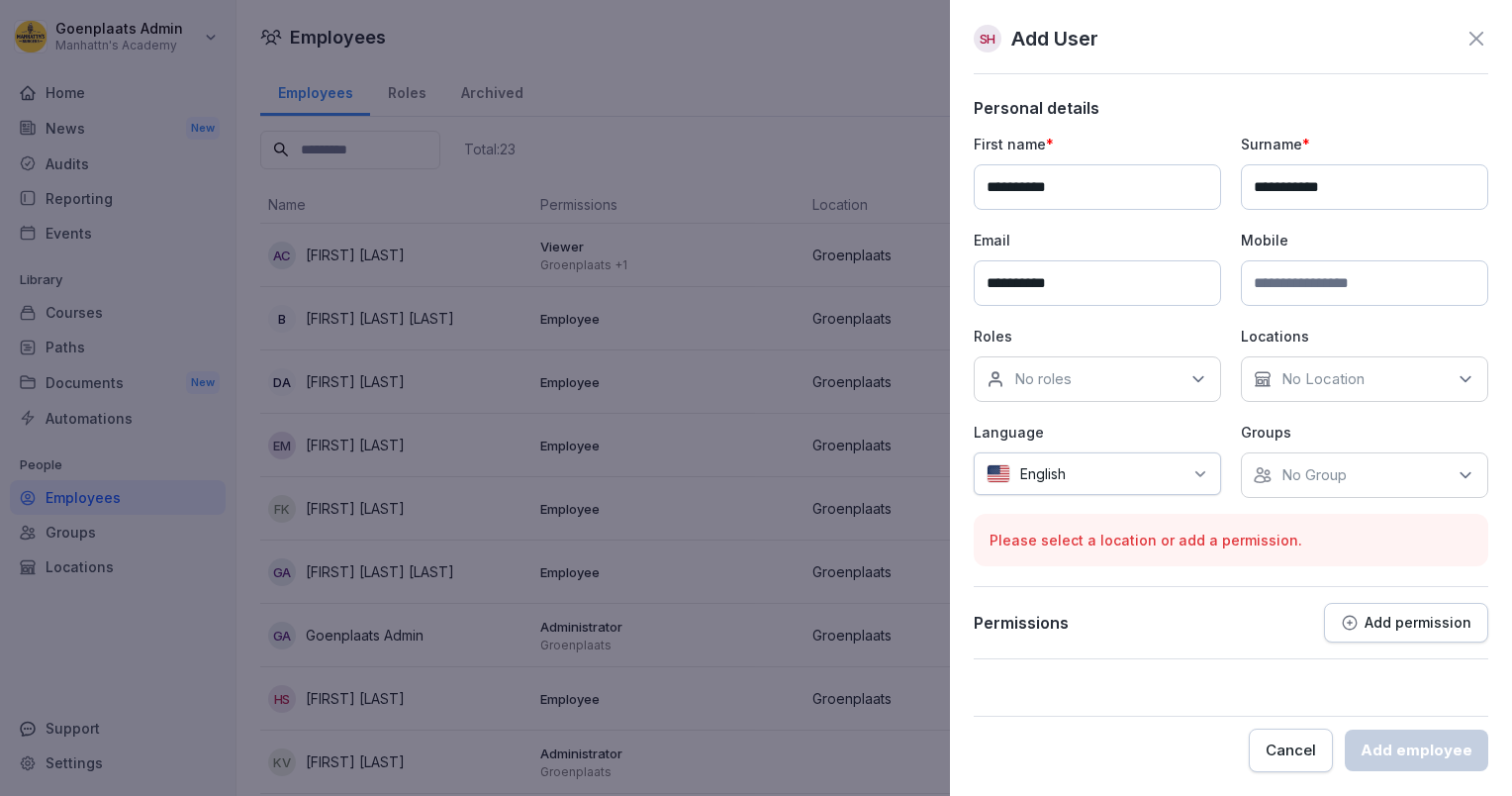 click on "**********" at bounding box center [1097, 283] 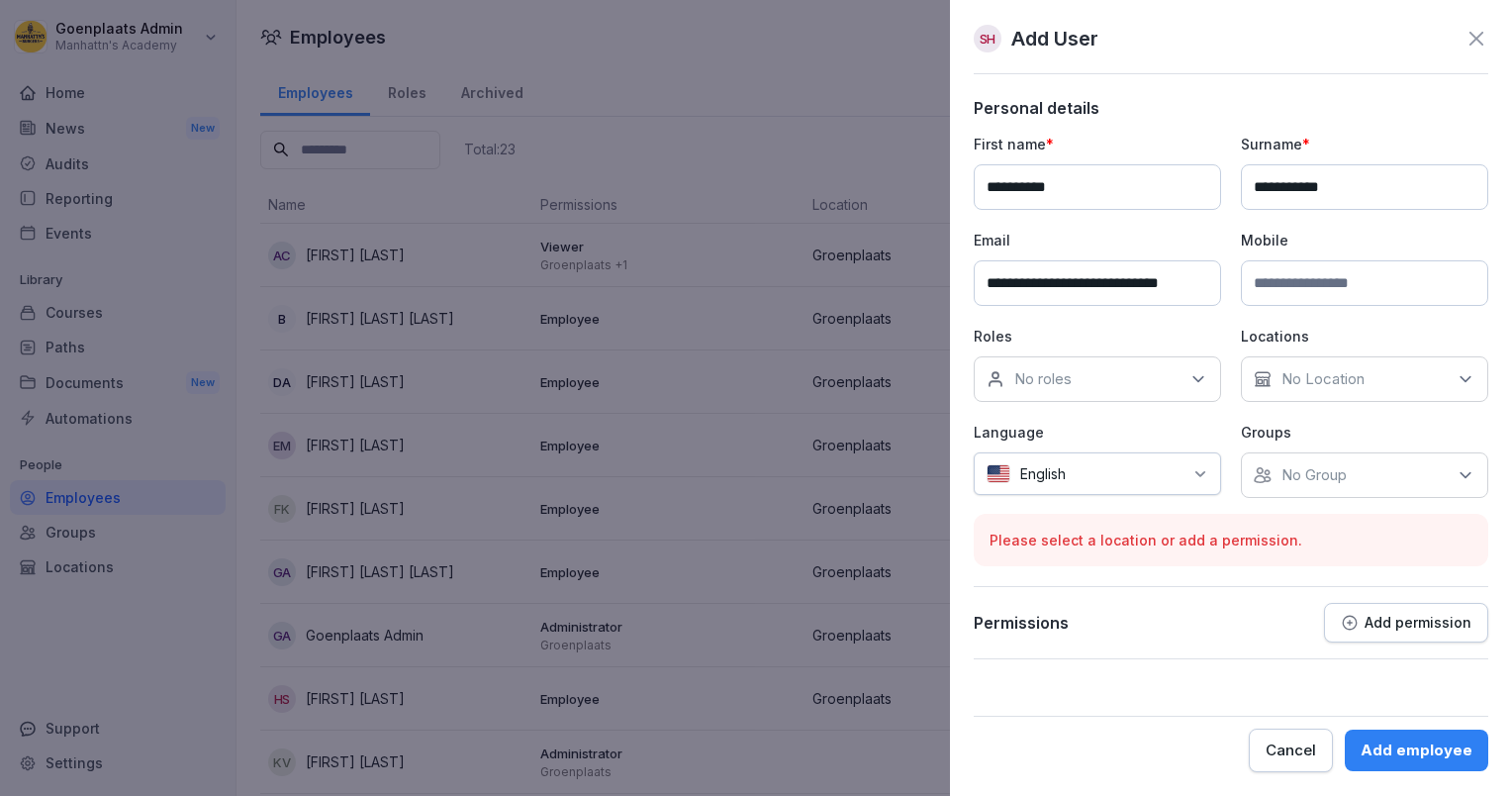 scroll, scrollTop: 0, scrollLeft: 4, axis: horizontal 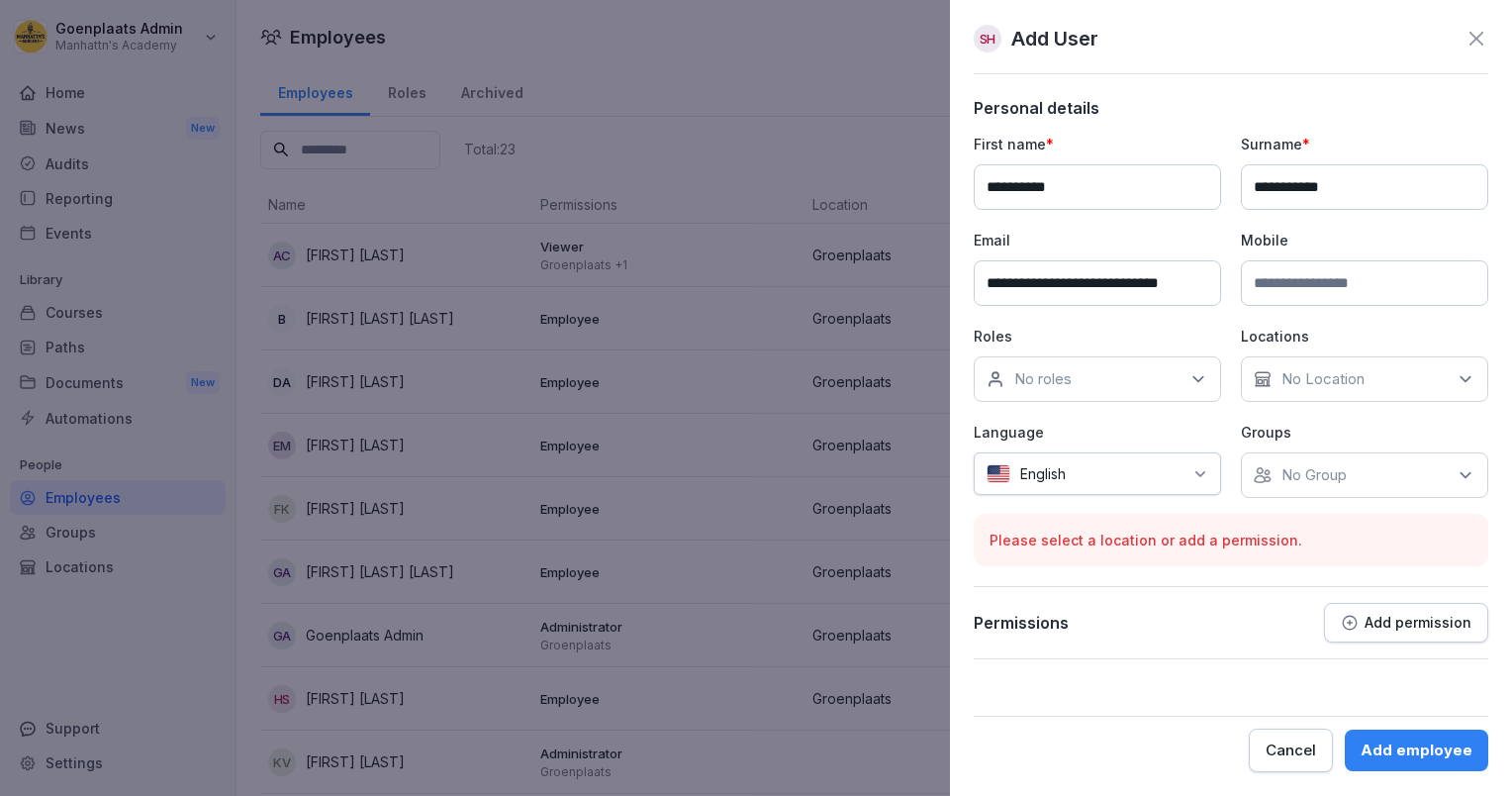 type on "**********" 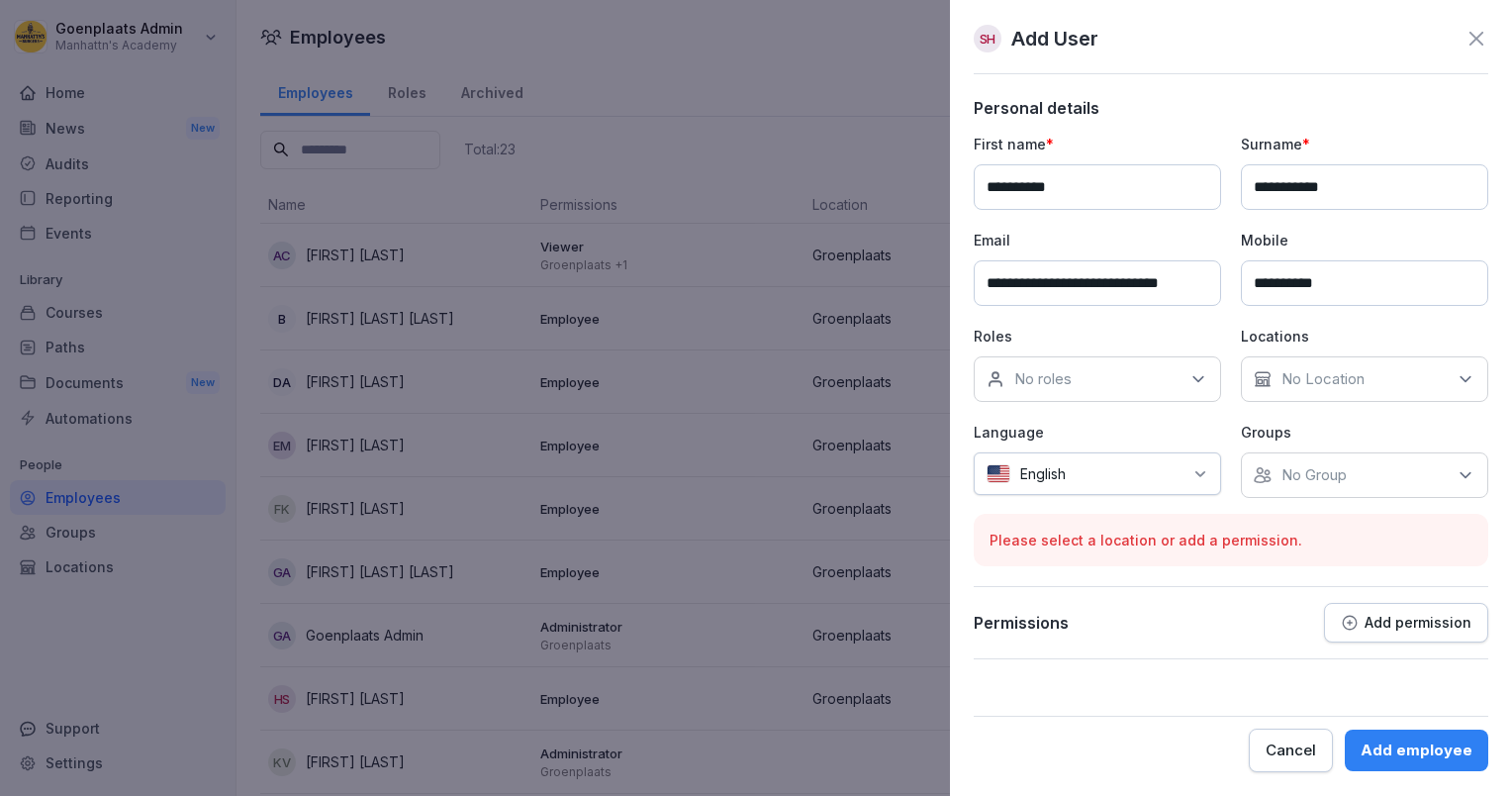 type on "**********" 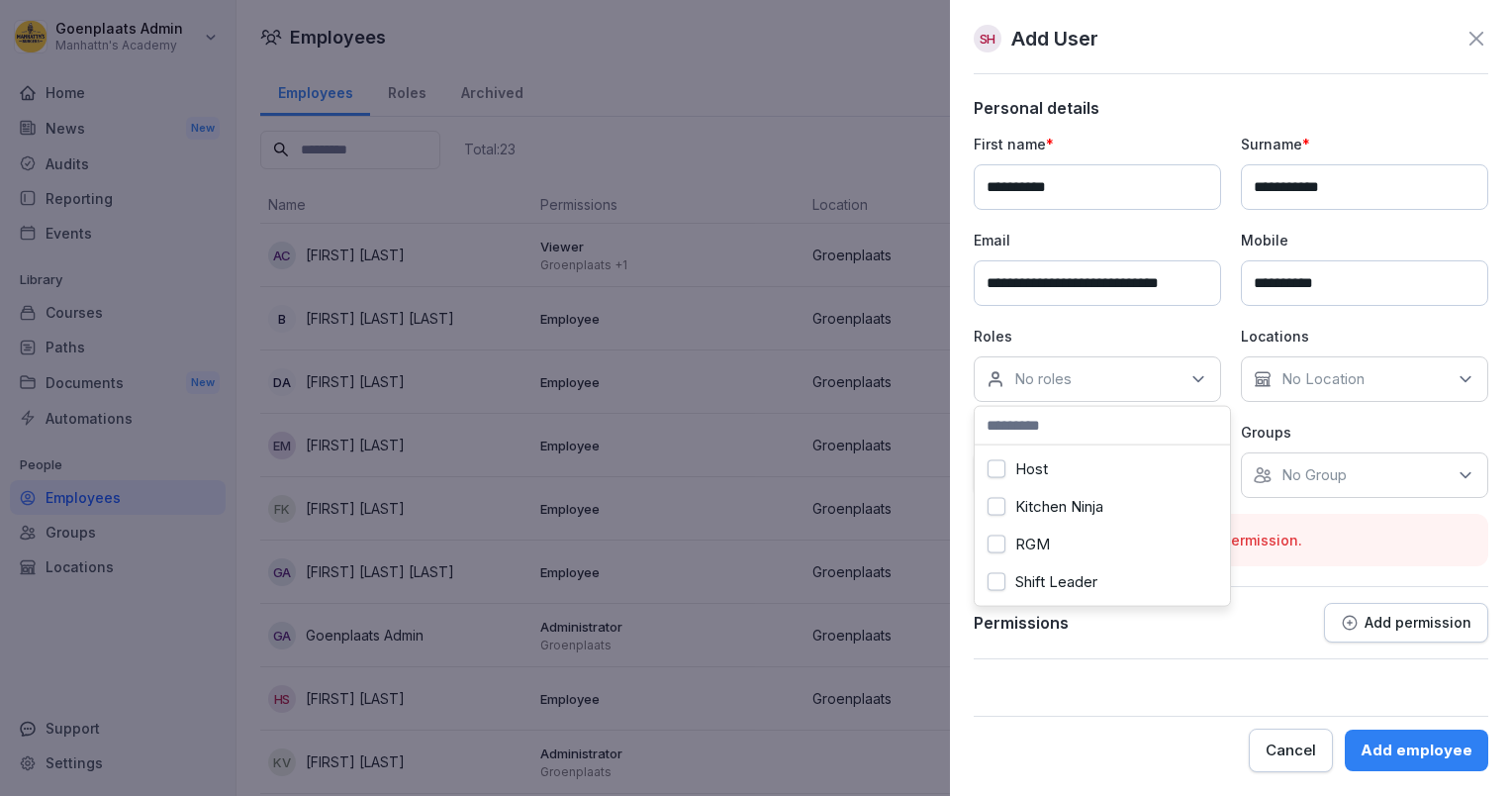 click on "Host" at bounding box center [1031, 469] 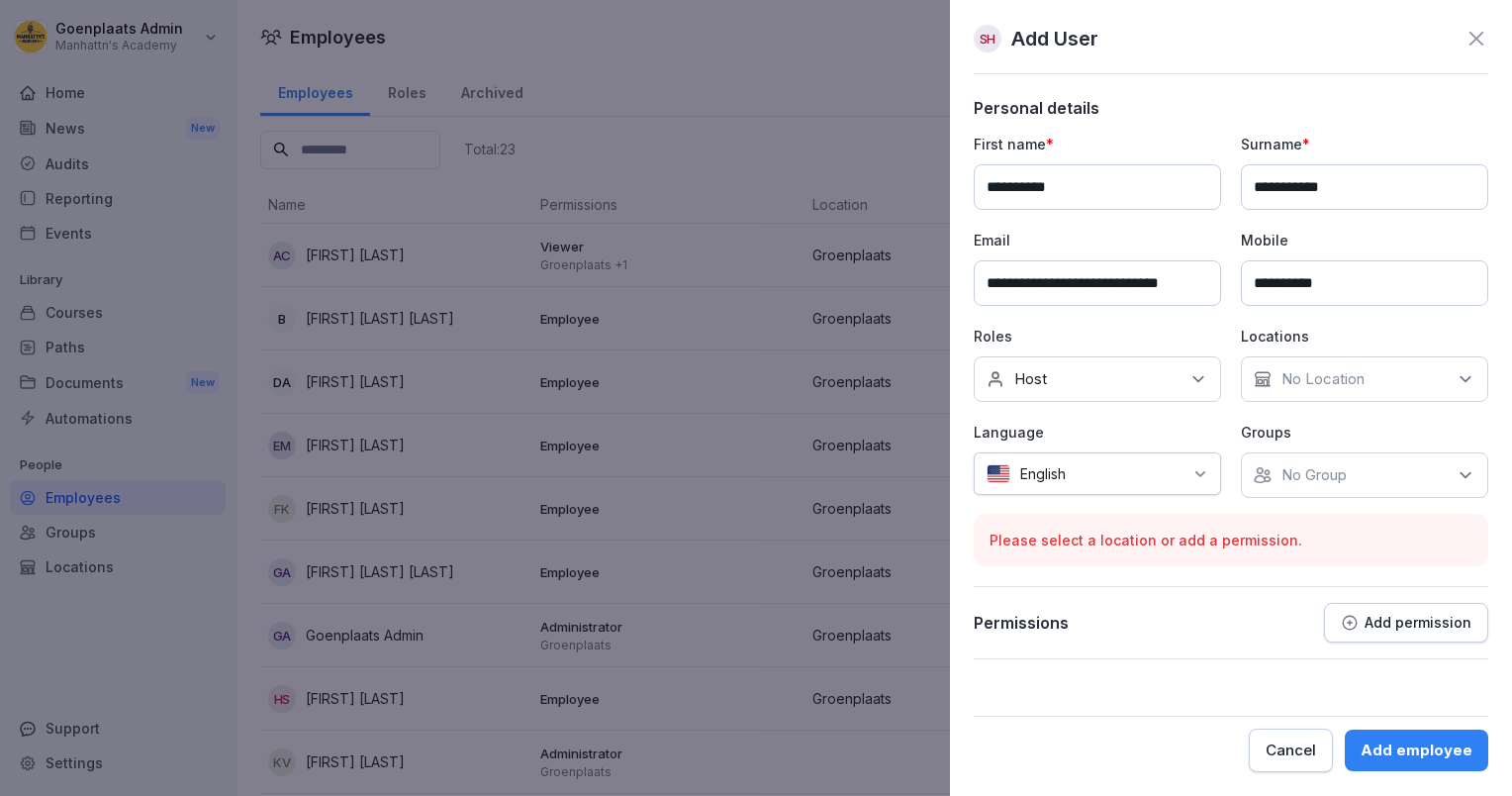 click on "No Location" at bounding box center [1365, 379] 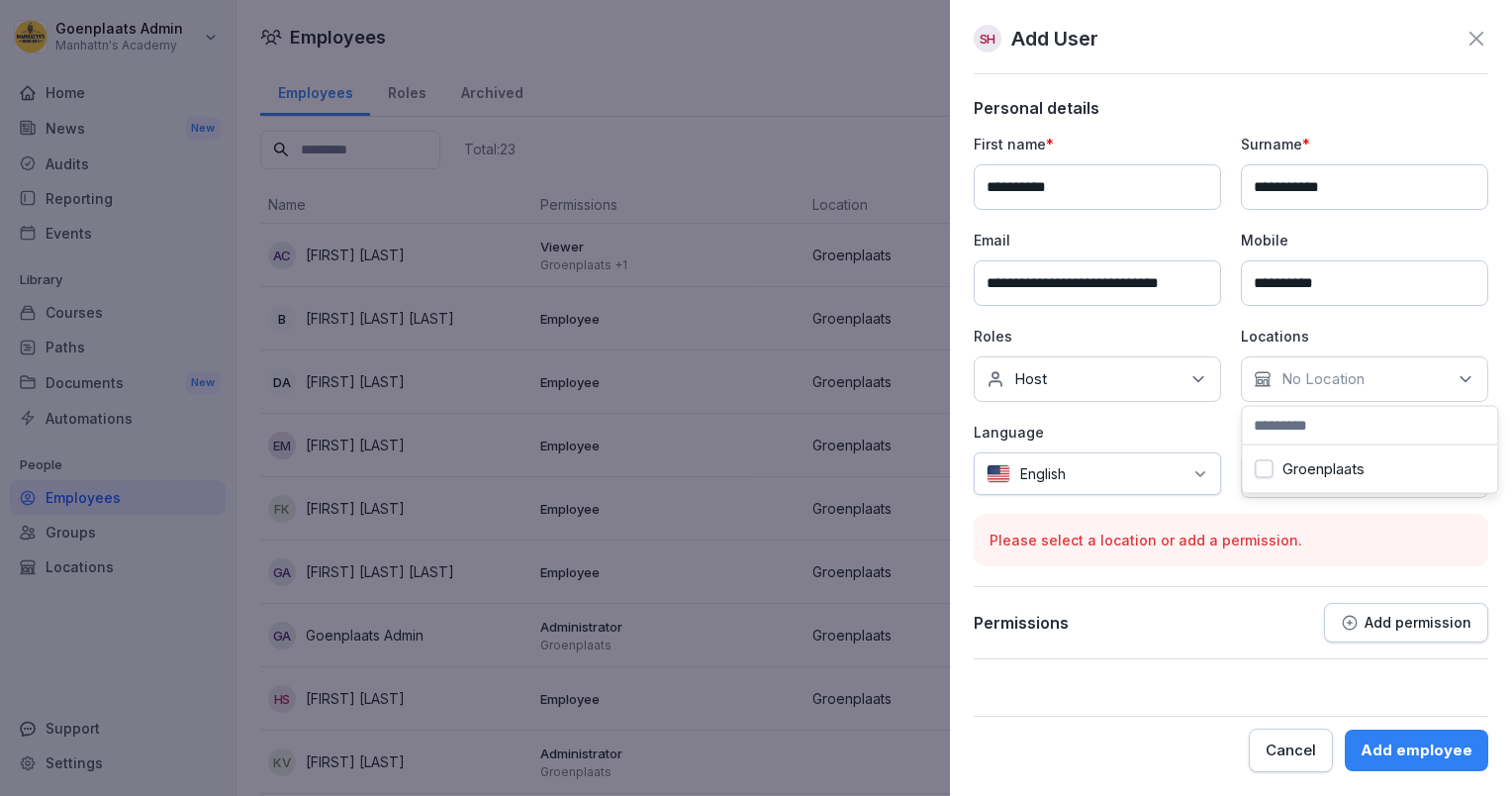 click on "Groenplaats" at bounding box center [1323, 469] 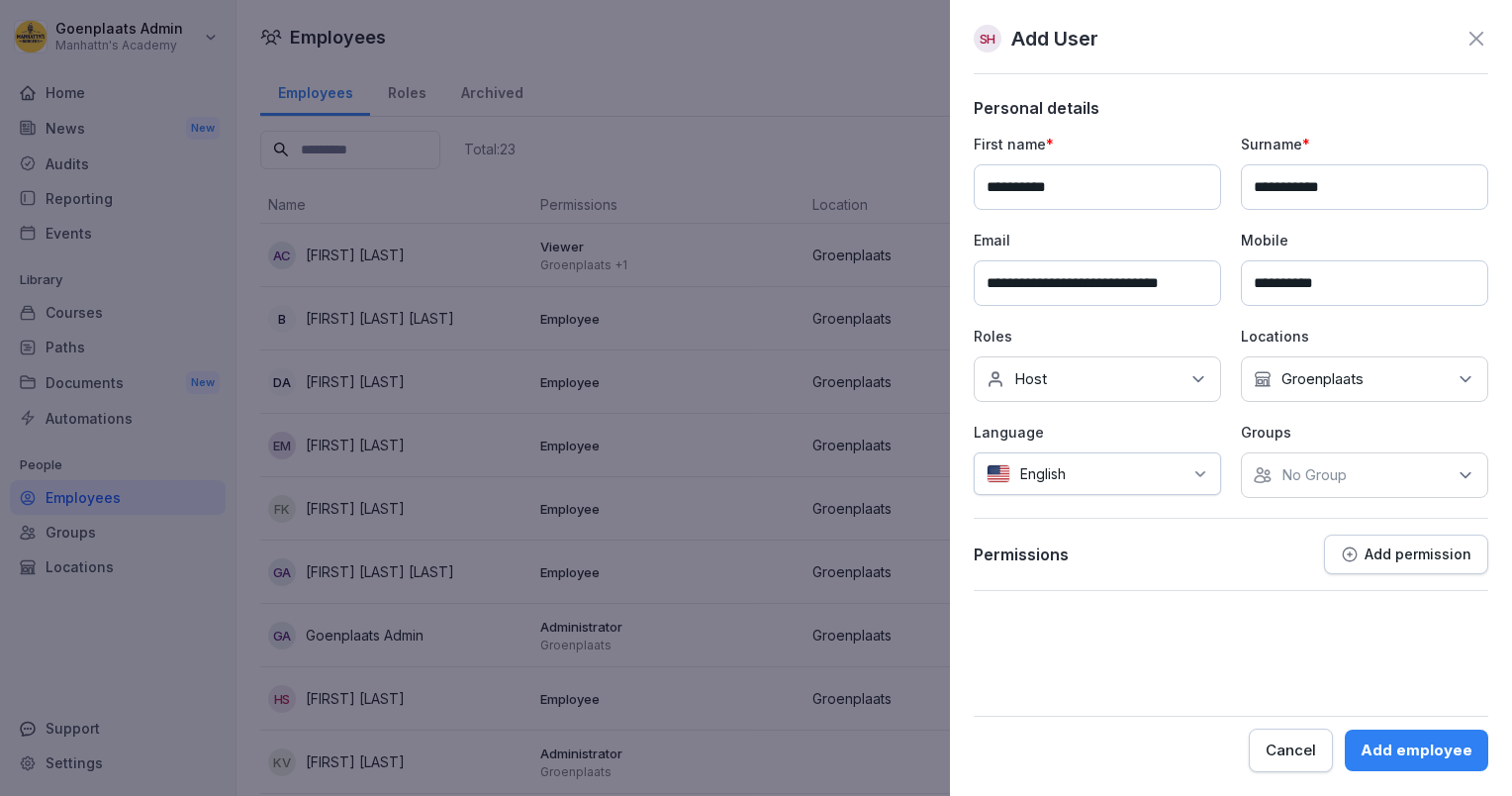click on "Permissions Add permission" at bounding box center (1231, 554) 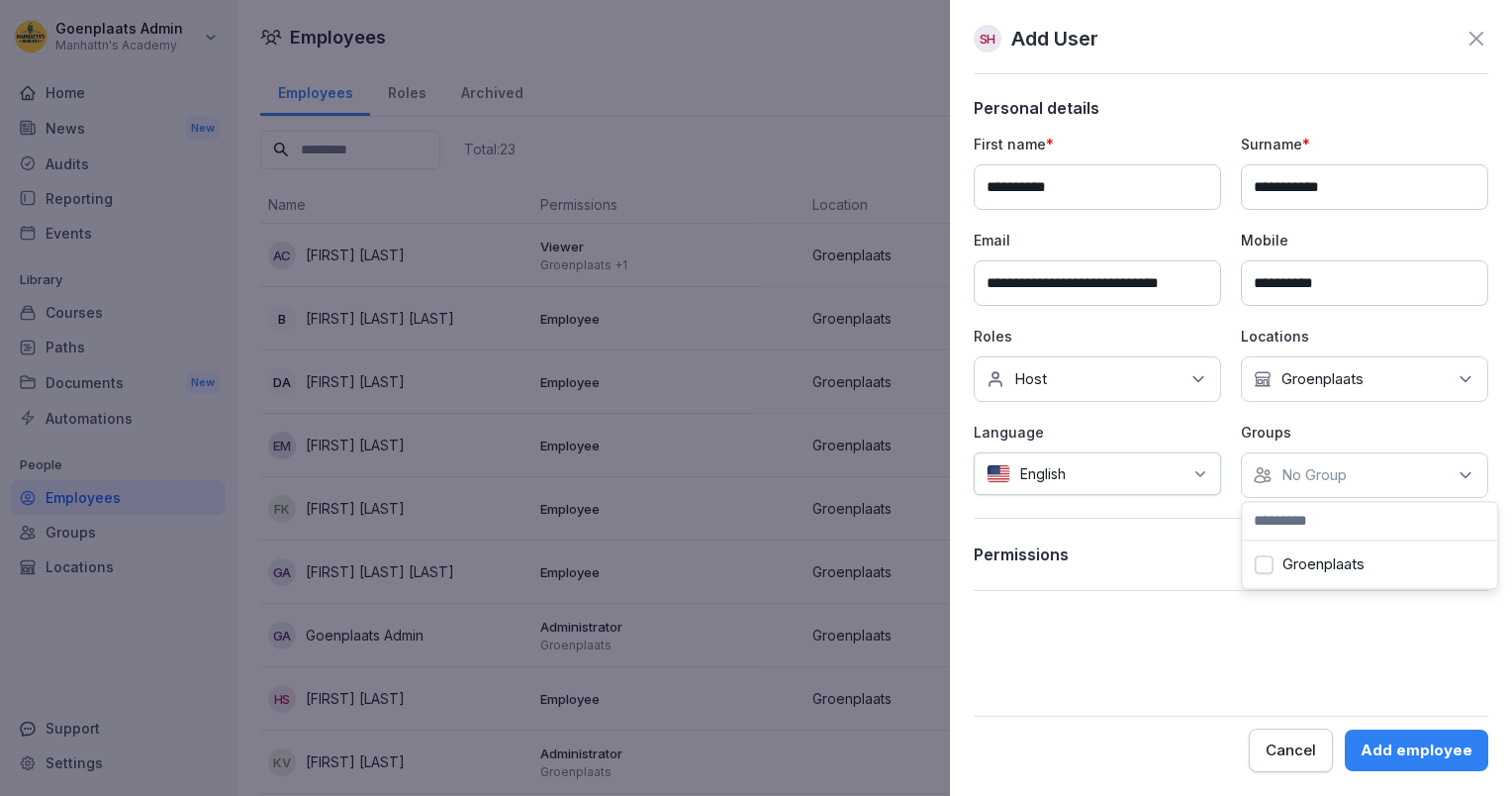 click on "Groenplaats" at bounding box center (1323, 564) 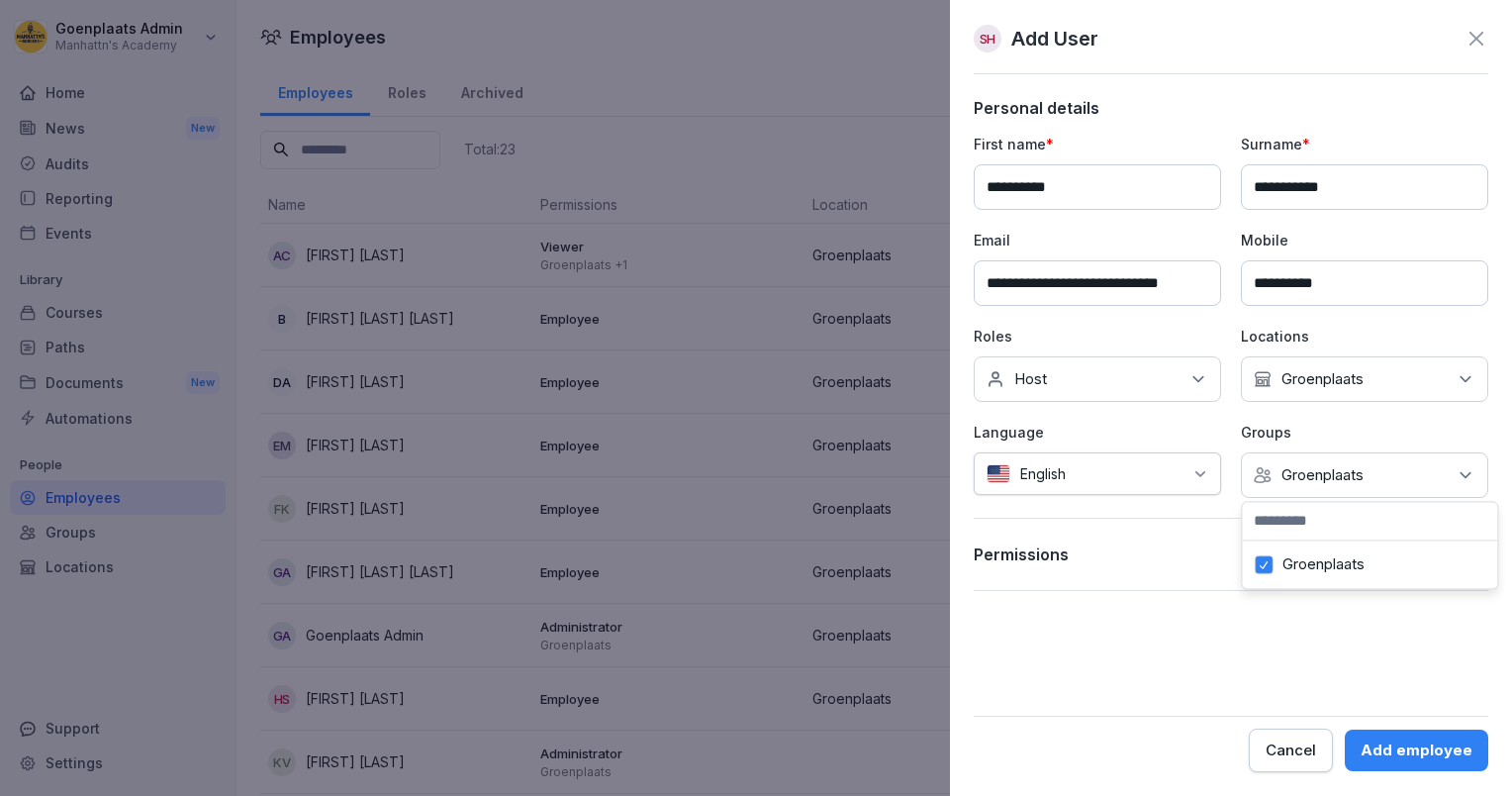 click on "English" at bounding box center (1097, 473) 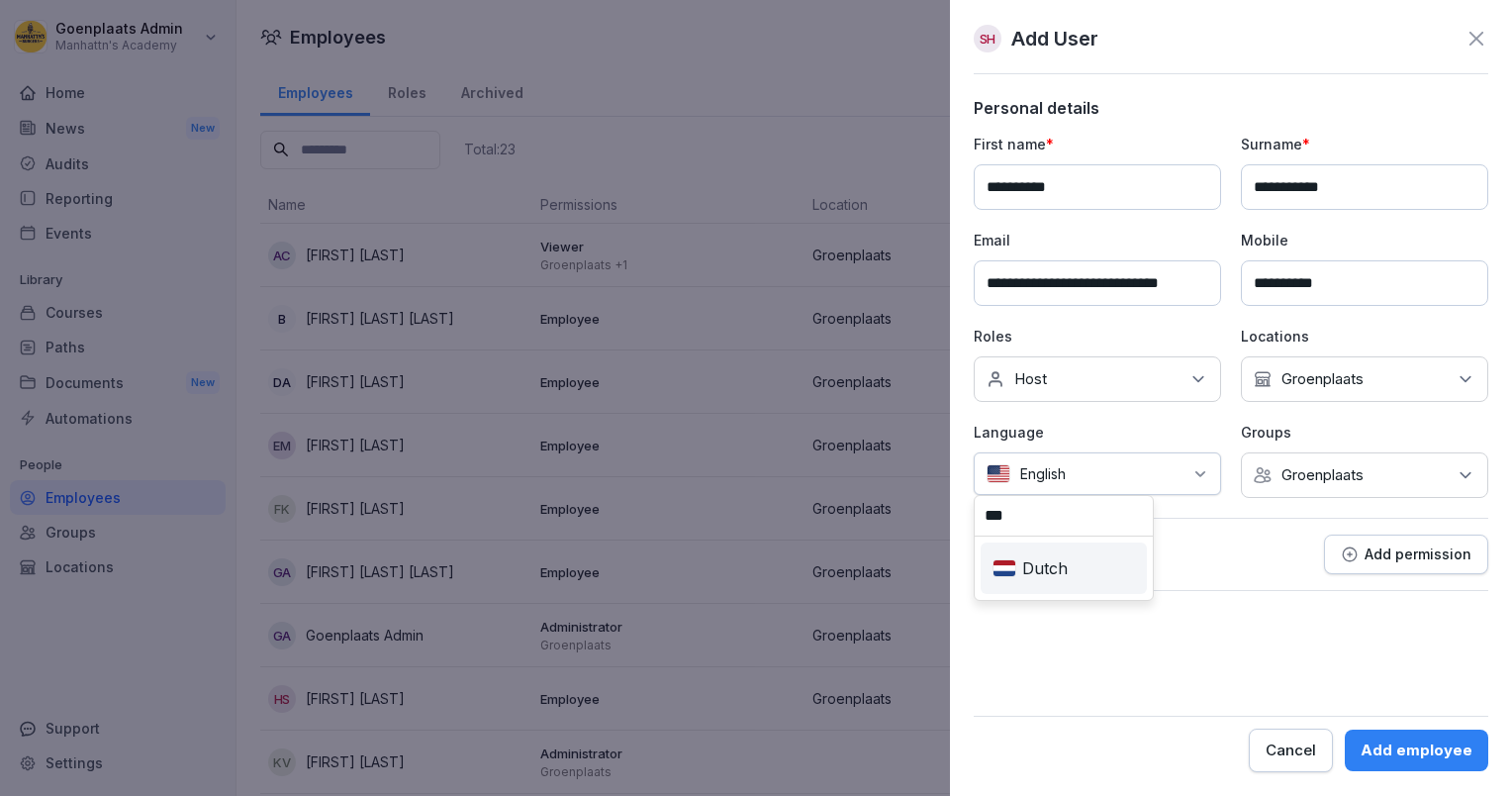 type on "***" 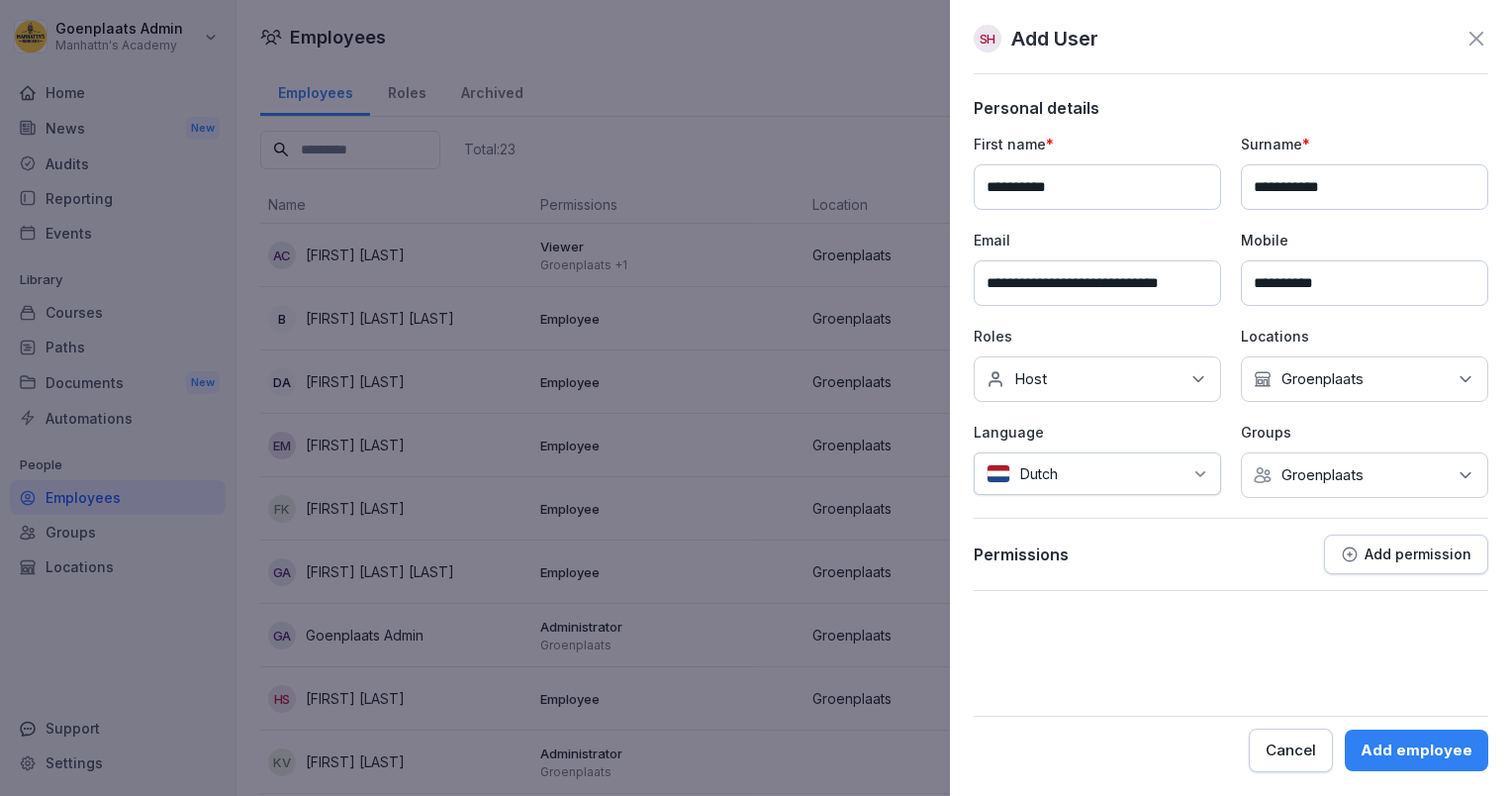 click on "Add employee" at bounding box center [1416, 750] 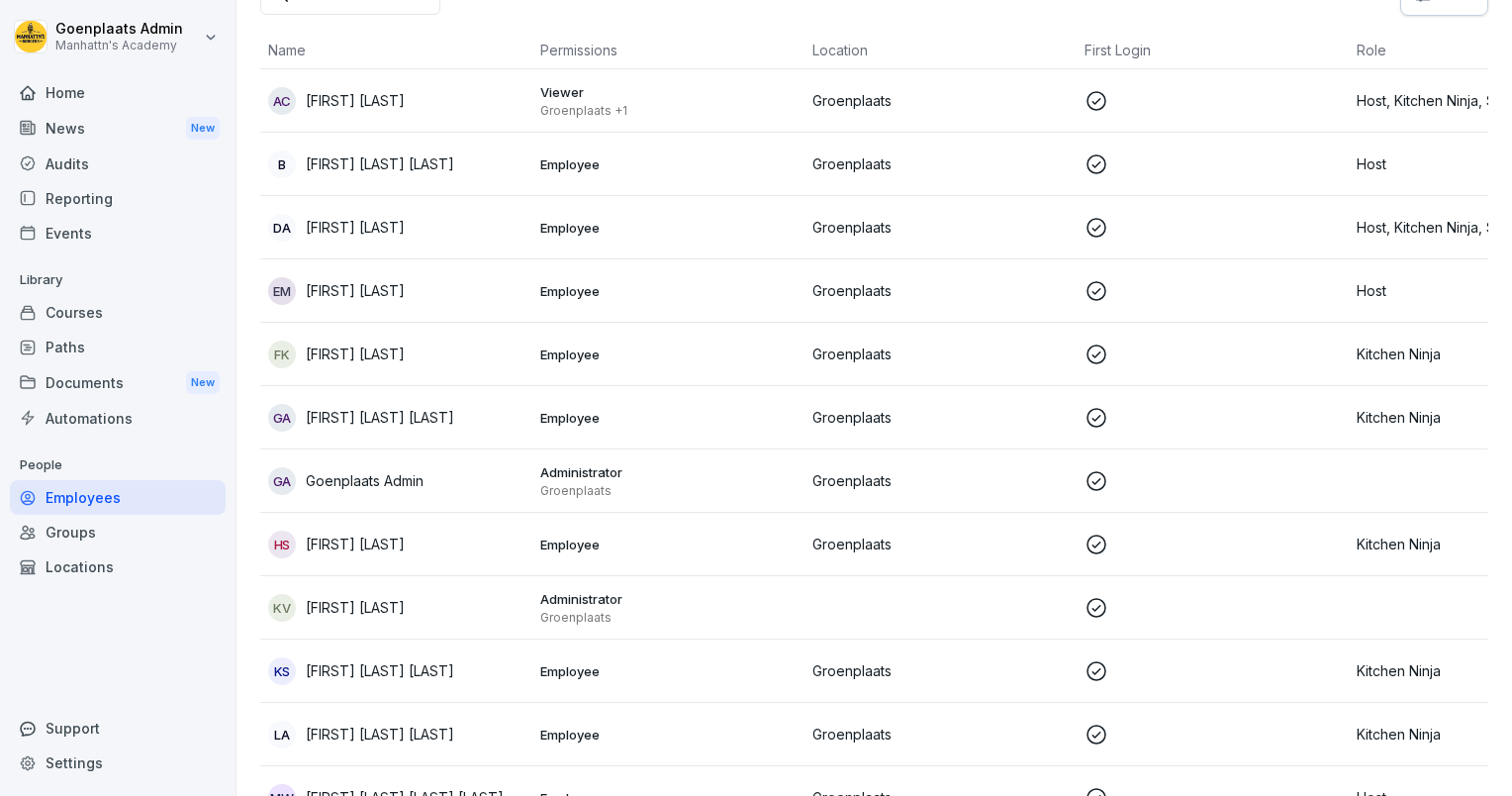 scroll, scrollTop: 0, scrollLeft: 0, axis: both 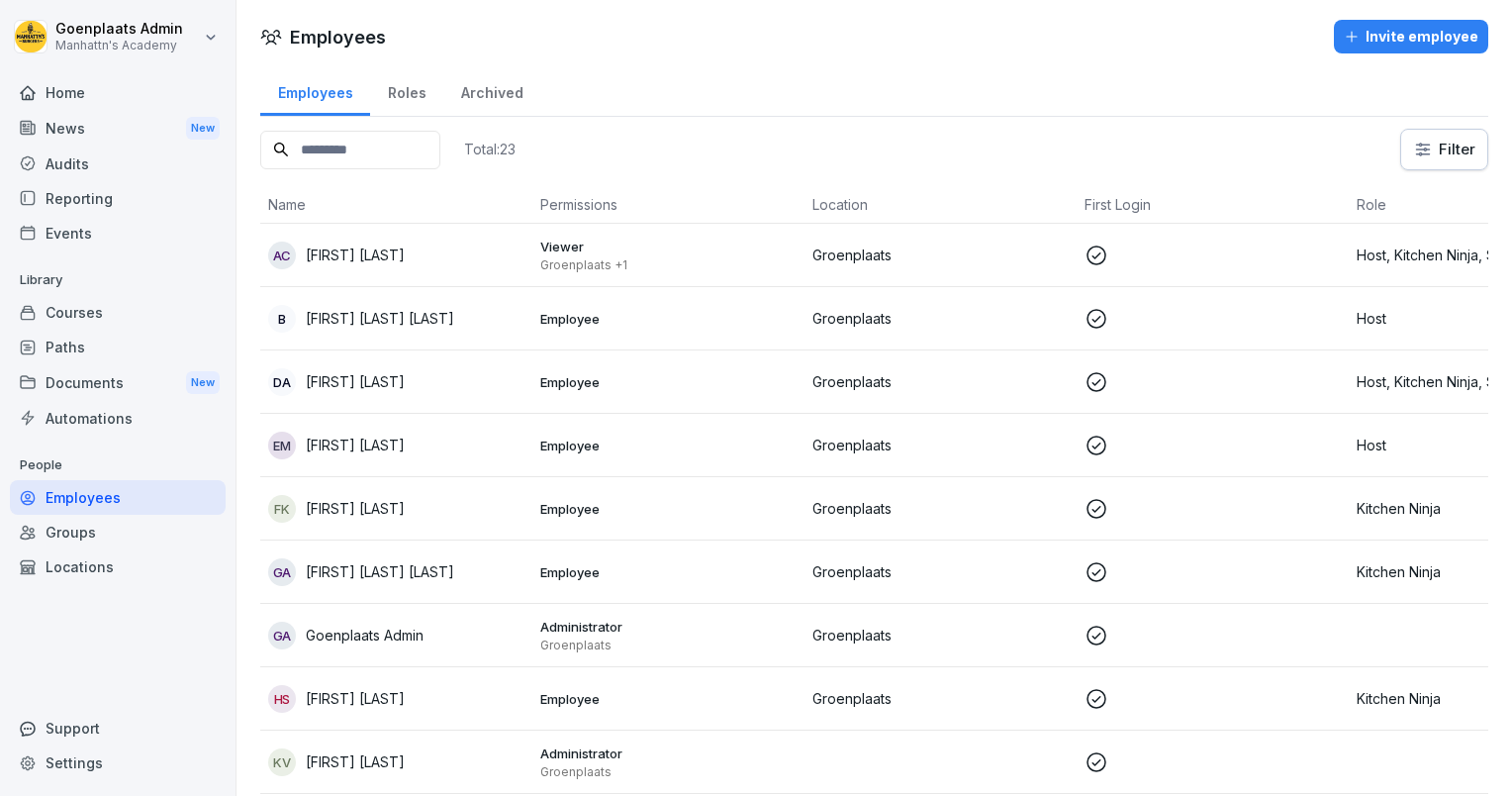 click on "Invite employee" at bounding box center (1411, 37) 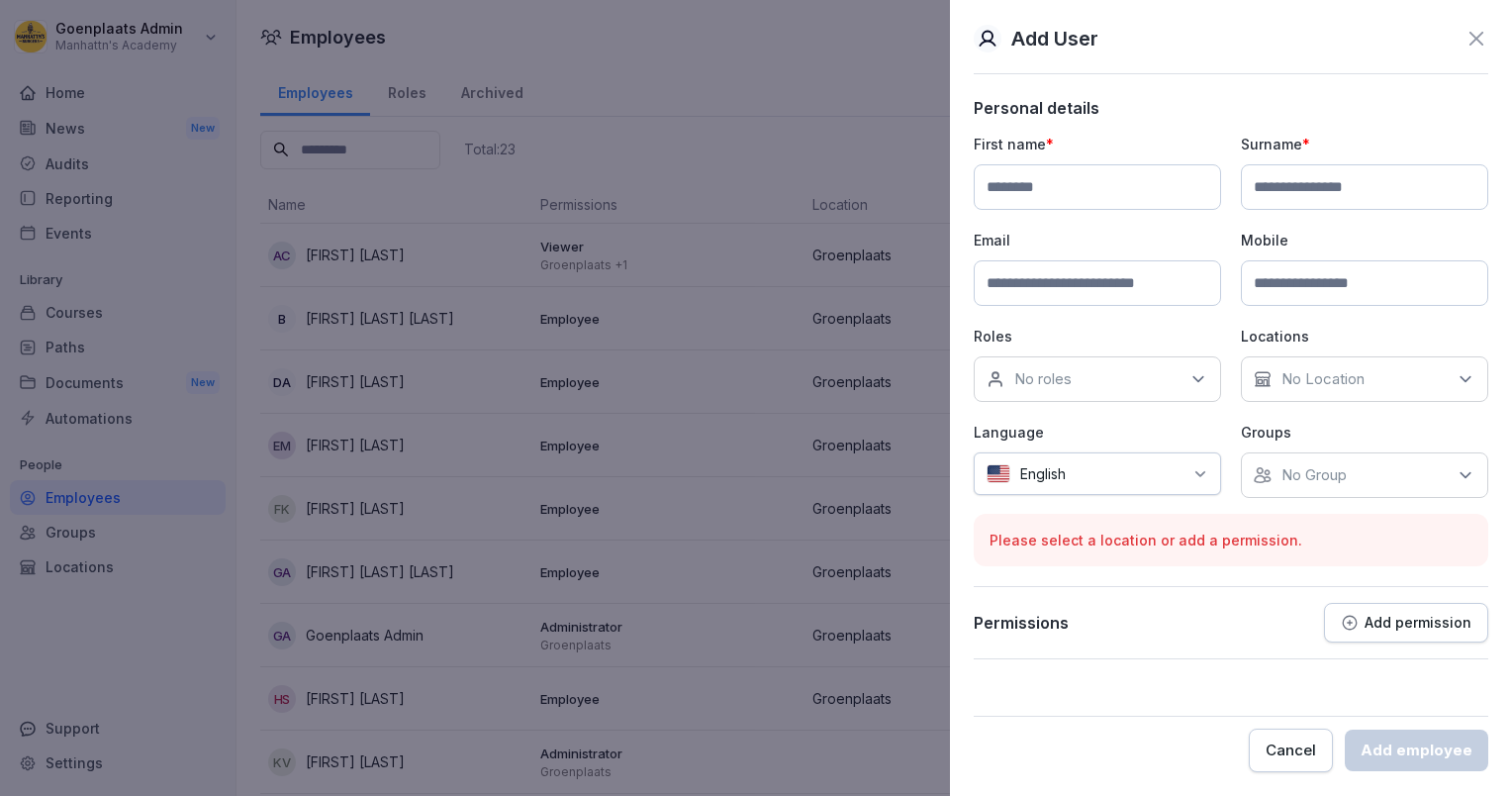click at bounding box center [1097, 187] 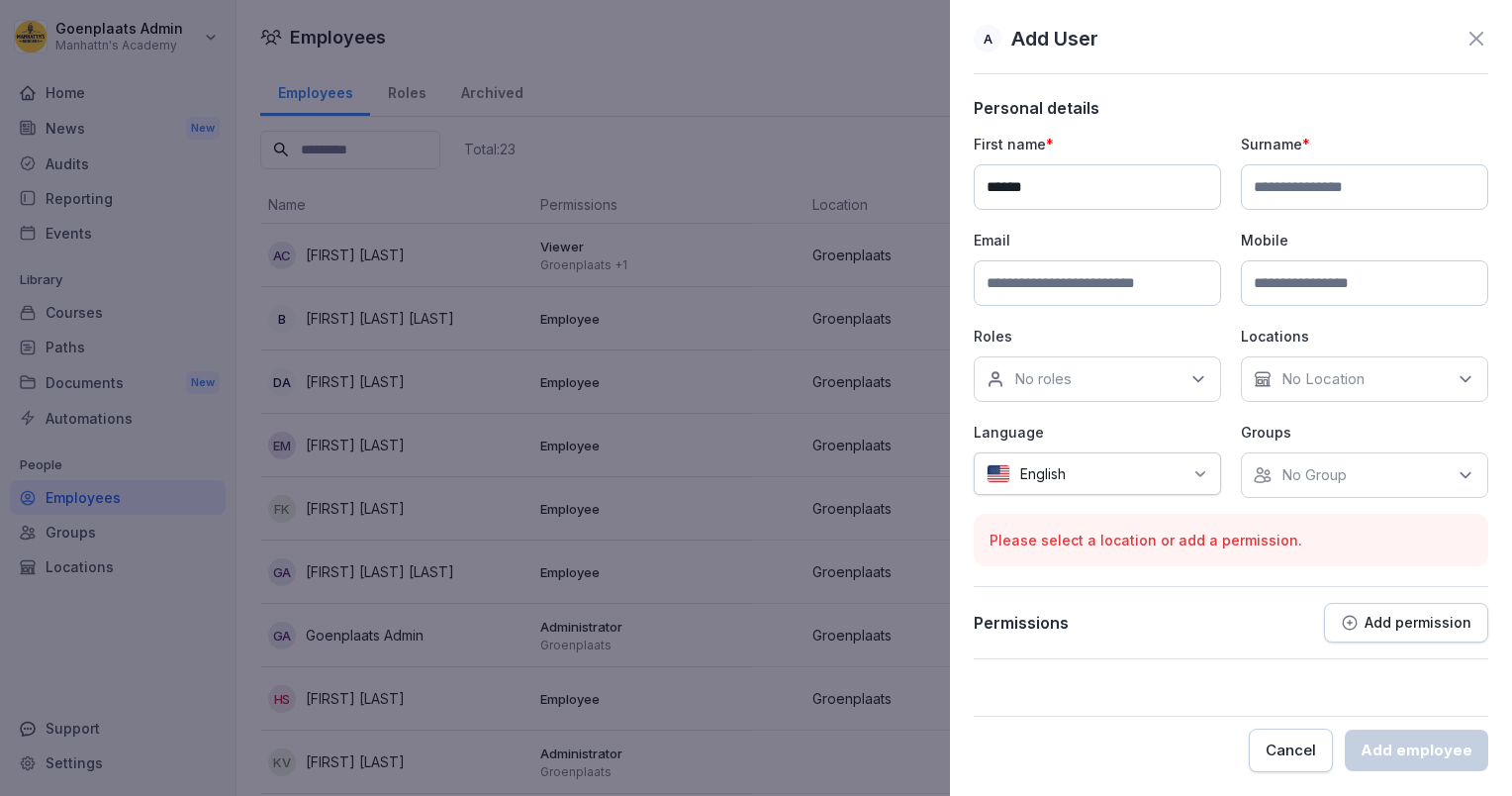type on "******" 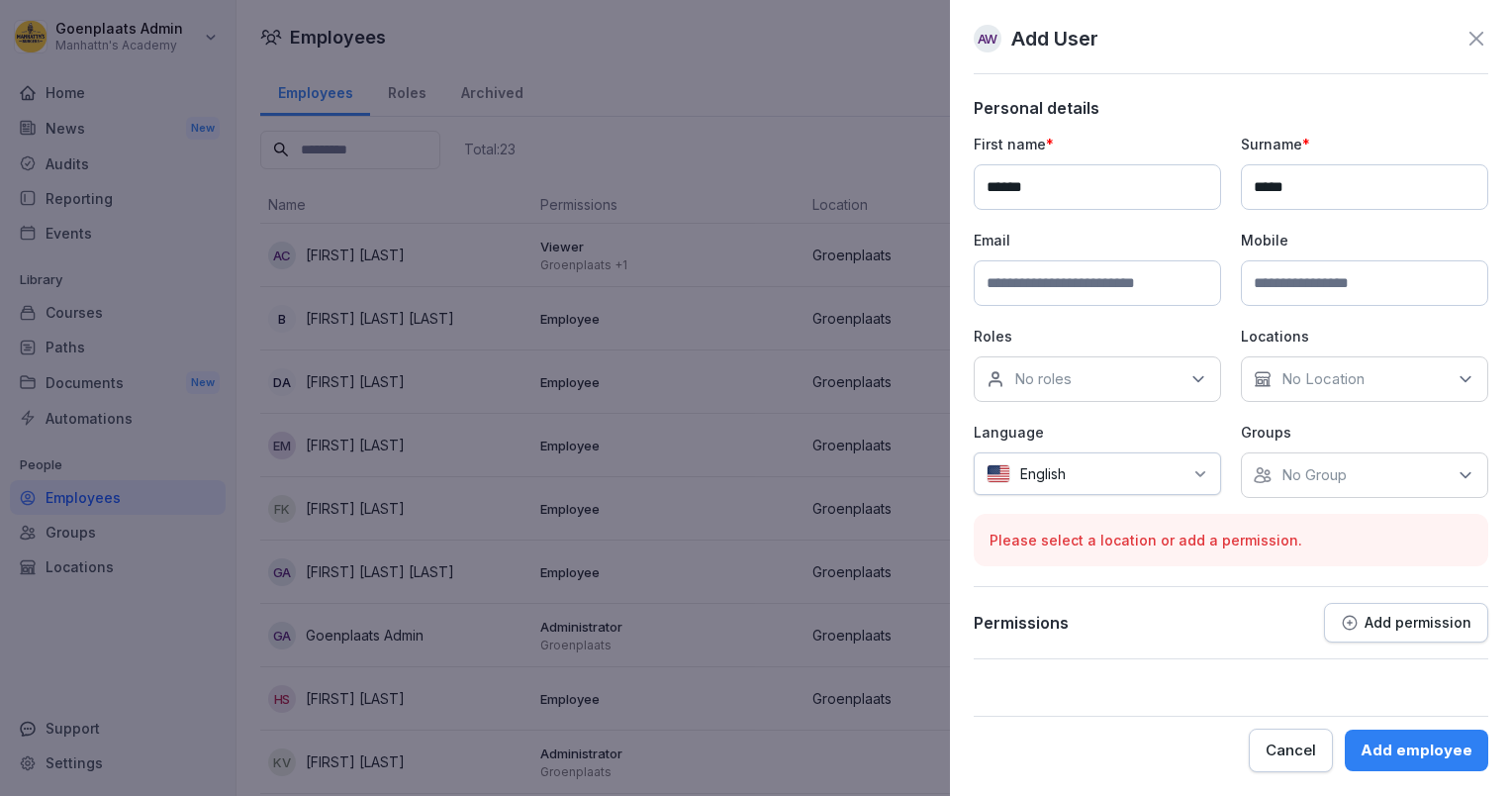 type on "*****" 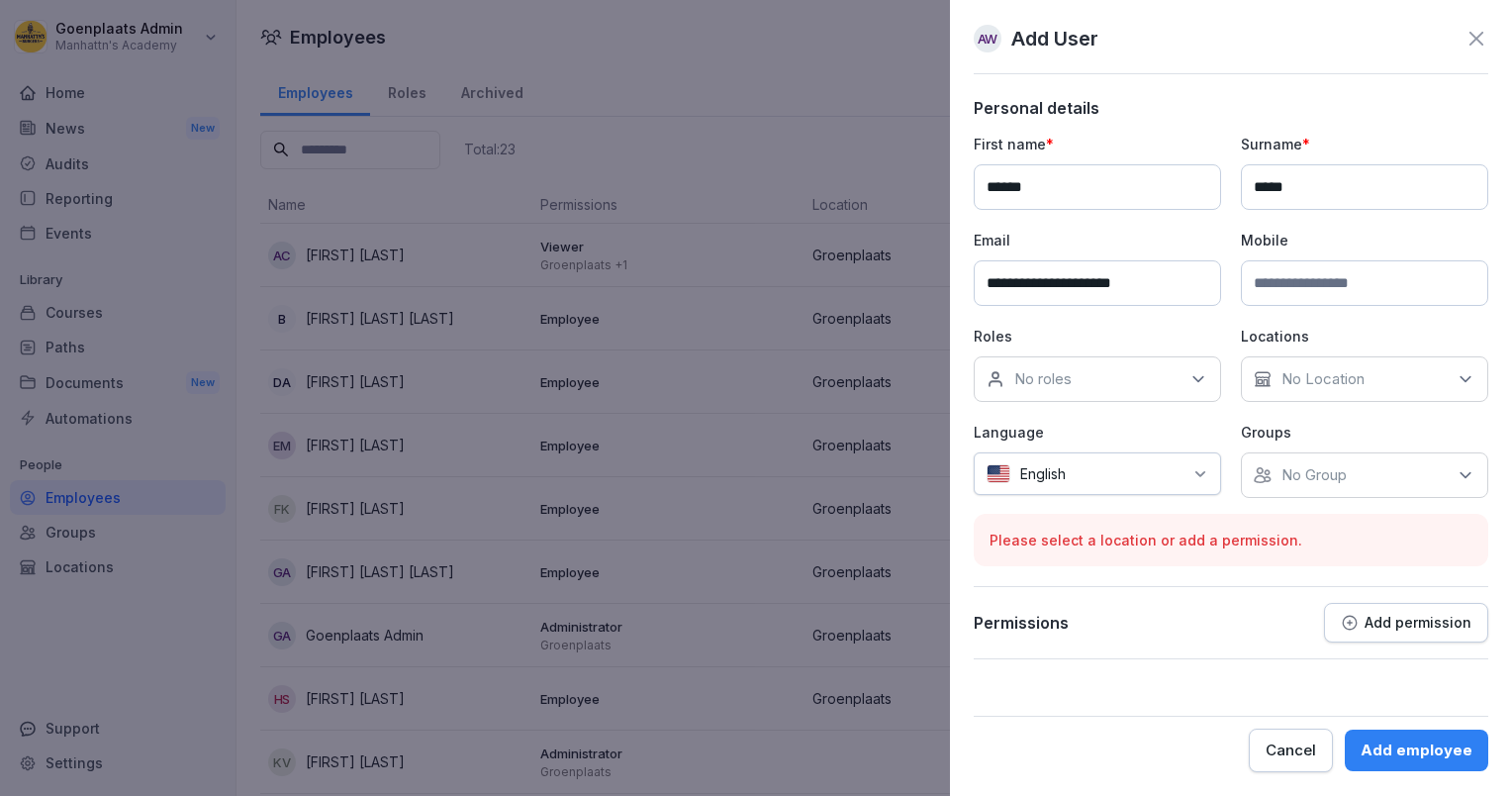 type on "**********" 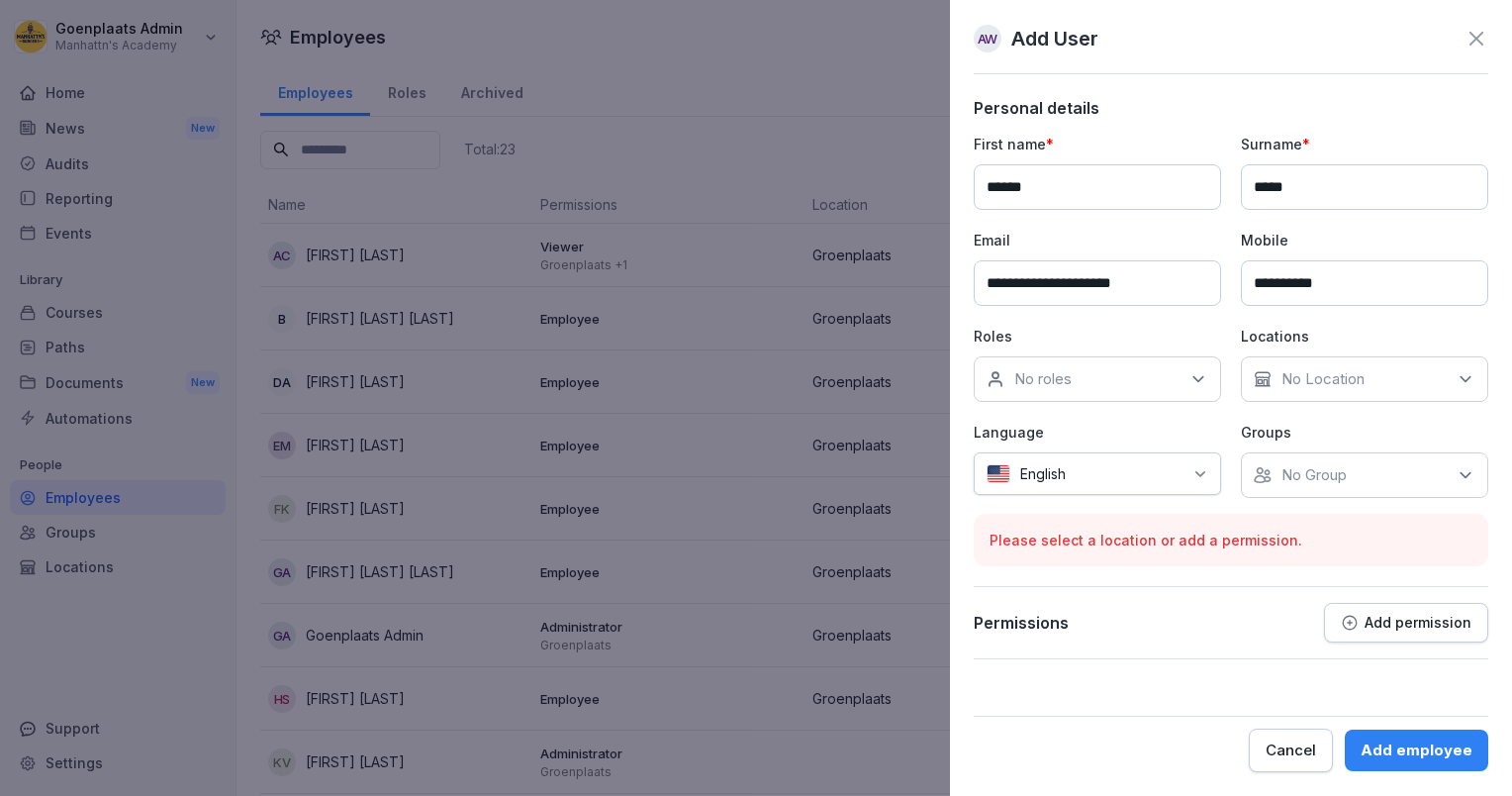 type on "**********" 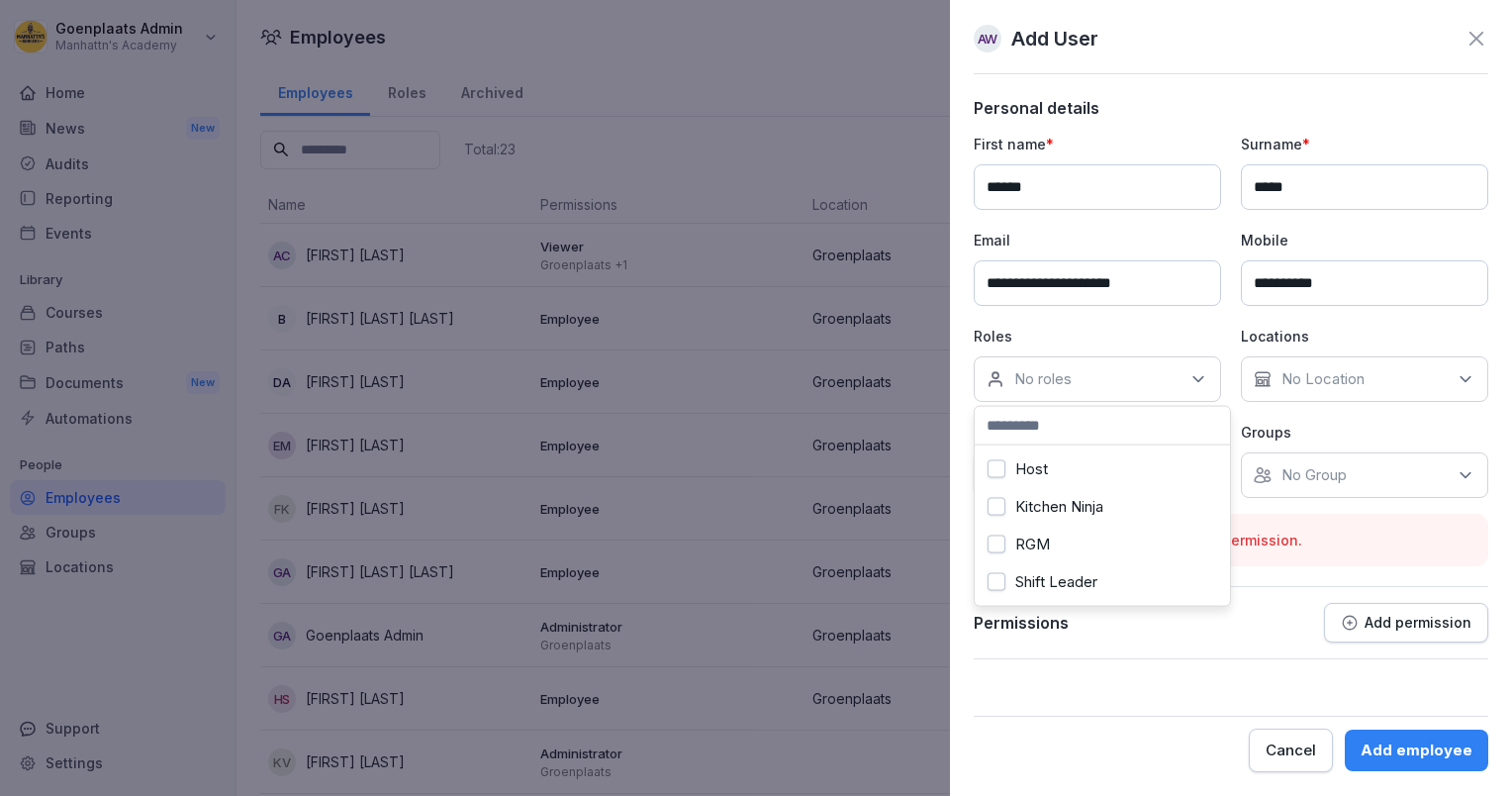 click on "Host Kitchen Ninja RGM Shift Leader" at bounding box center (1102, 526) 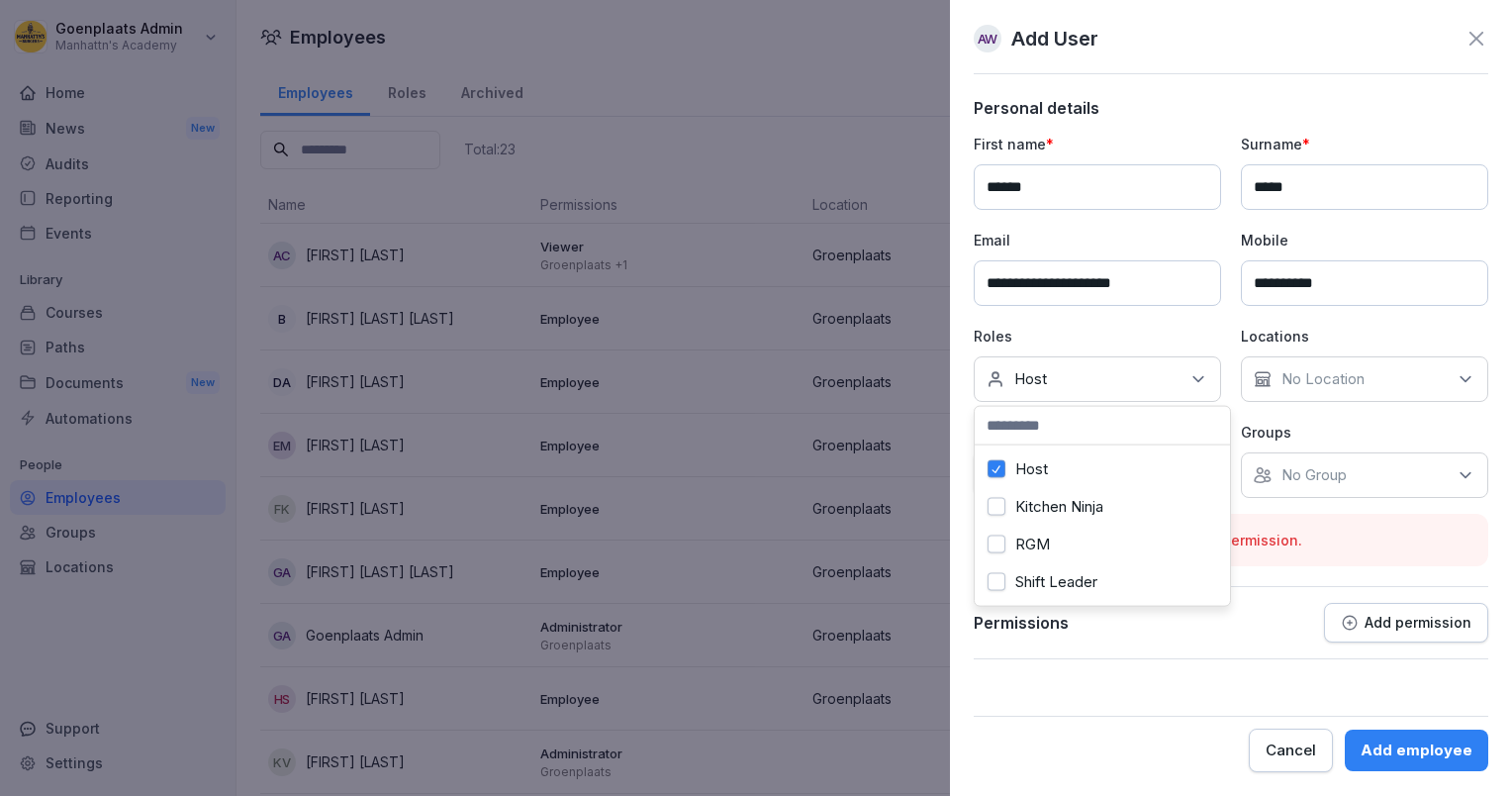 click on "No Location" at bounding box center [1365, 379] 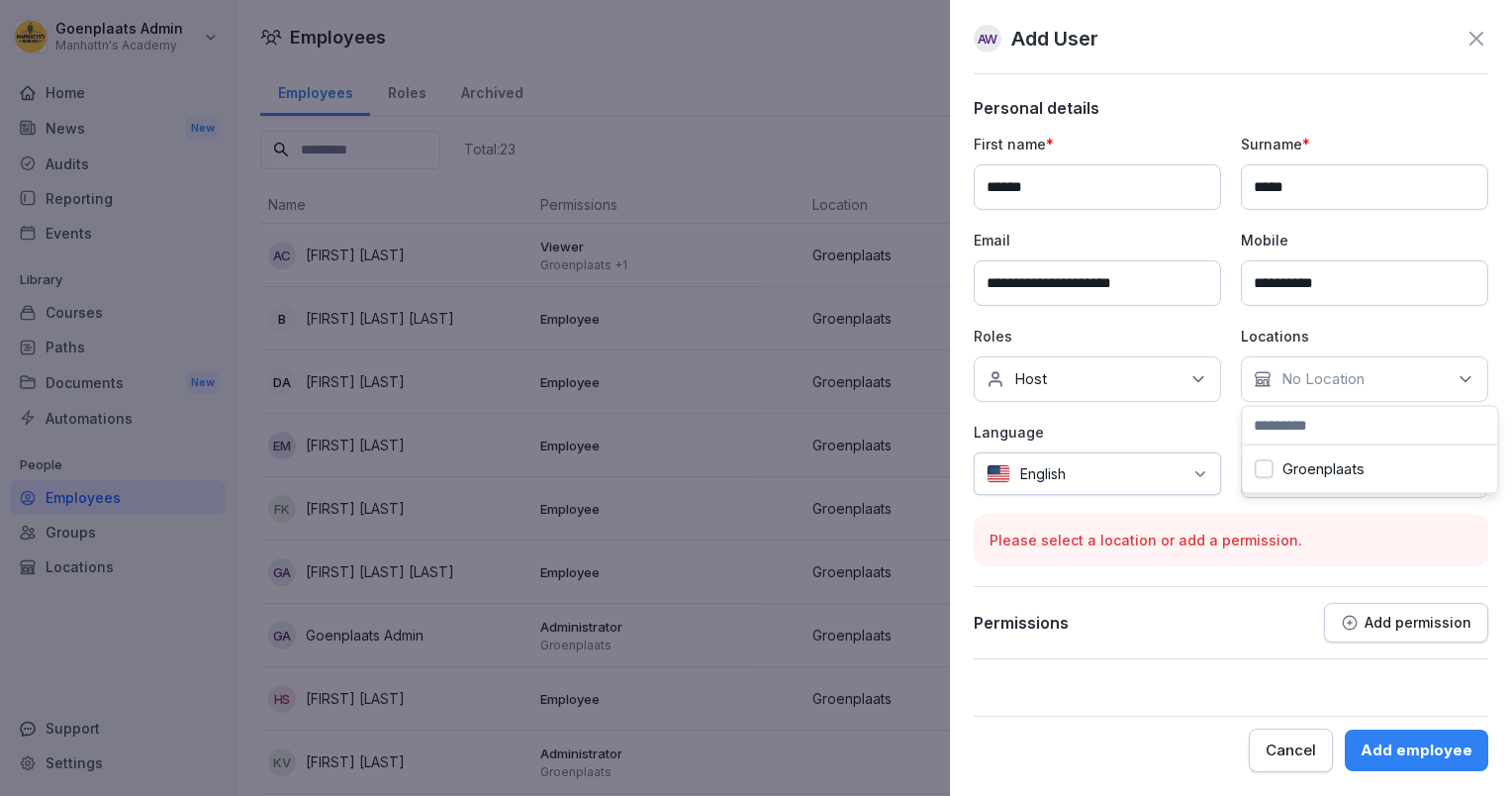 click on "Groenplaats" at bounding box center [1323, 469] 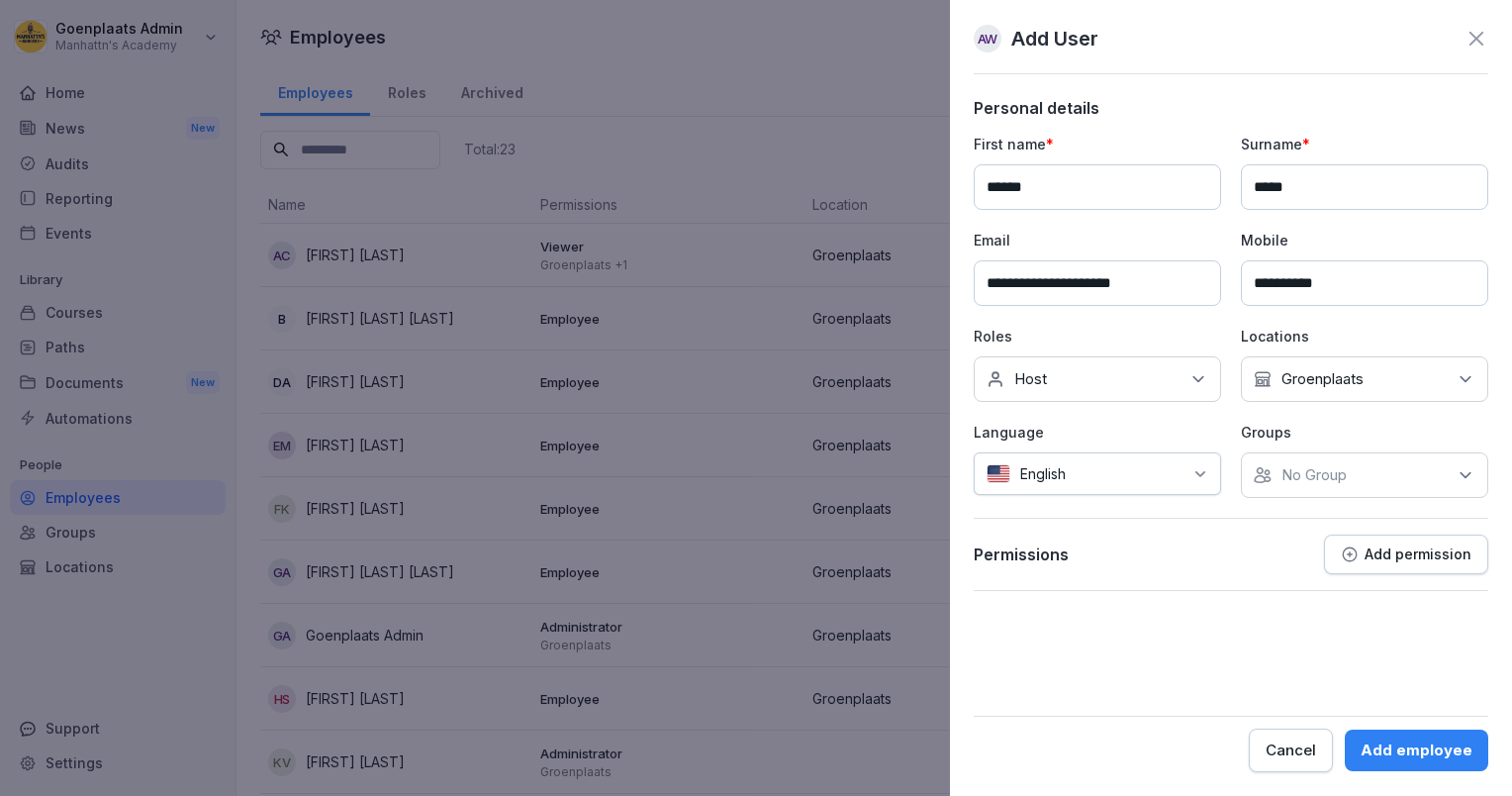 click on "**********" at bounding box center (1231, 316) 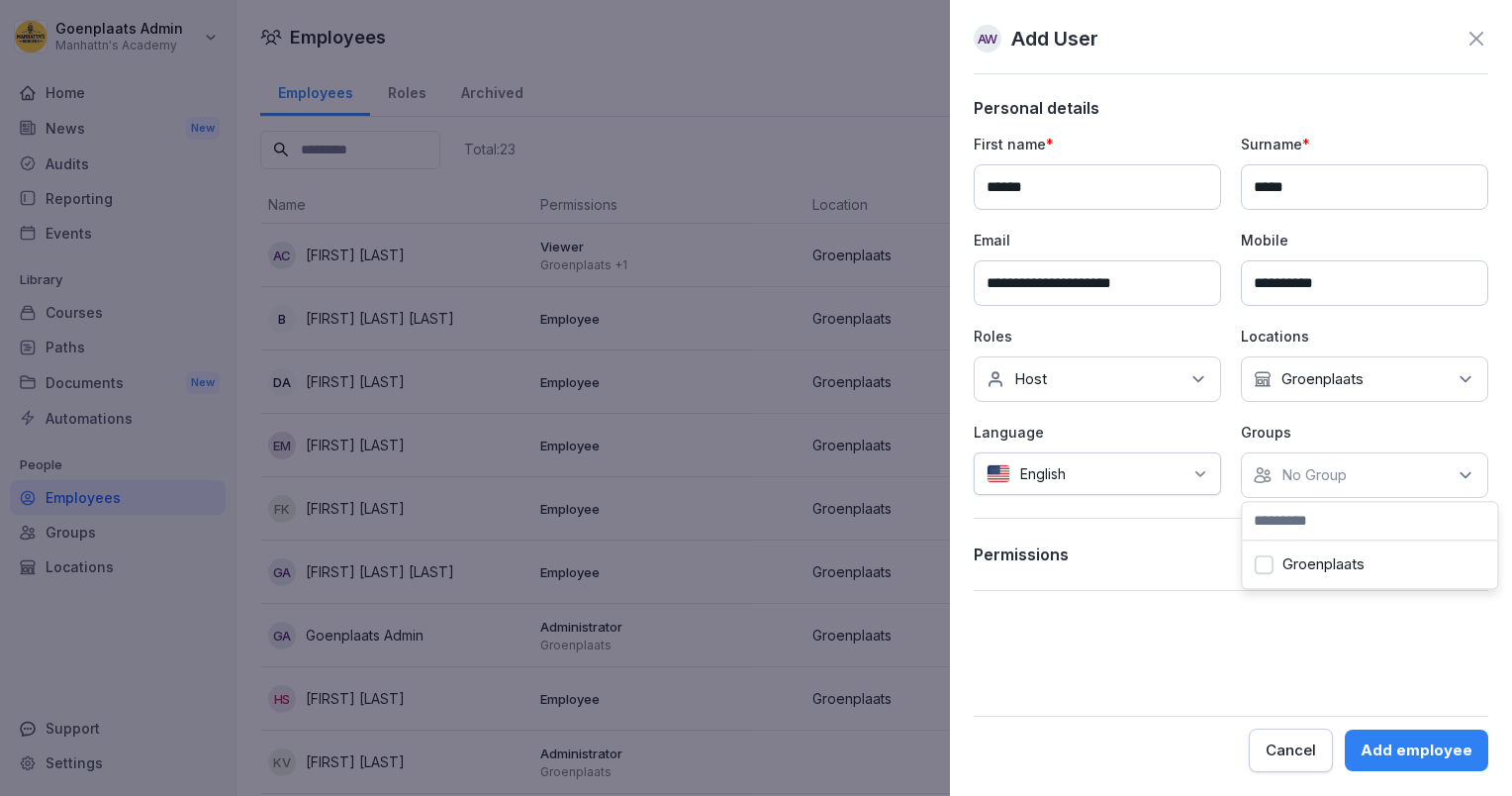 click on "Groenplaats" at bounding box center (1323, 564) 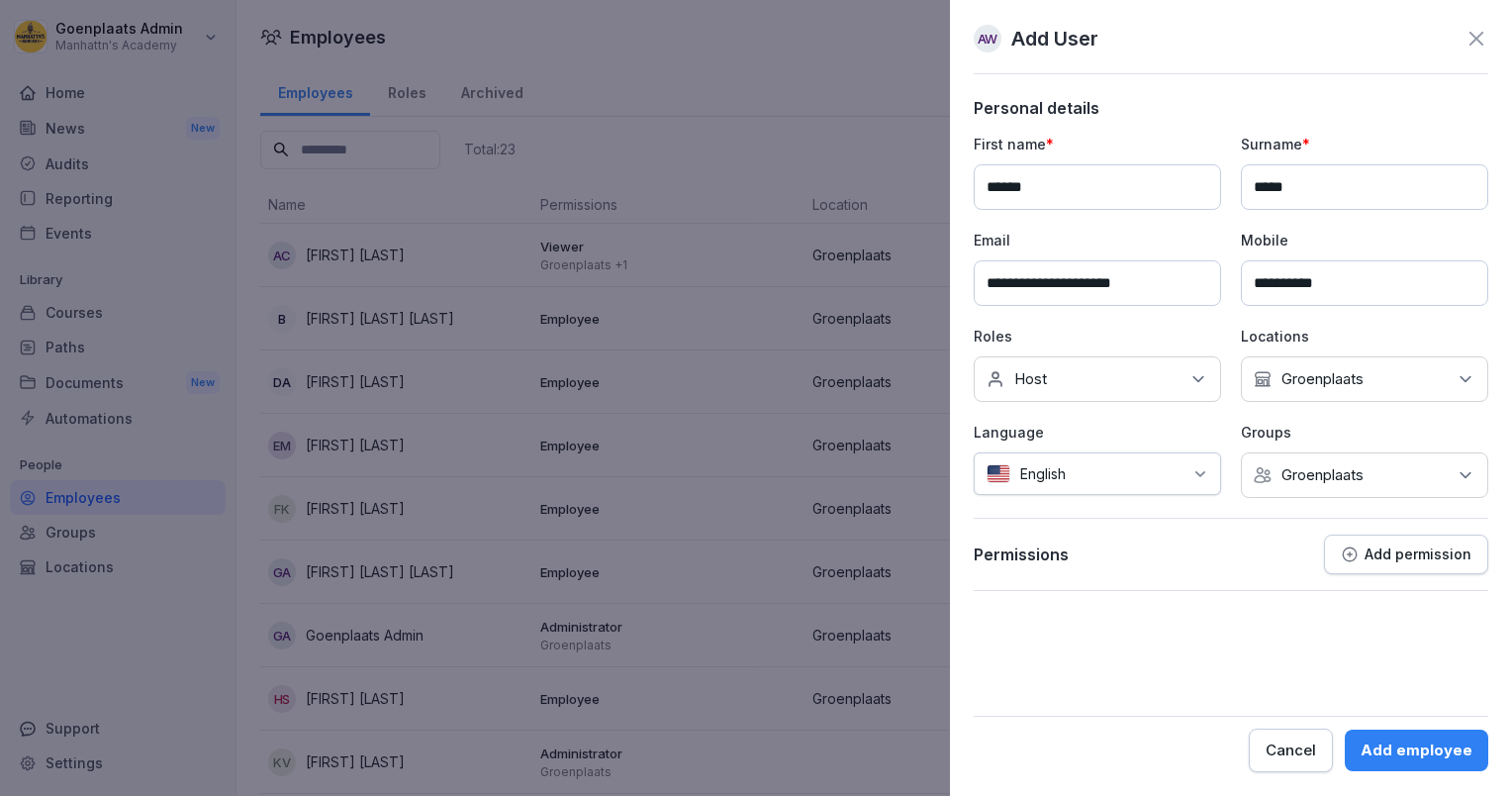 click at bounding box center [1129, 473] 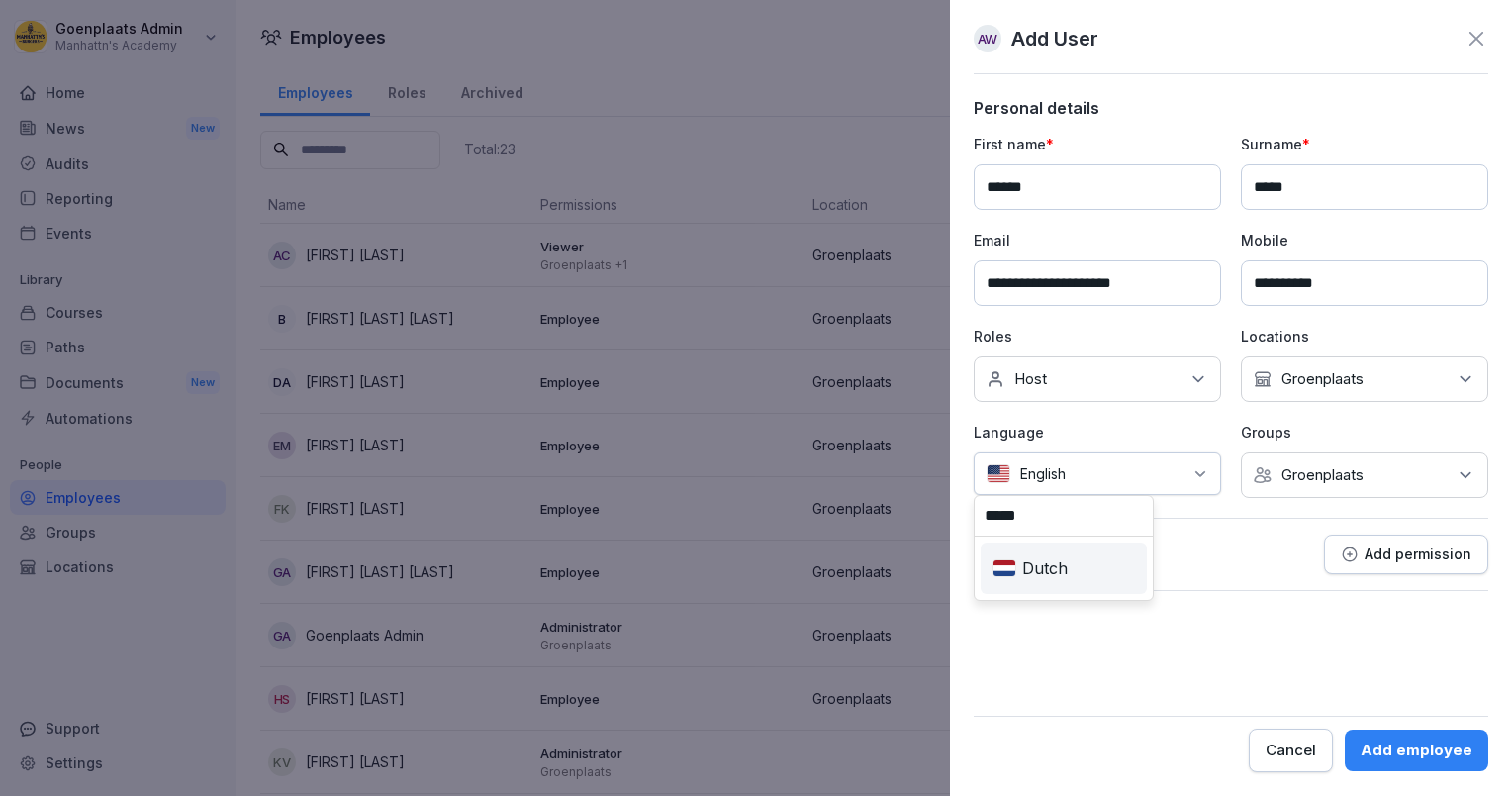 type on "*****" 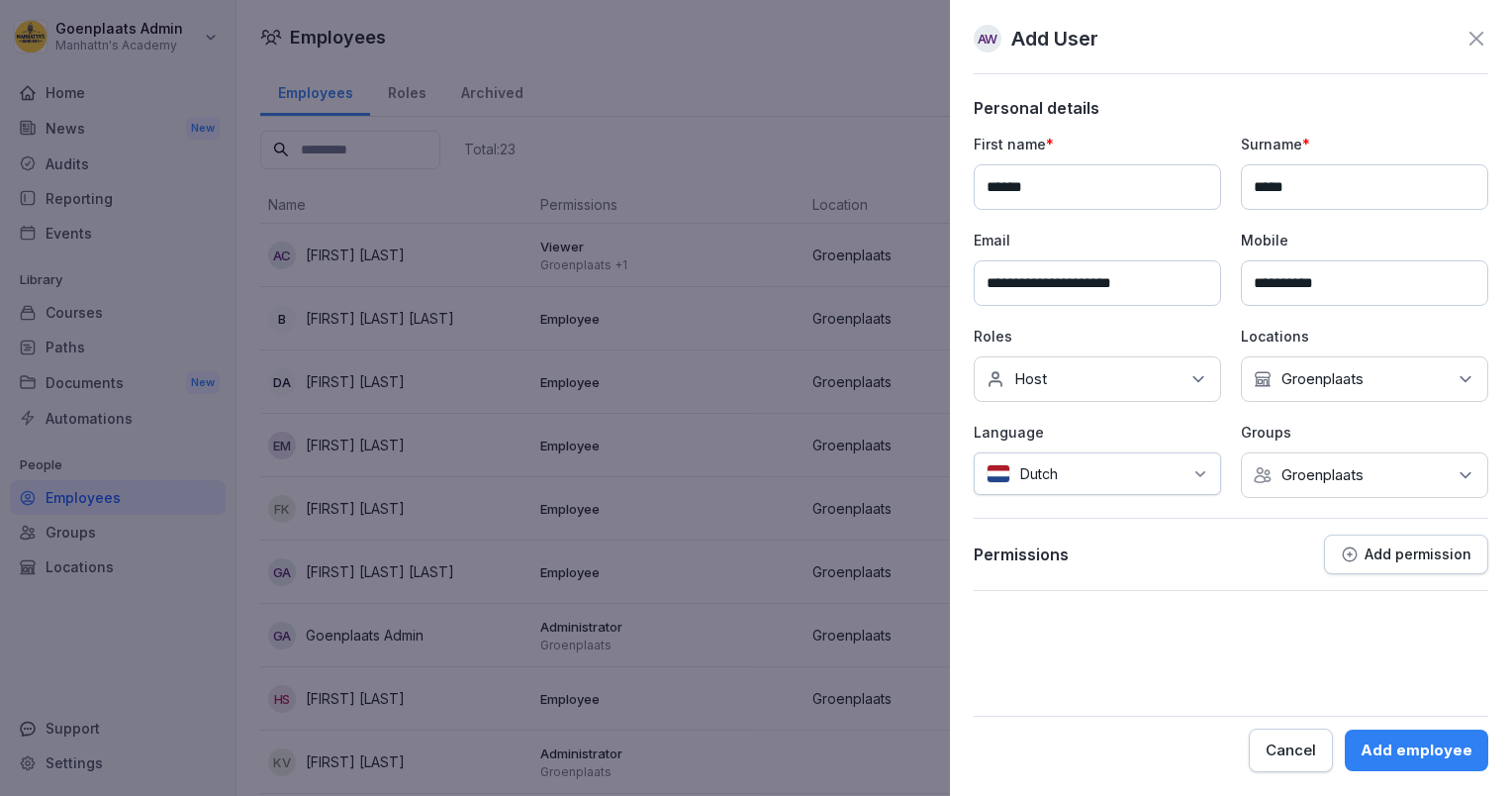click on "Add employee" at bounding box center (1416, 750) 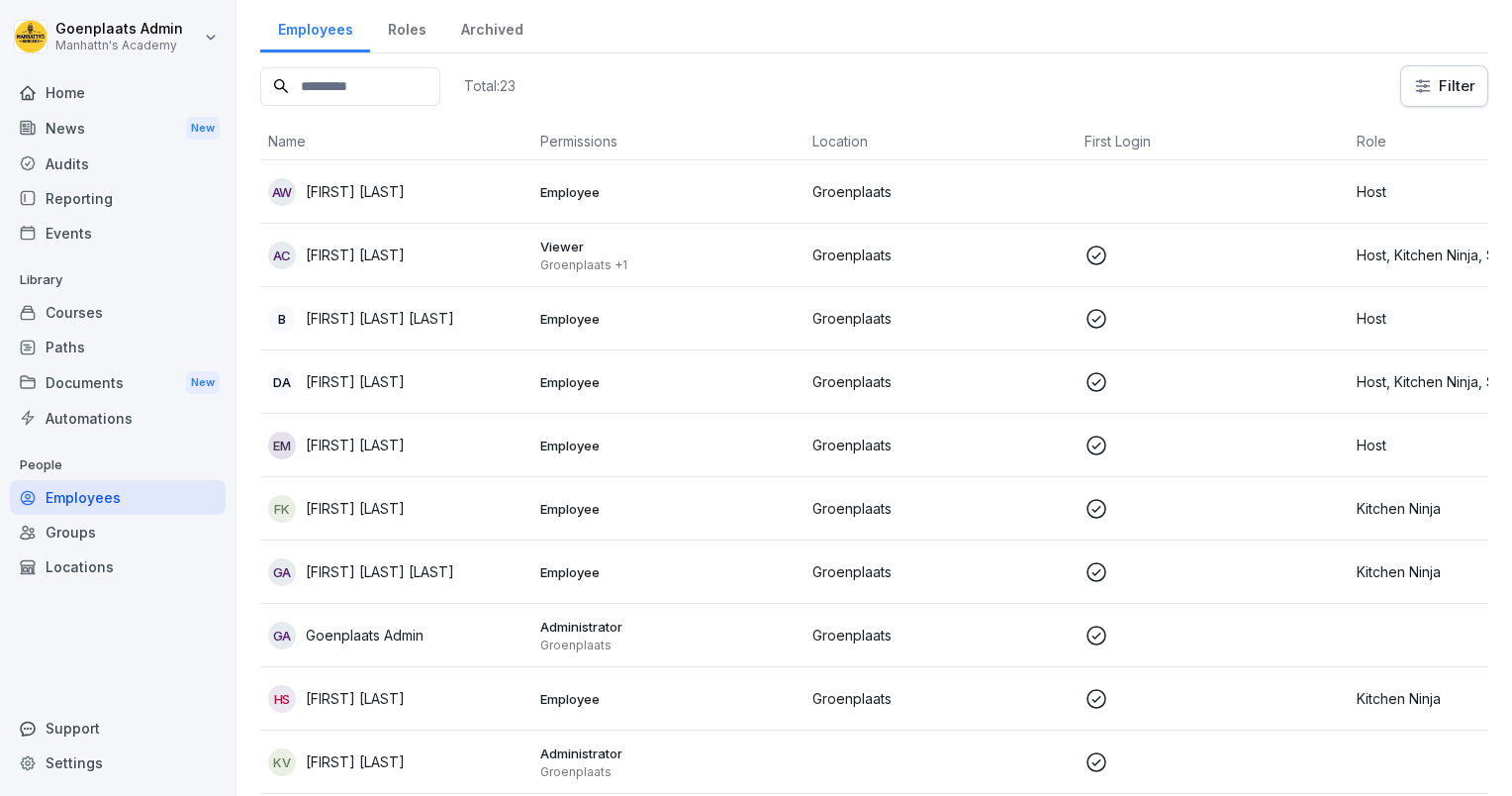 scroll, scrollTop: 0, scrollLeft: 0, axis: both 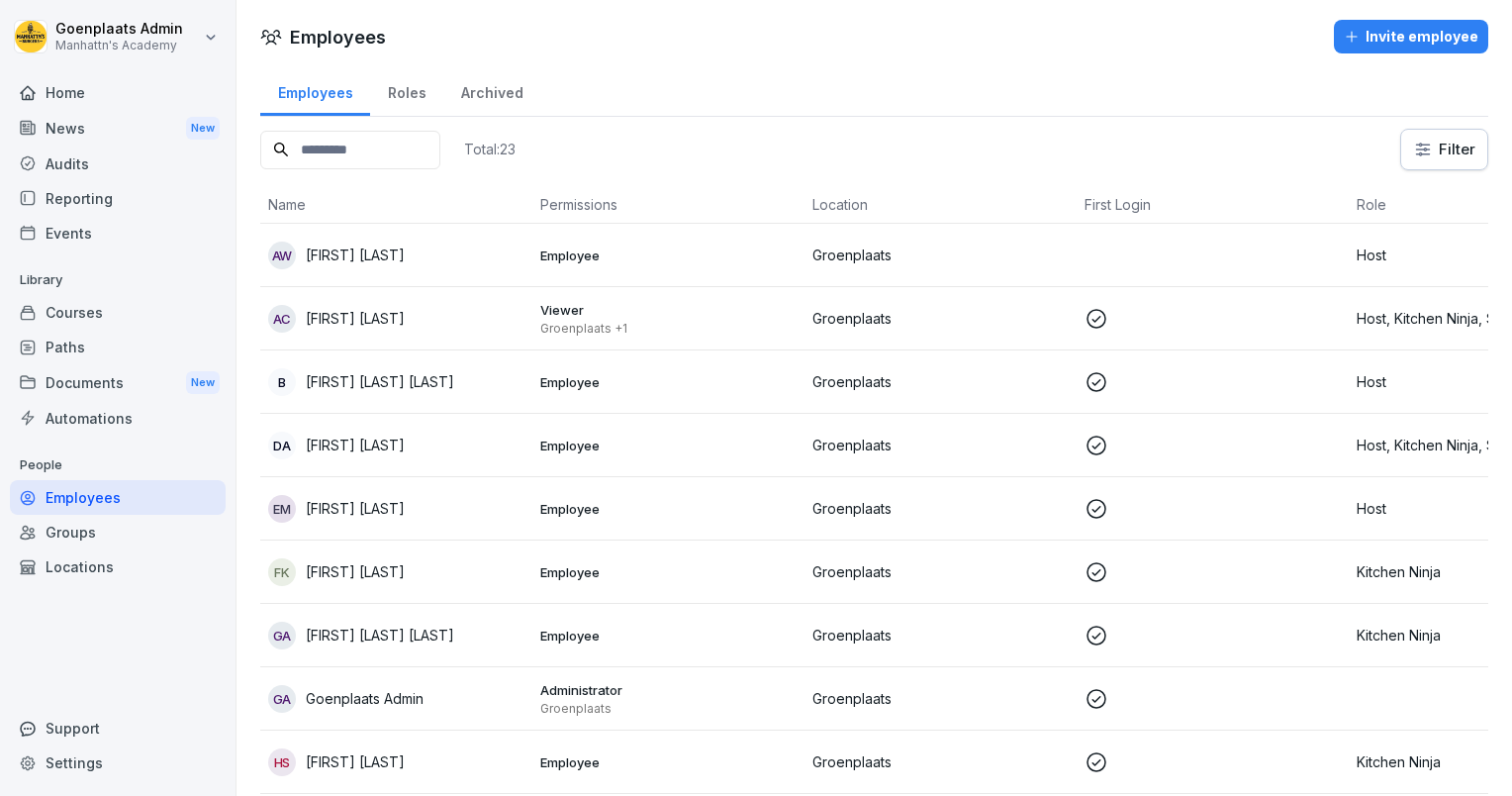 click on "Invite employee" at bounding box center (1411, 37) 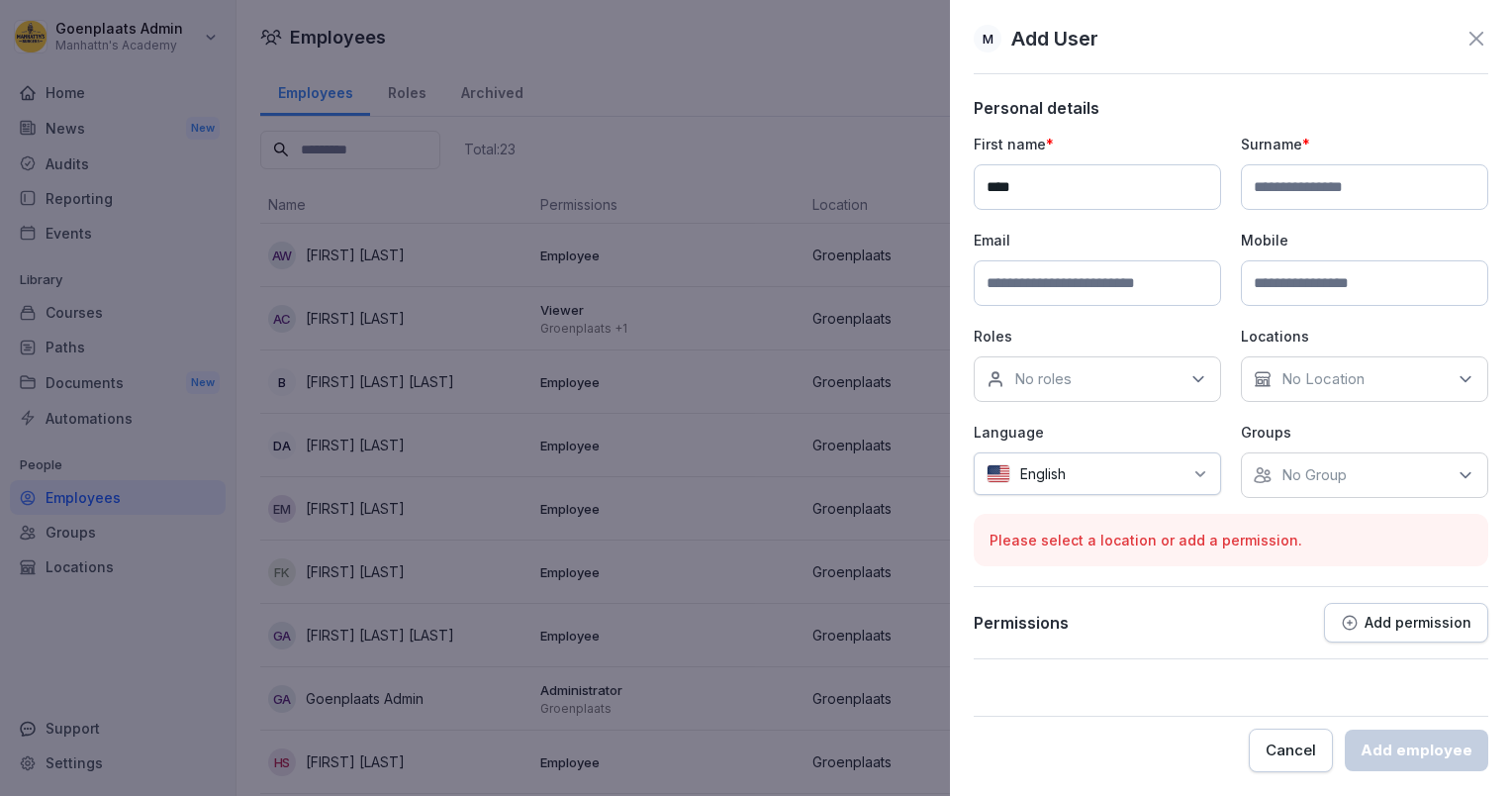 type on "****" 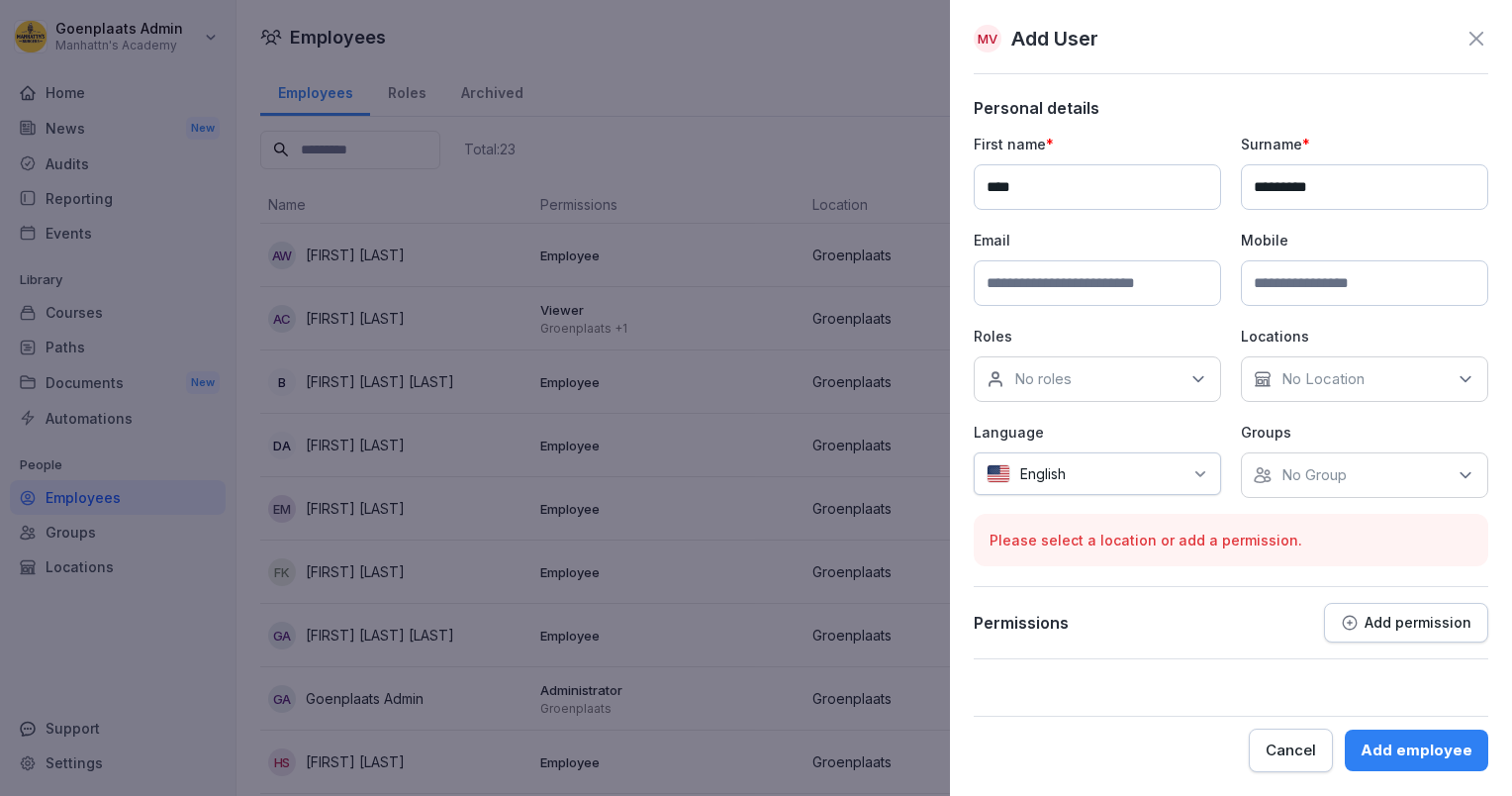 type on "*********" 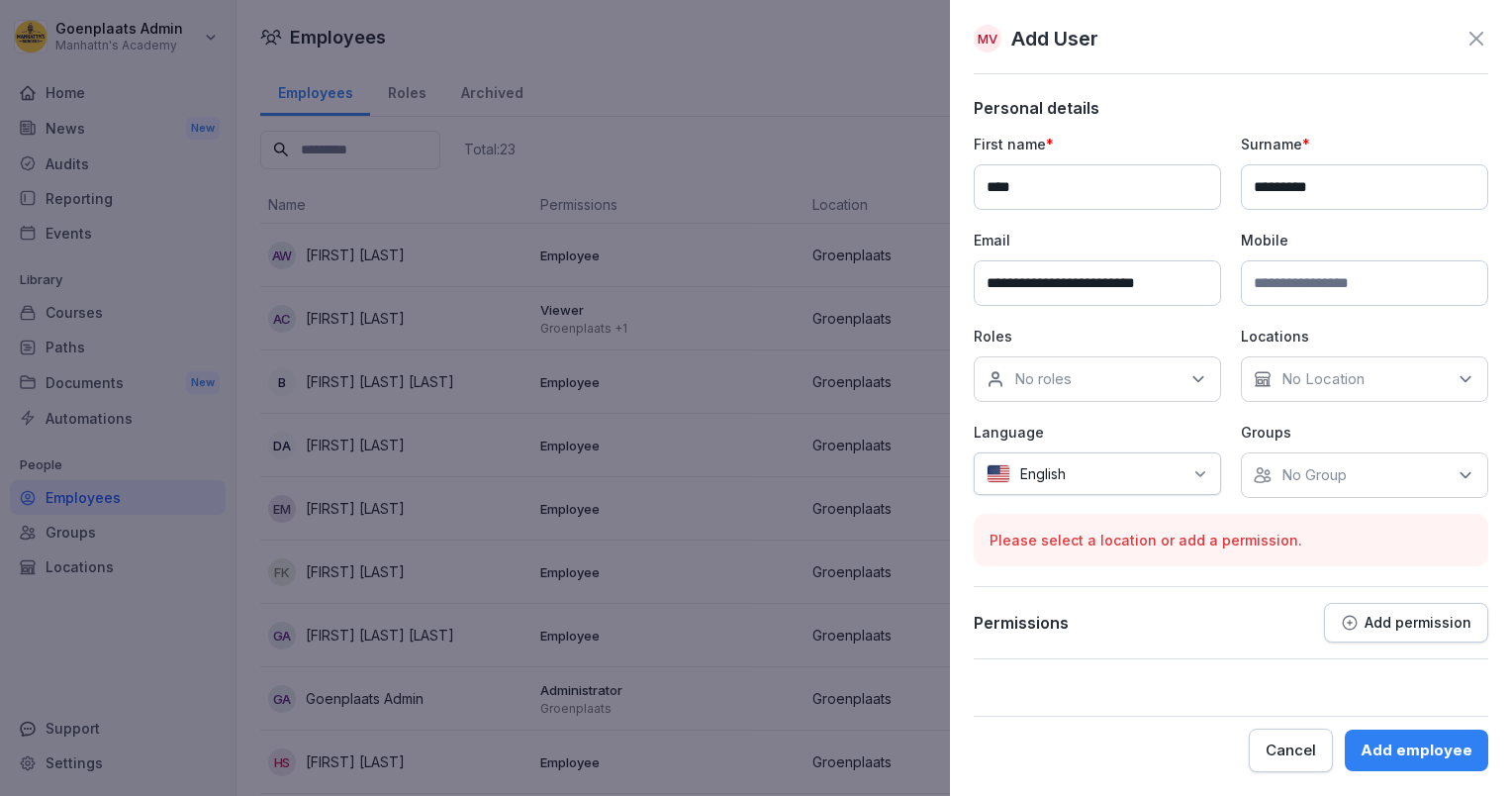 type on "**********" 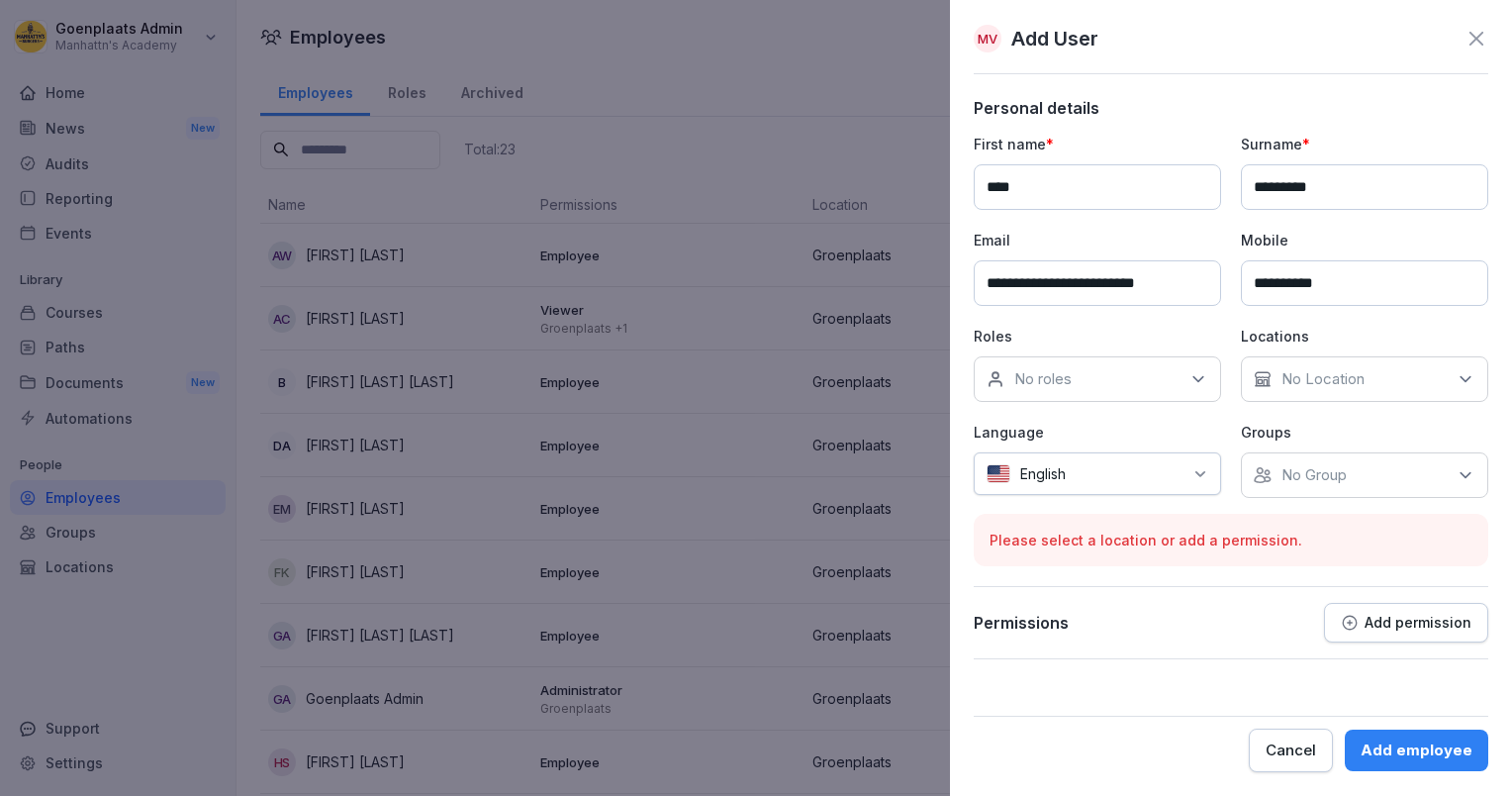 type on "**********" 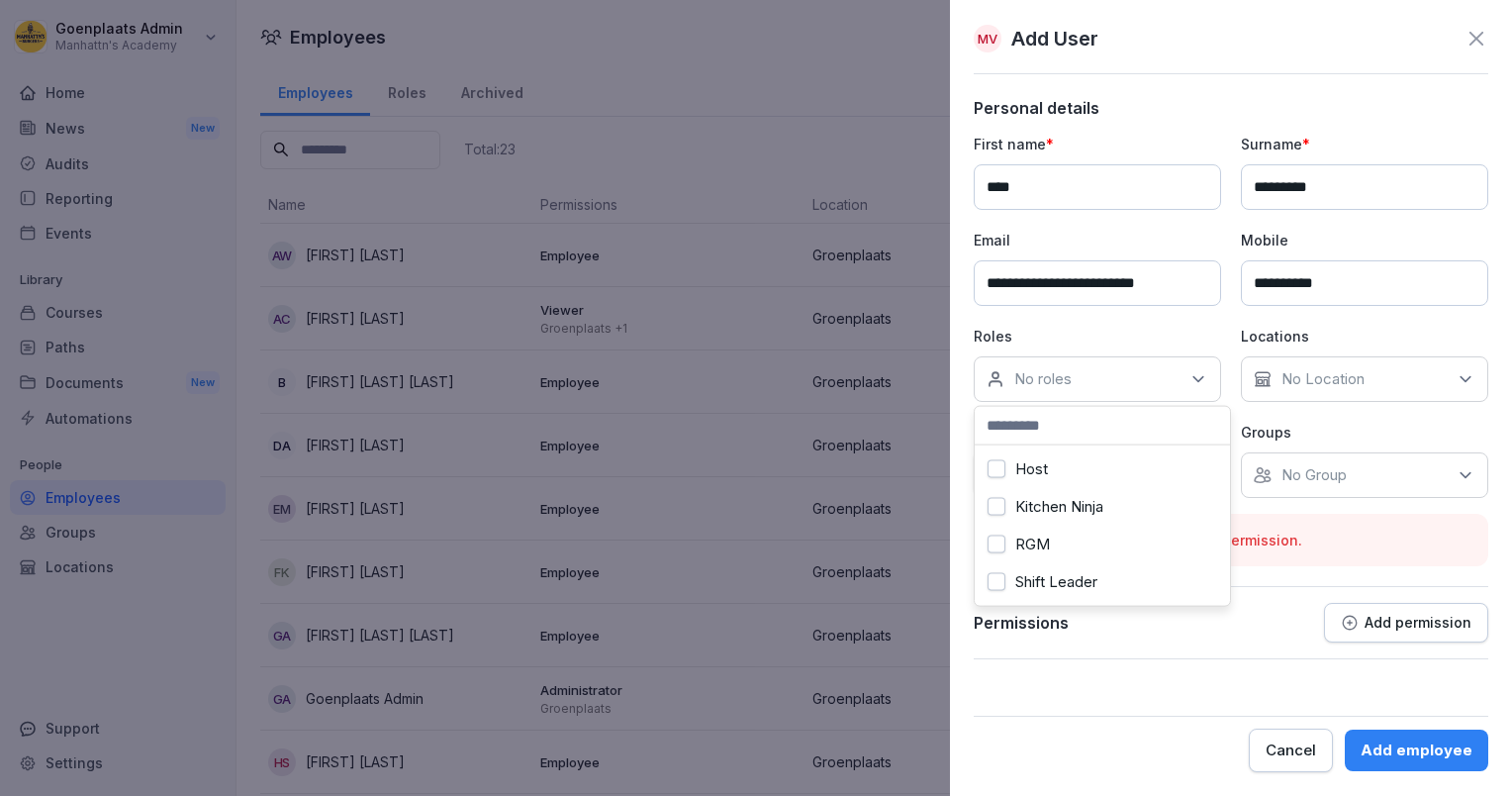 click on "Host" at bounding box center (1102, 469) 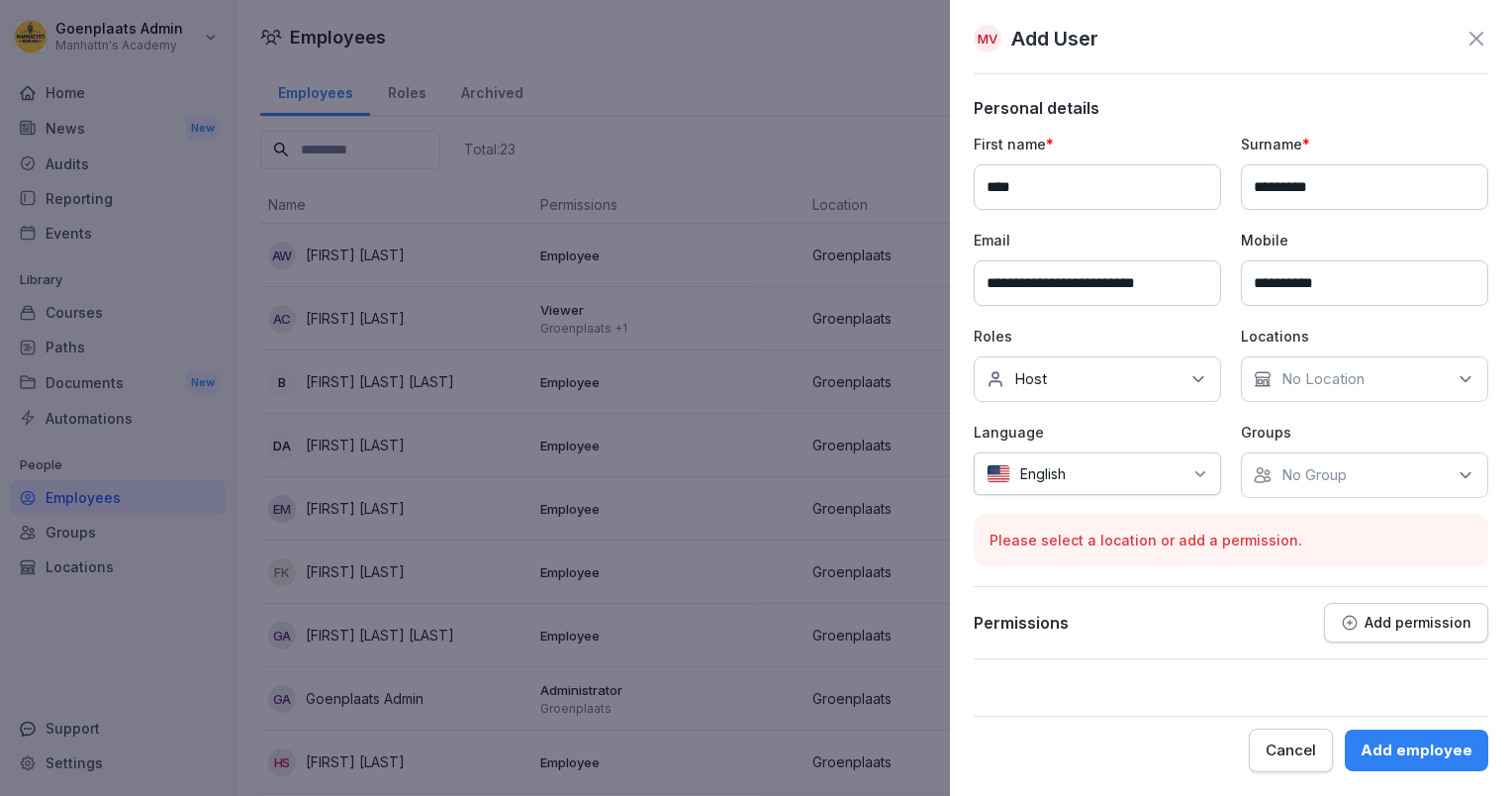 click on "**********" at bounding box center [1231, 316] 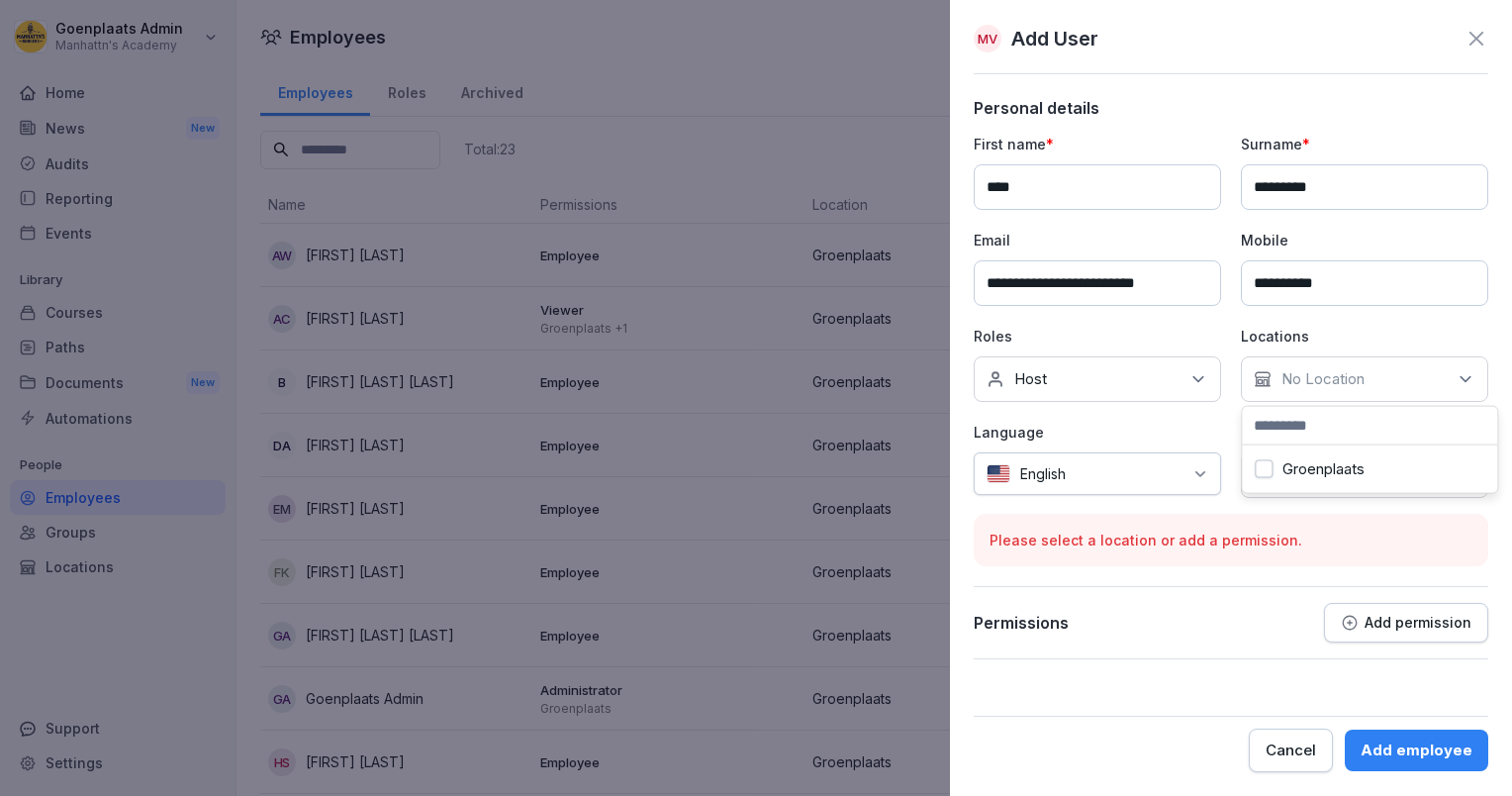 click on "Groenplaats" at bounding box center [1323, 469] 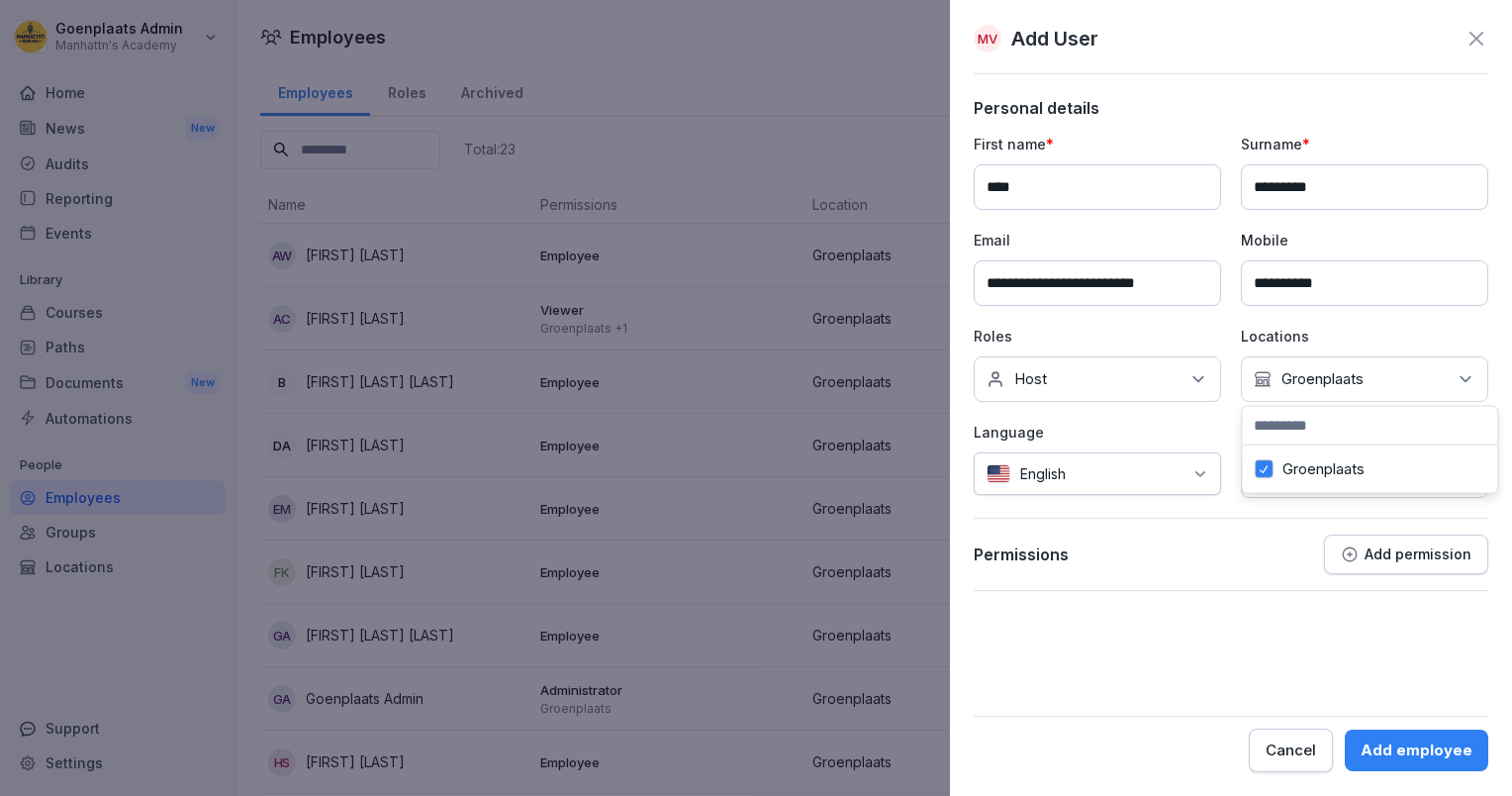 click on "**********" at bounding box center (1231, 316) 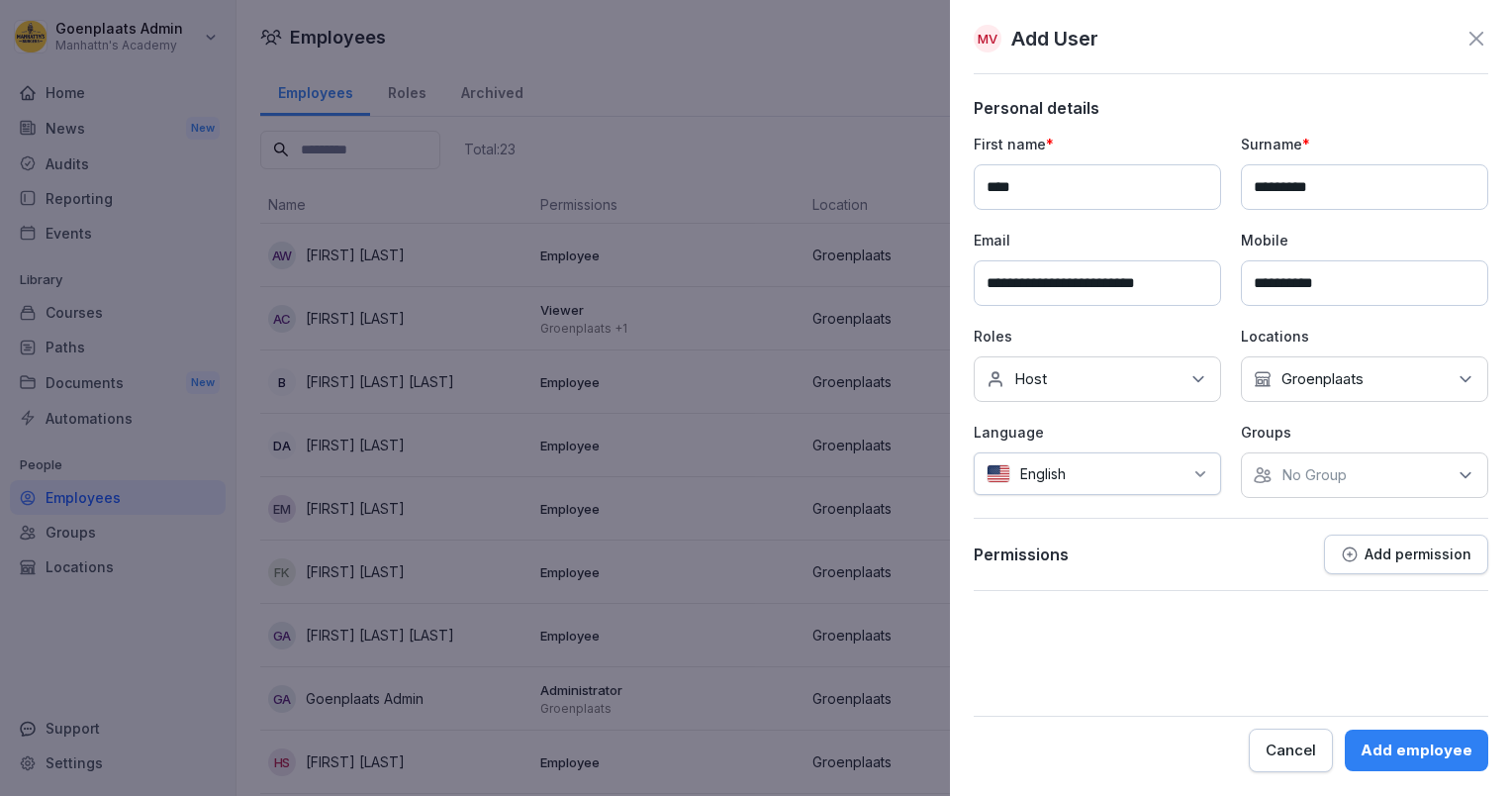 click on "No Group" at bounding box center [1365, 475] 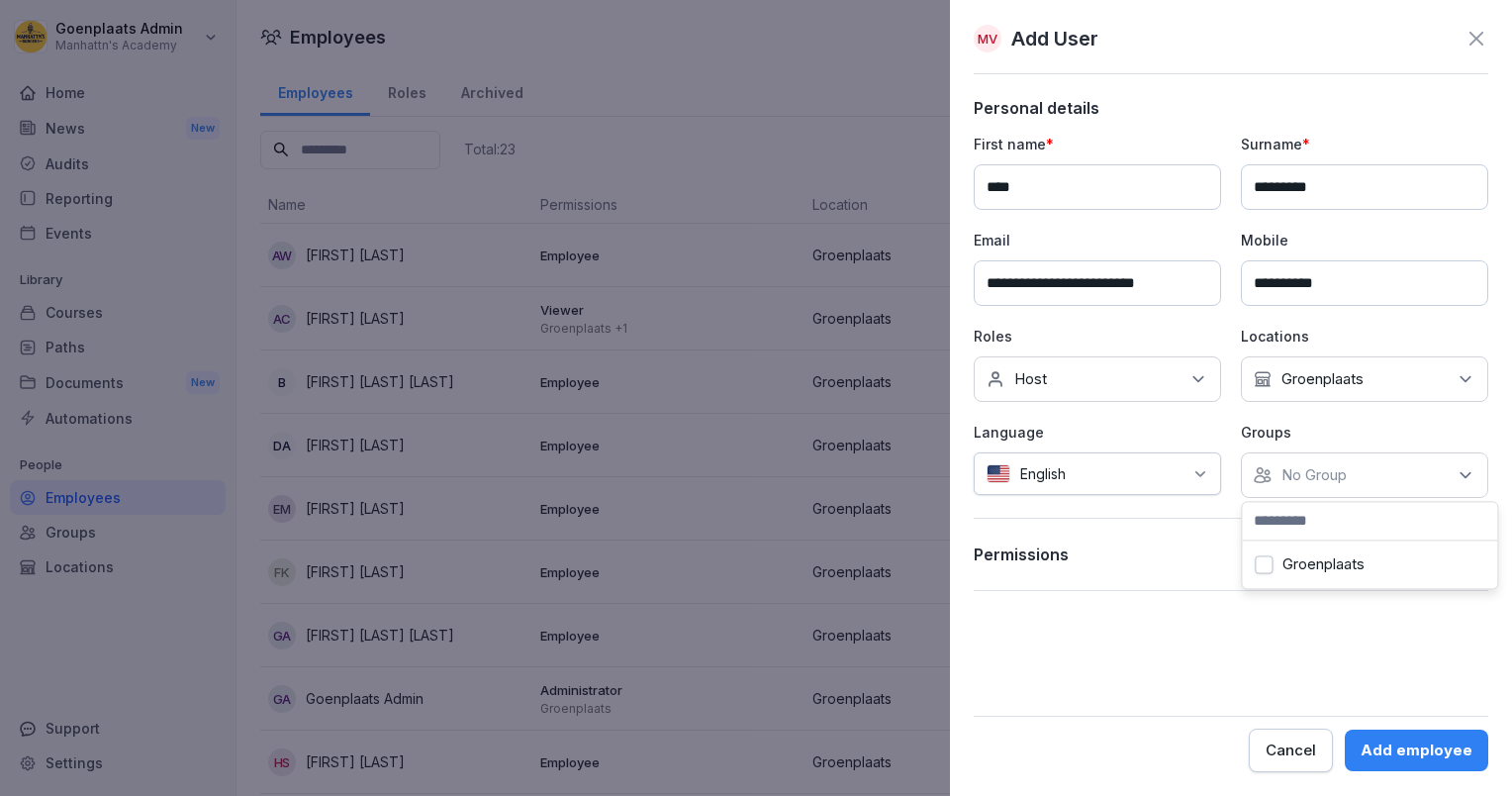 drag, startPoint x: 1264, startPoint y: 563, endPoint x: 1063, endPoint y: 434, distance: 238.83467 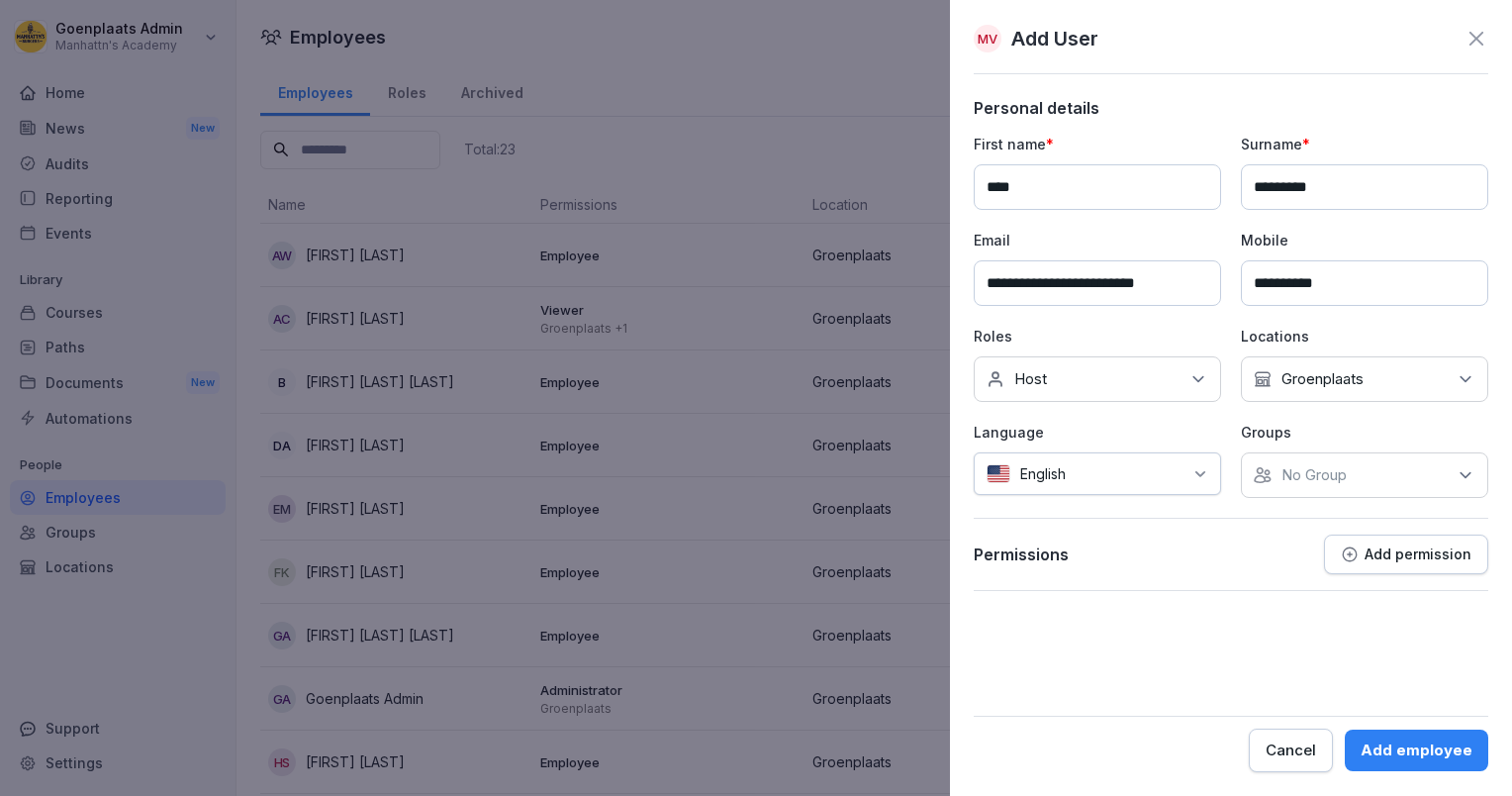 click on "English" at bounding box center [1097, 473] 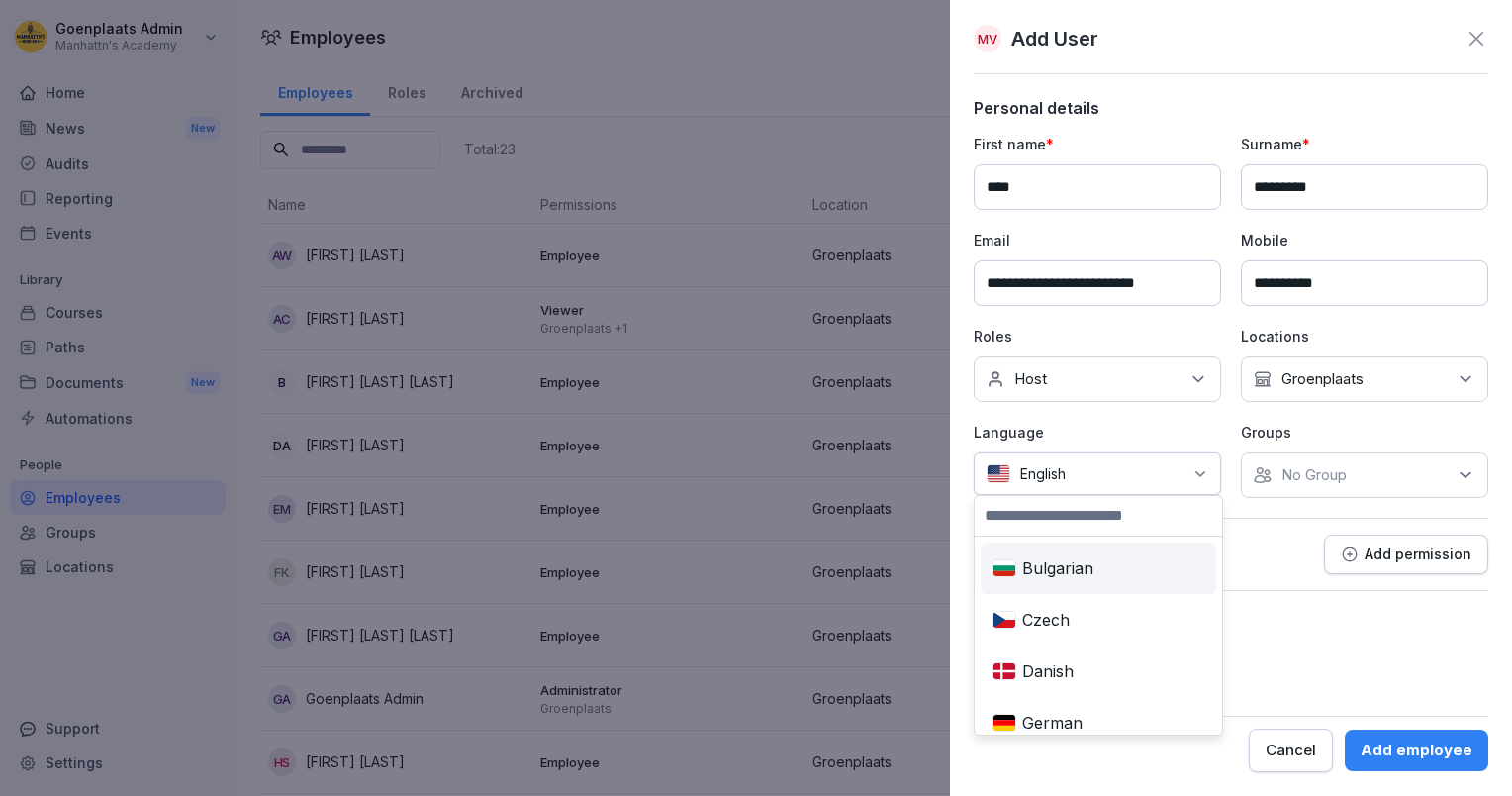 click on "No Group" at bounding box center (1314, 475) 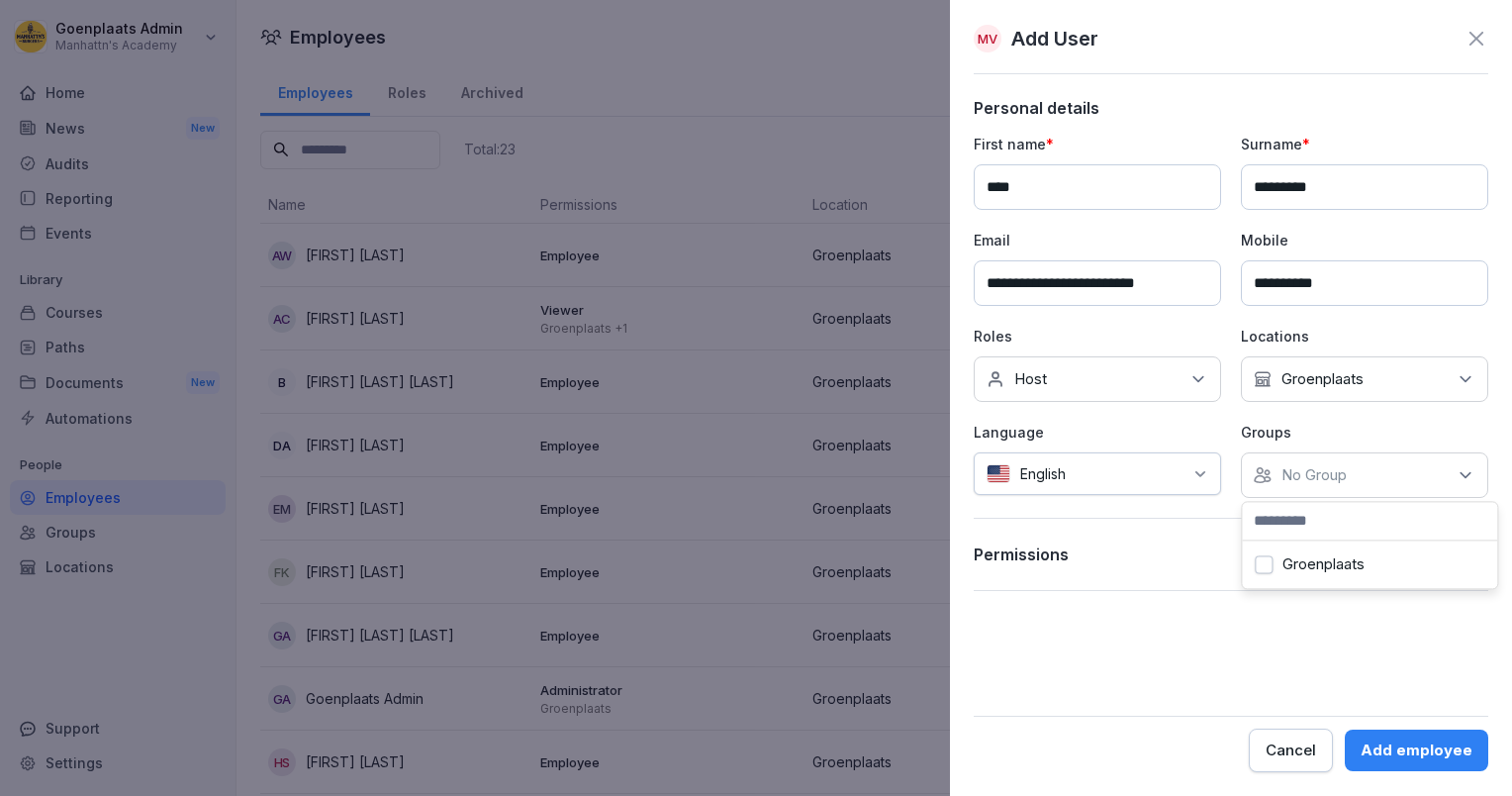 click on "Groenplaats" at bounding box center [1264, 564] 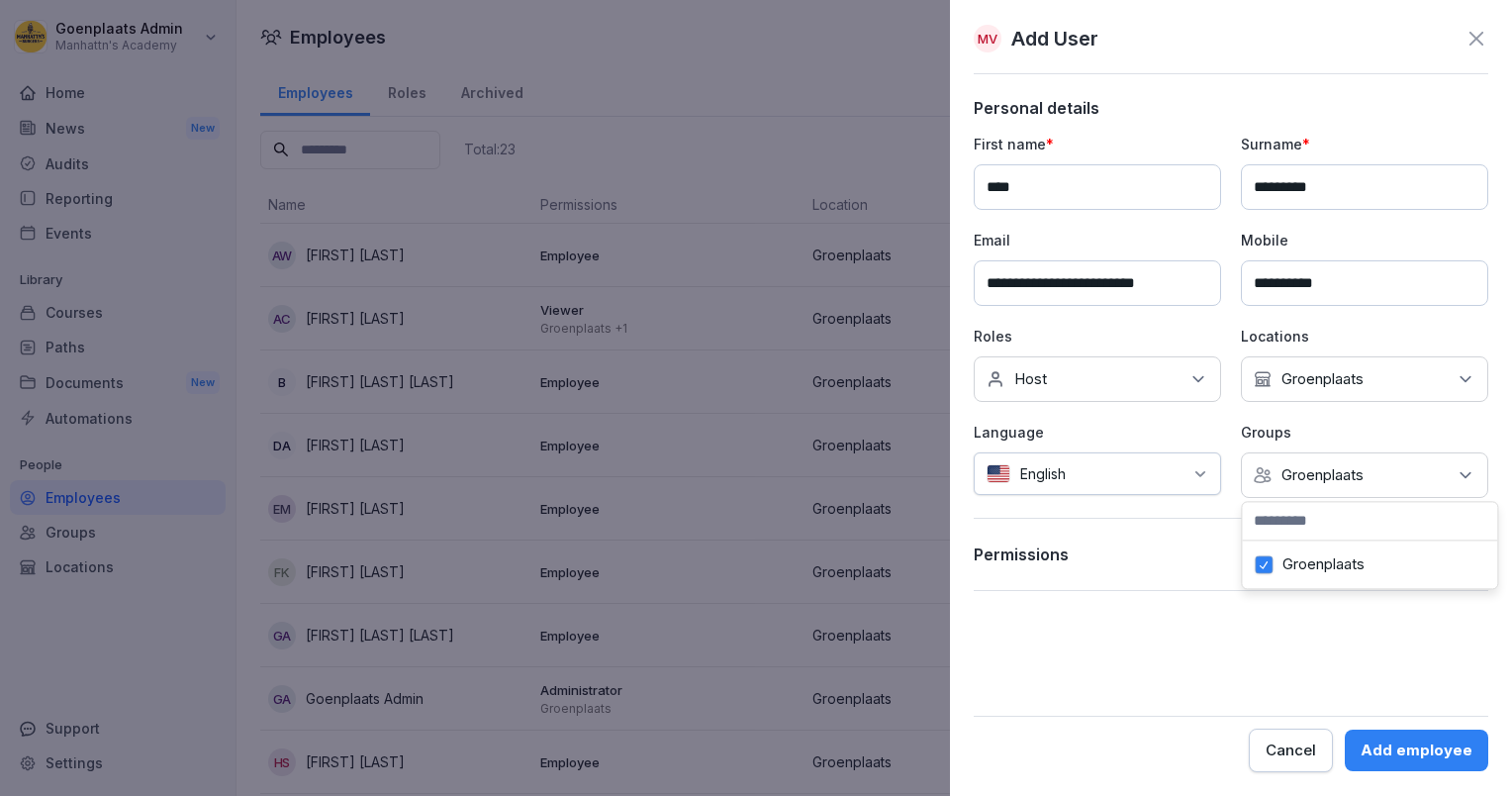 click on "Language" at bounding box center [1097, 432] 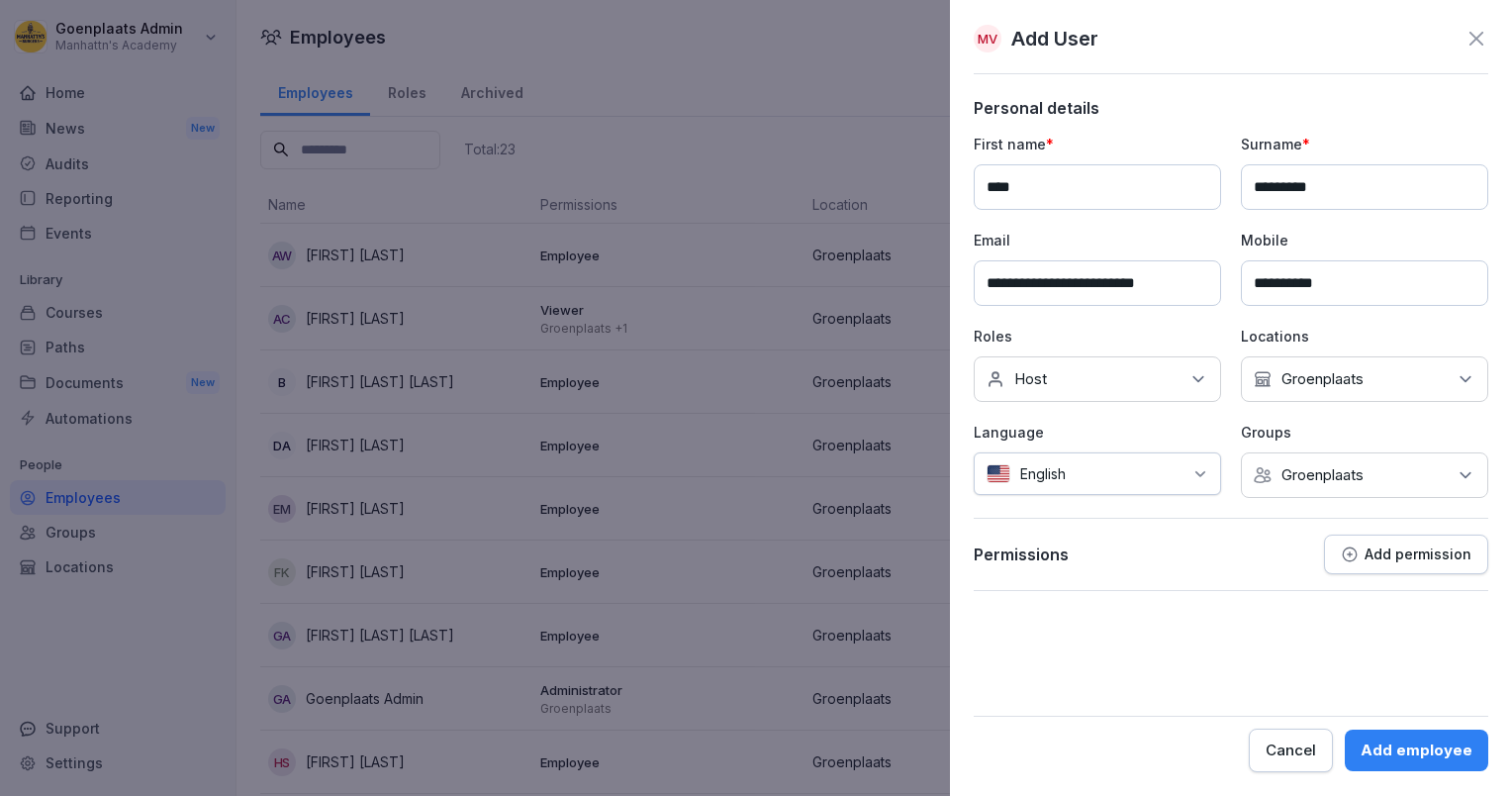 click at bounding box center (1129, 473) 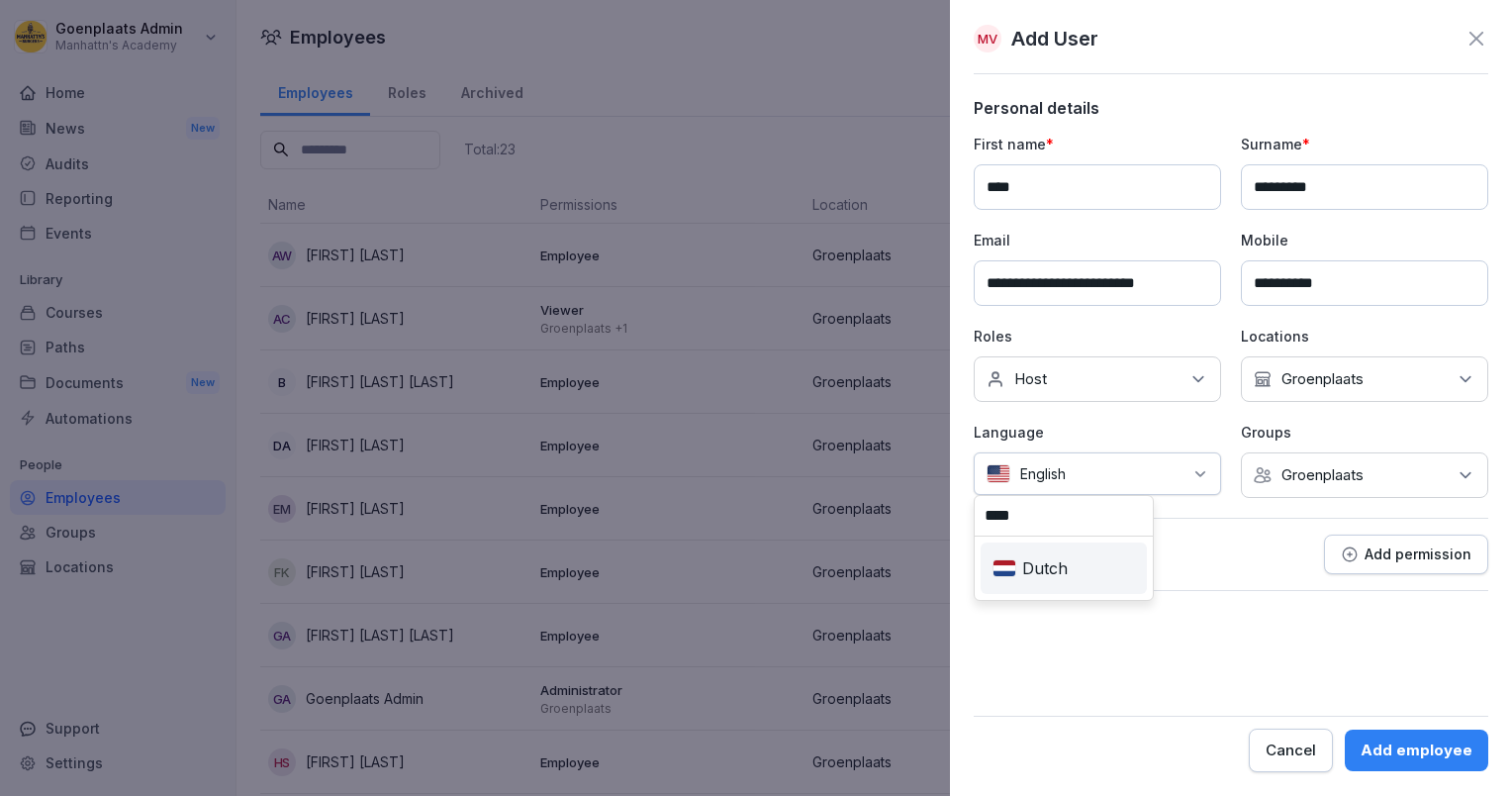 type on "****" 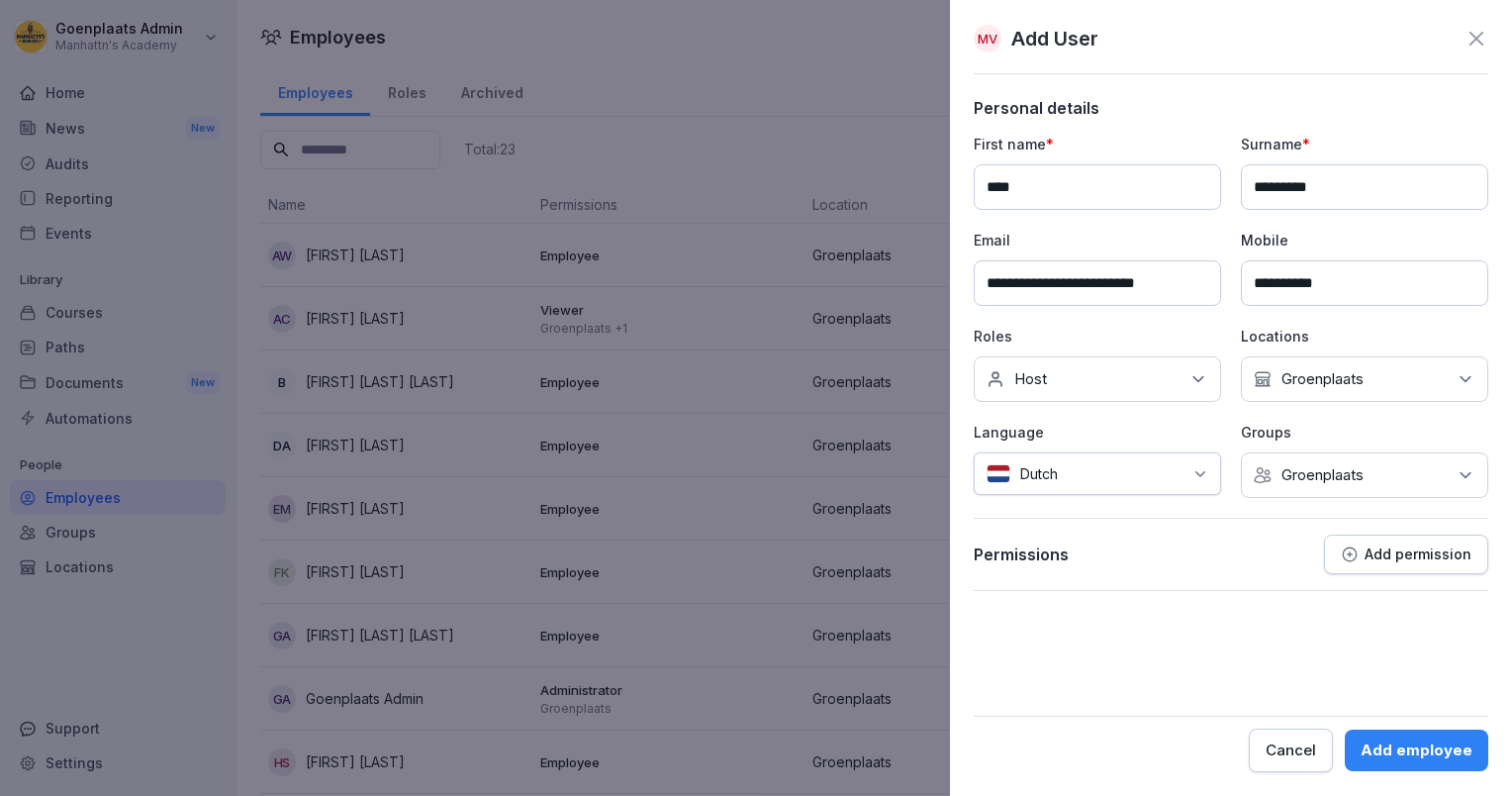 click on "Add employee" at bounding box center [1416, 750] 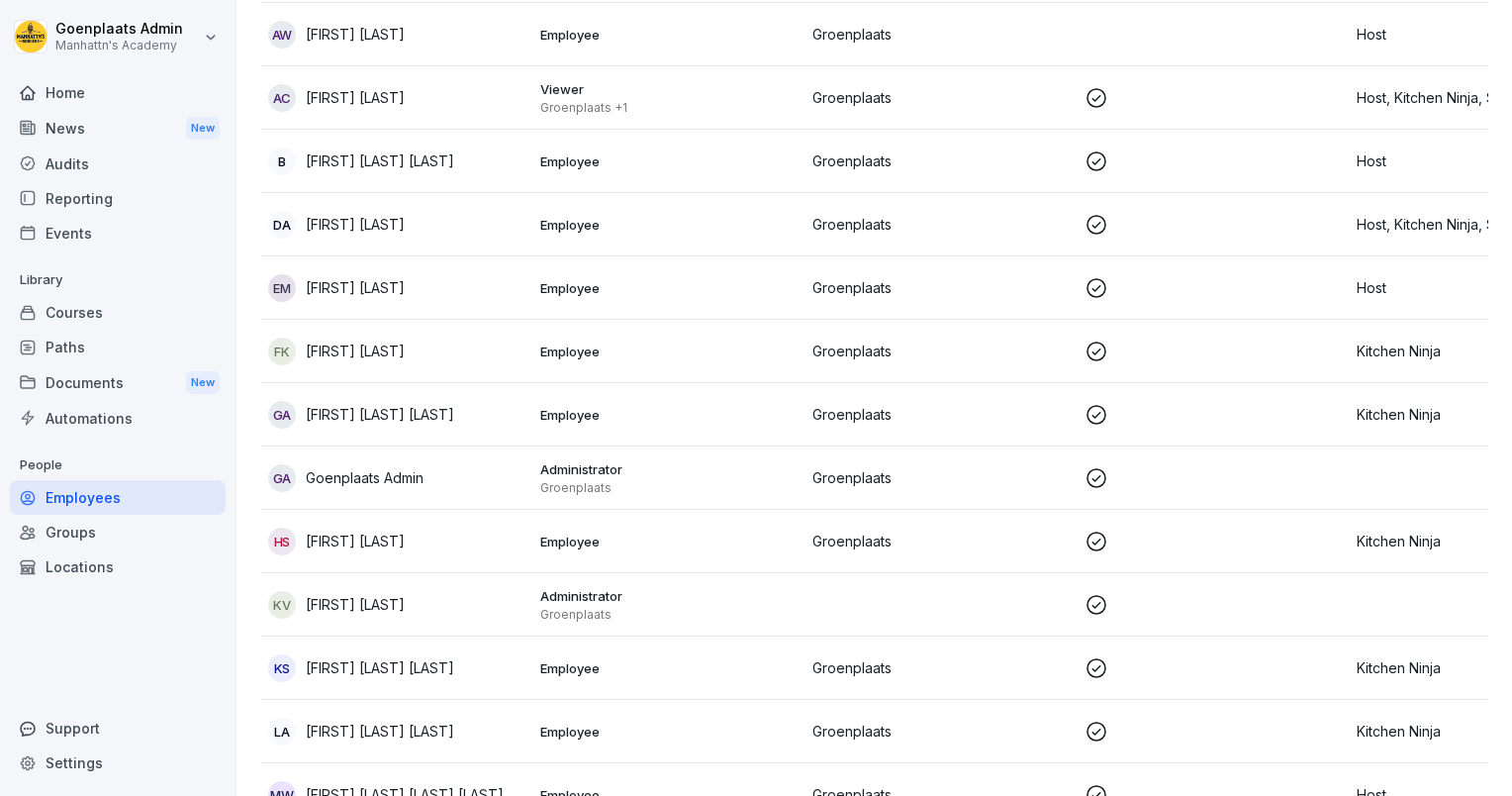 scroll, scrollTop: 0, scrollLeft: 0, axis: both 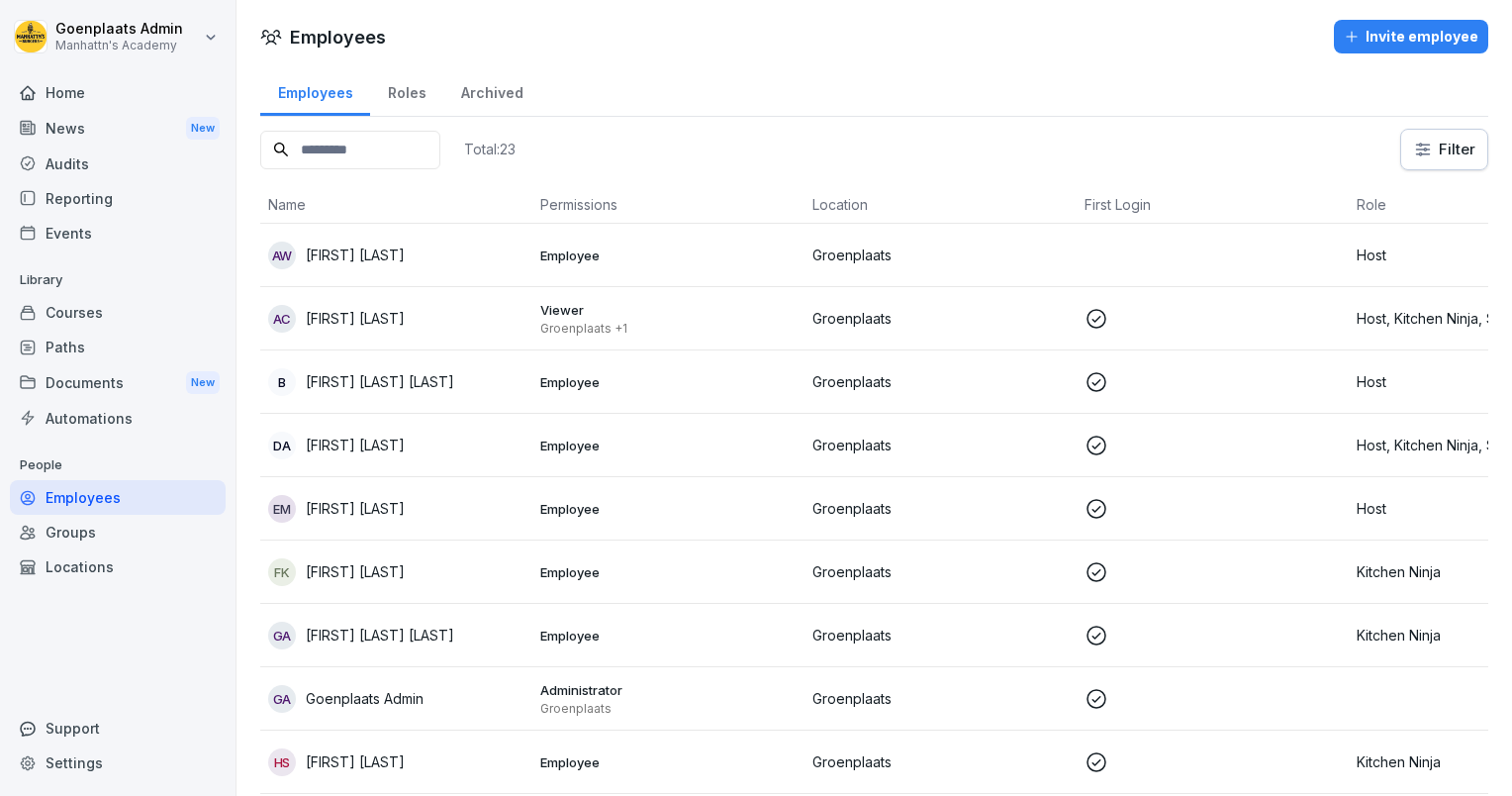 click on "Invite employee" at bounding box center (1411, 37) 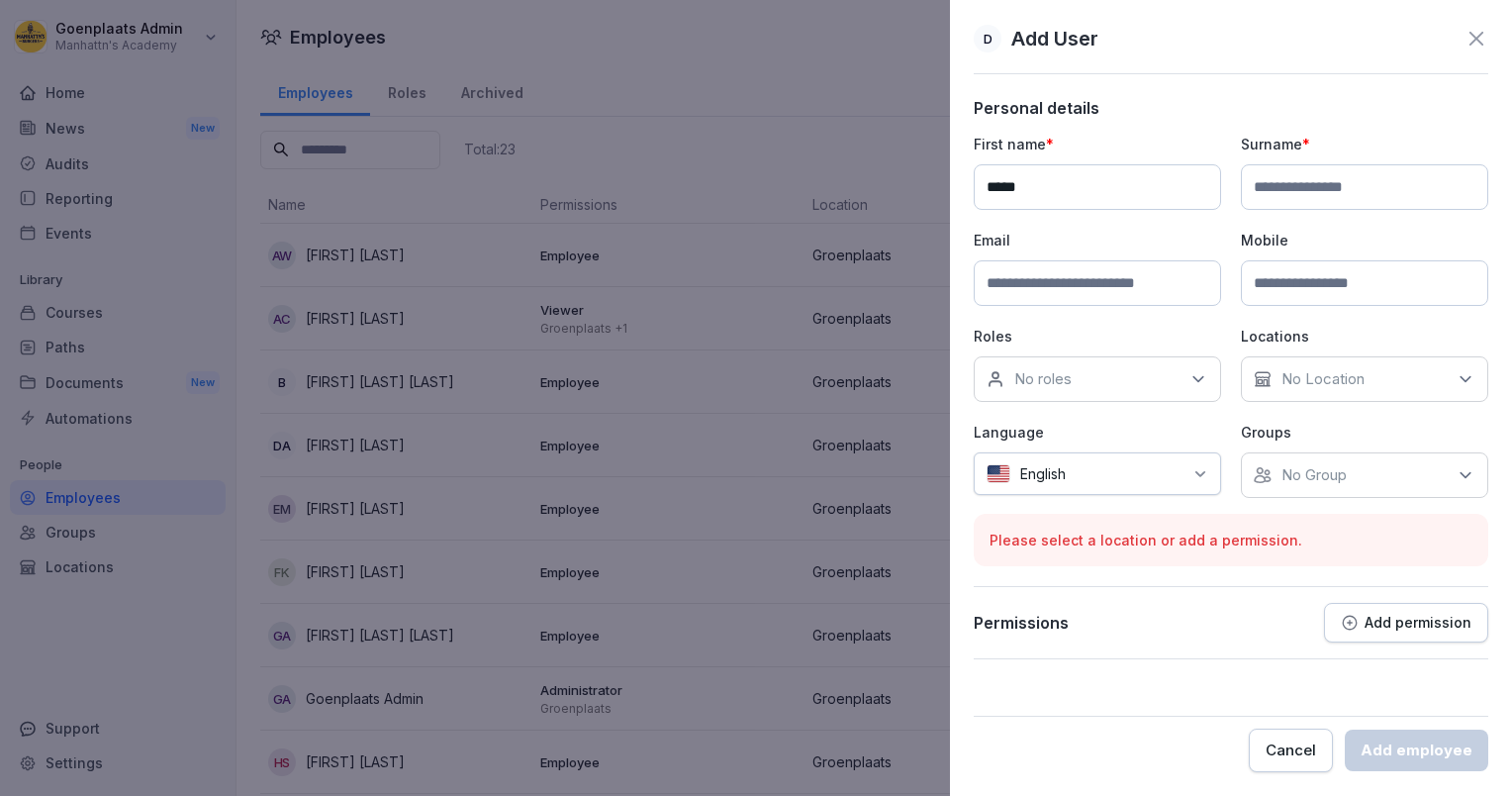 type on "*****" 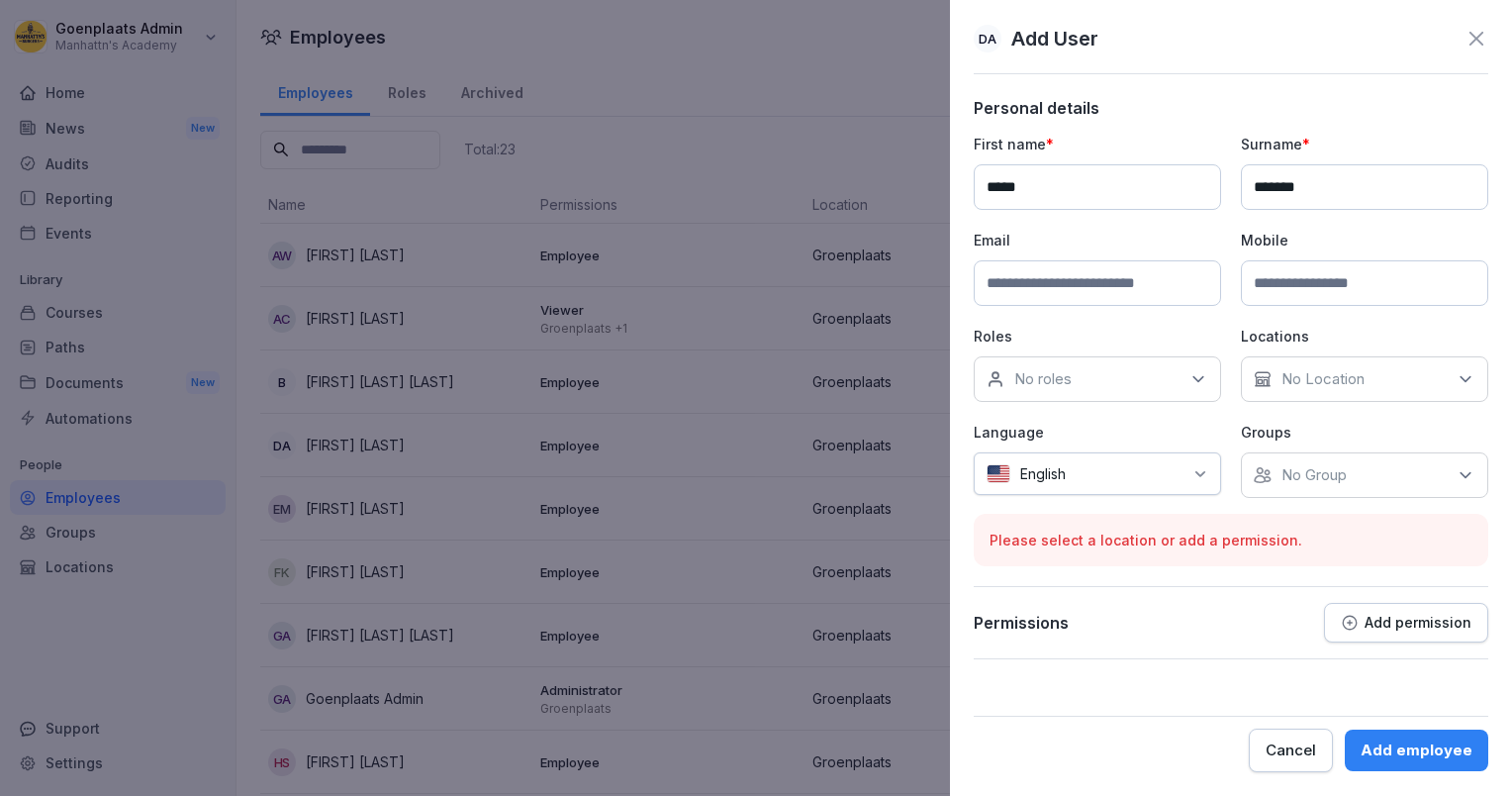 type on "*******" 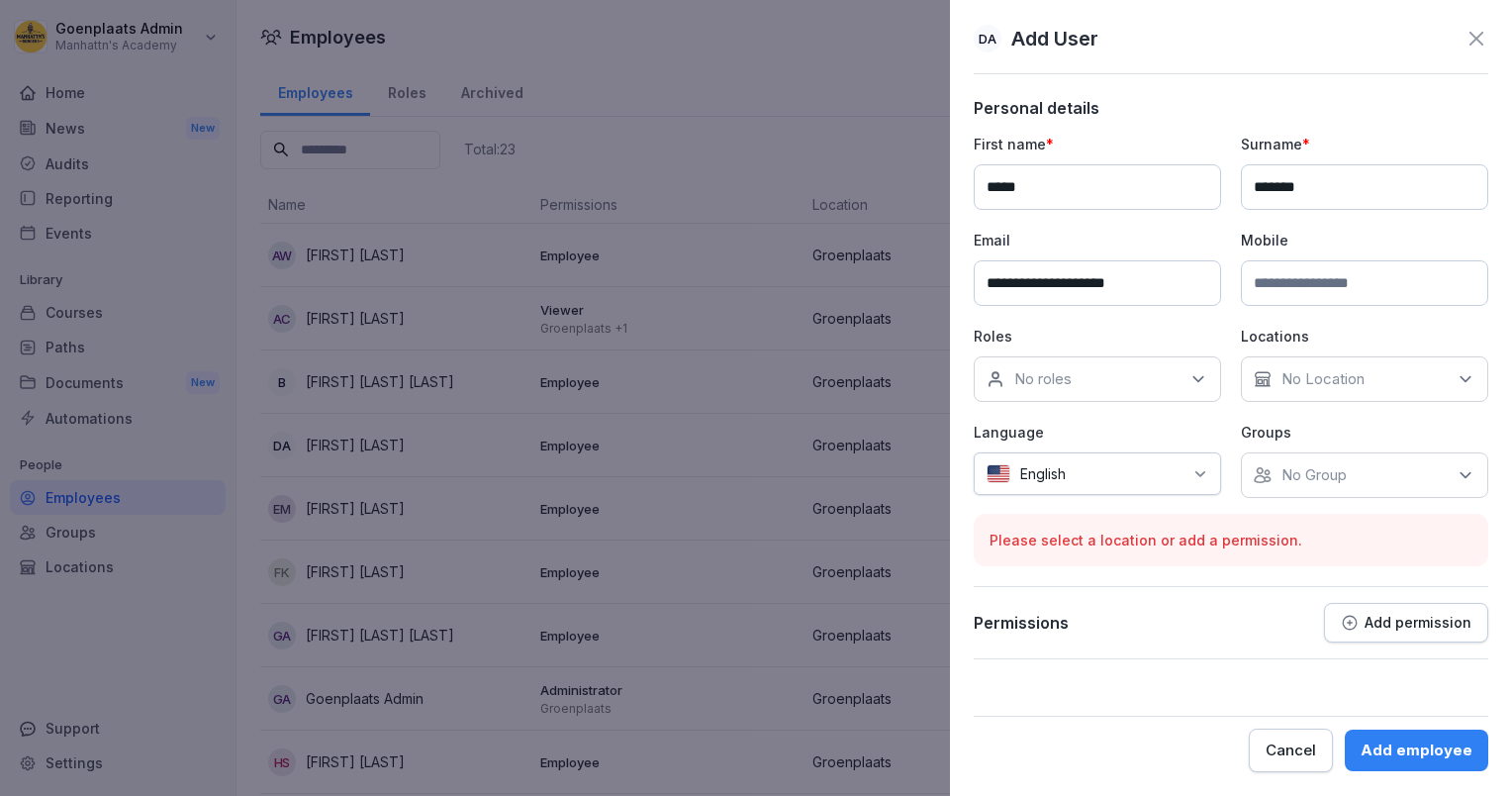 type on "**********" 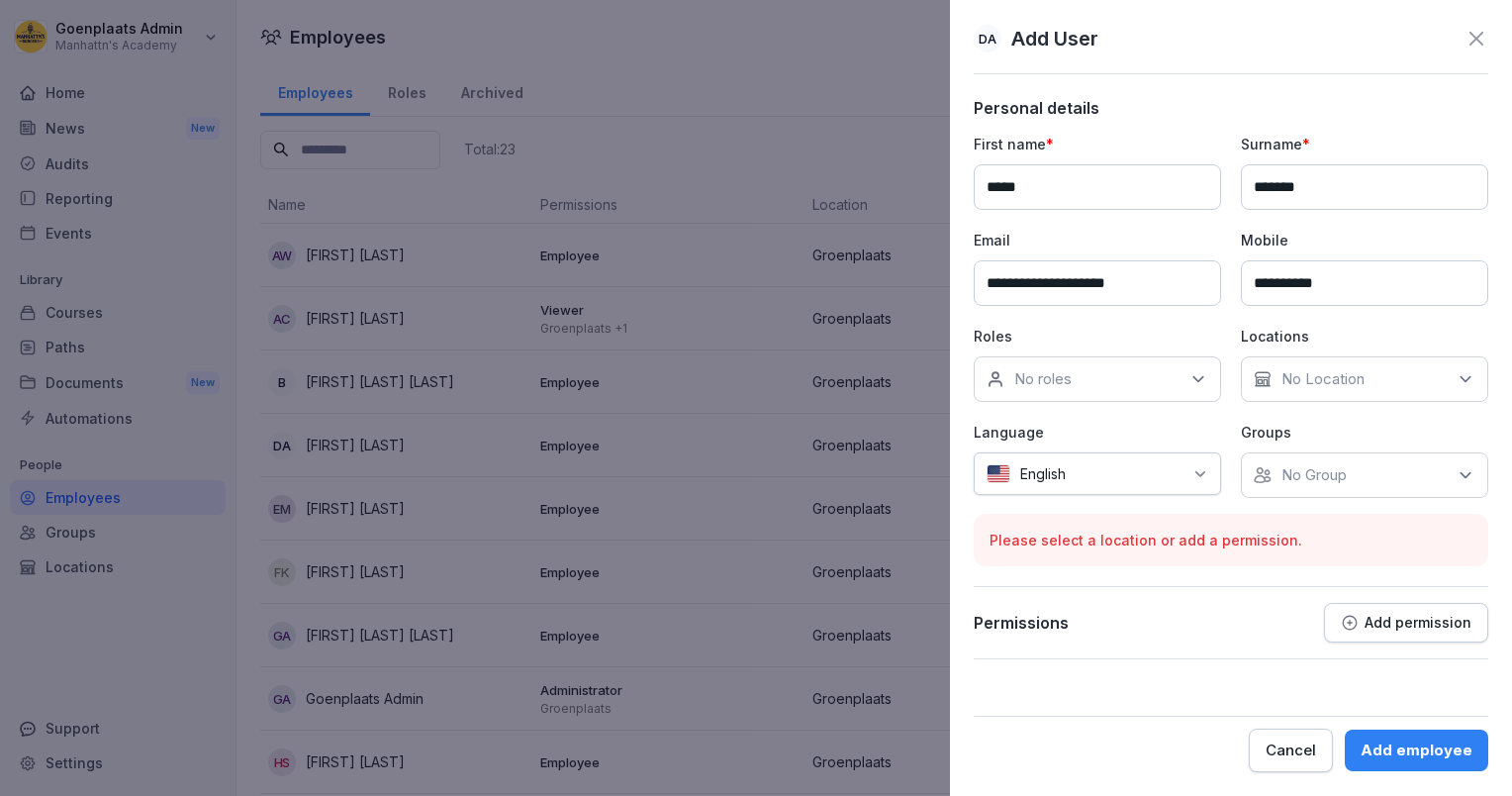 type on "**********" 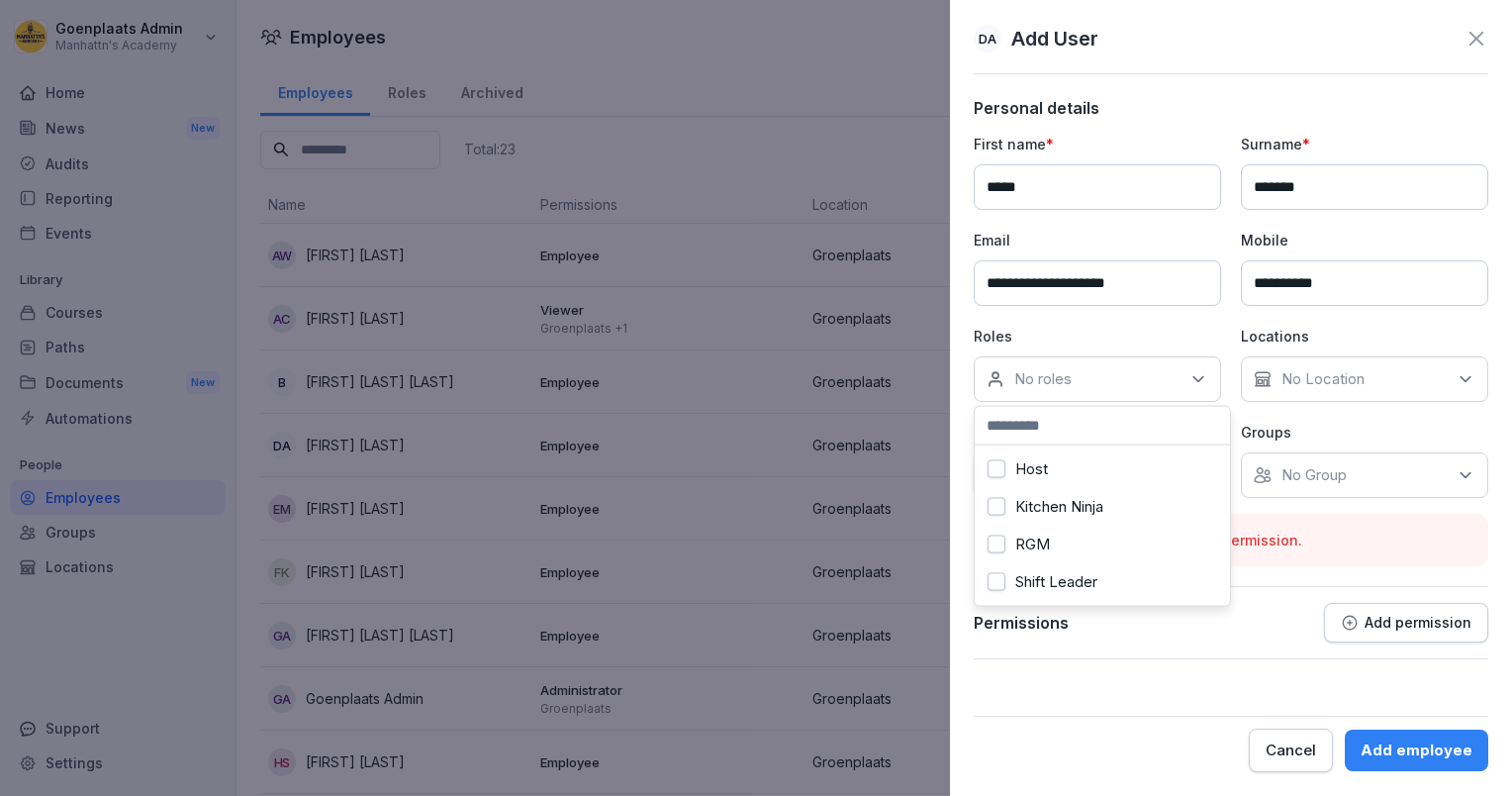 click on "Kitchen Ninja" at bounding box center (1059, 507) 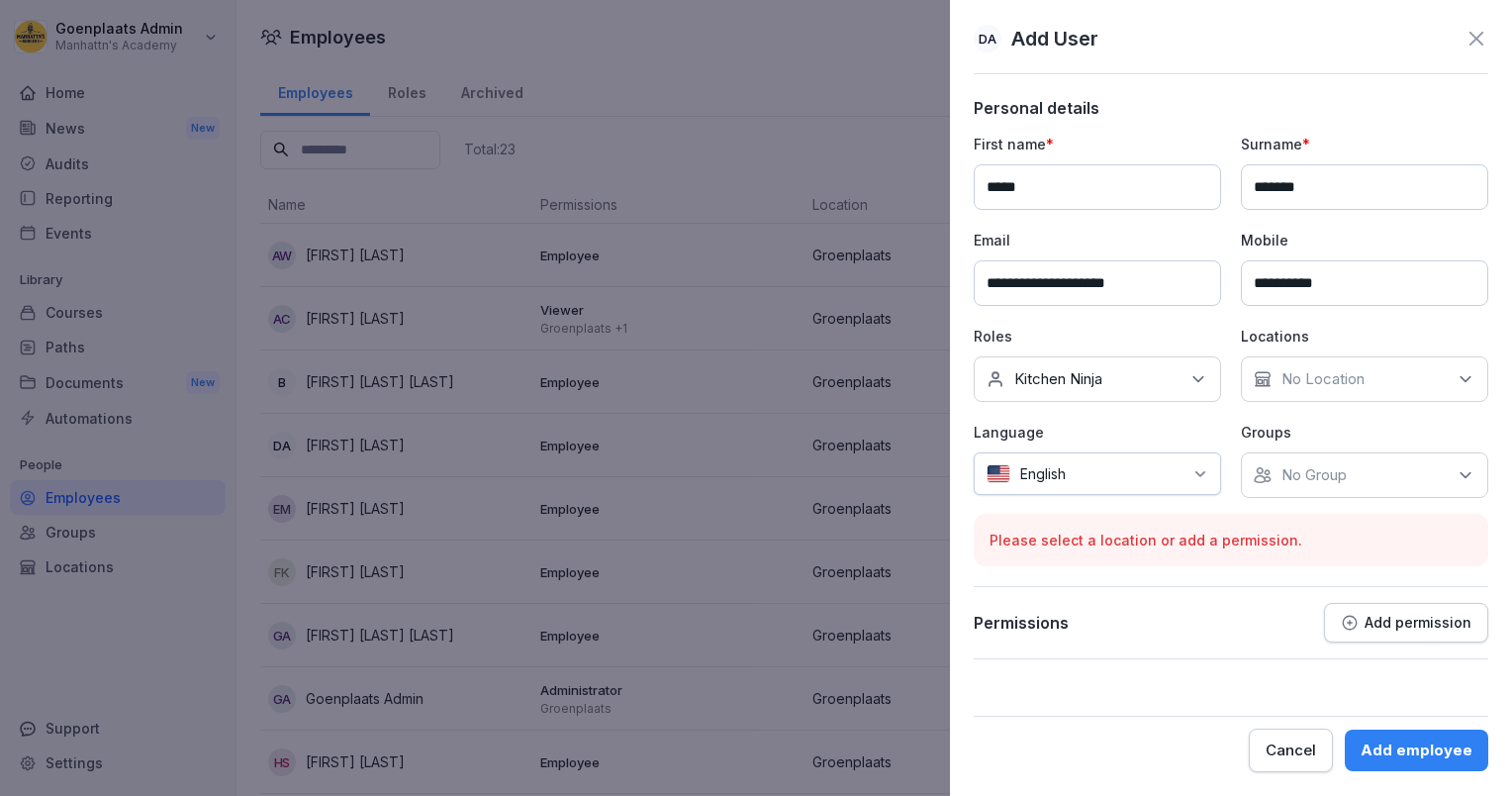 click on "**********" at bounding box center [1231, 316] 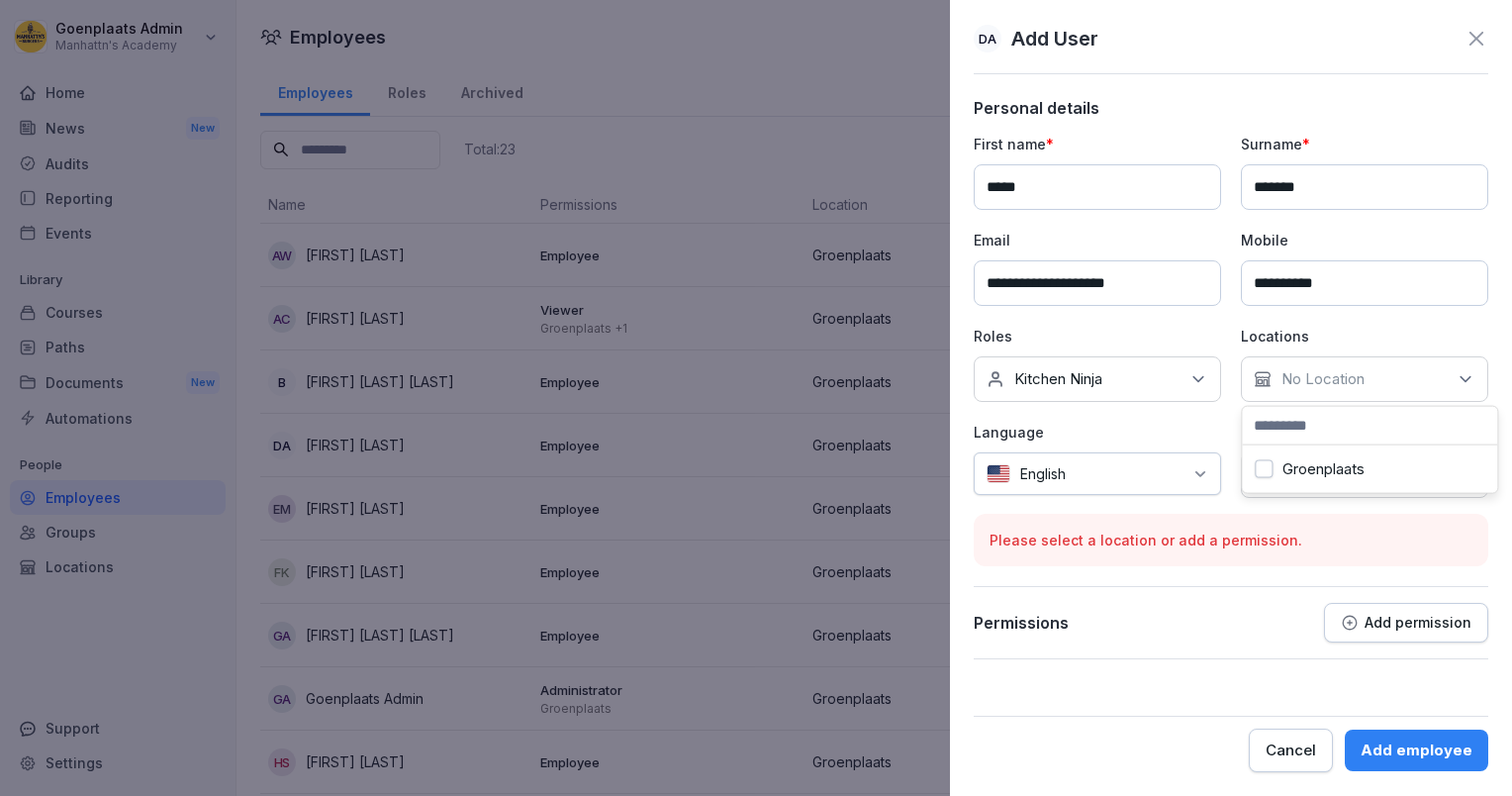 click on "Groenplaats" at bounding box center [1323, 469] 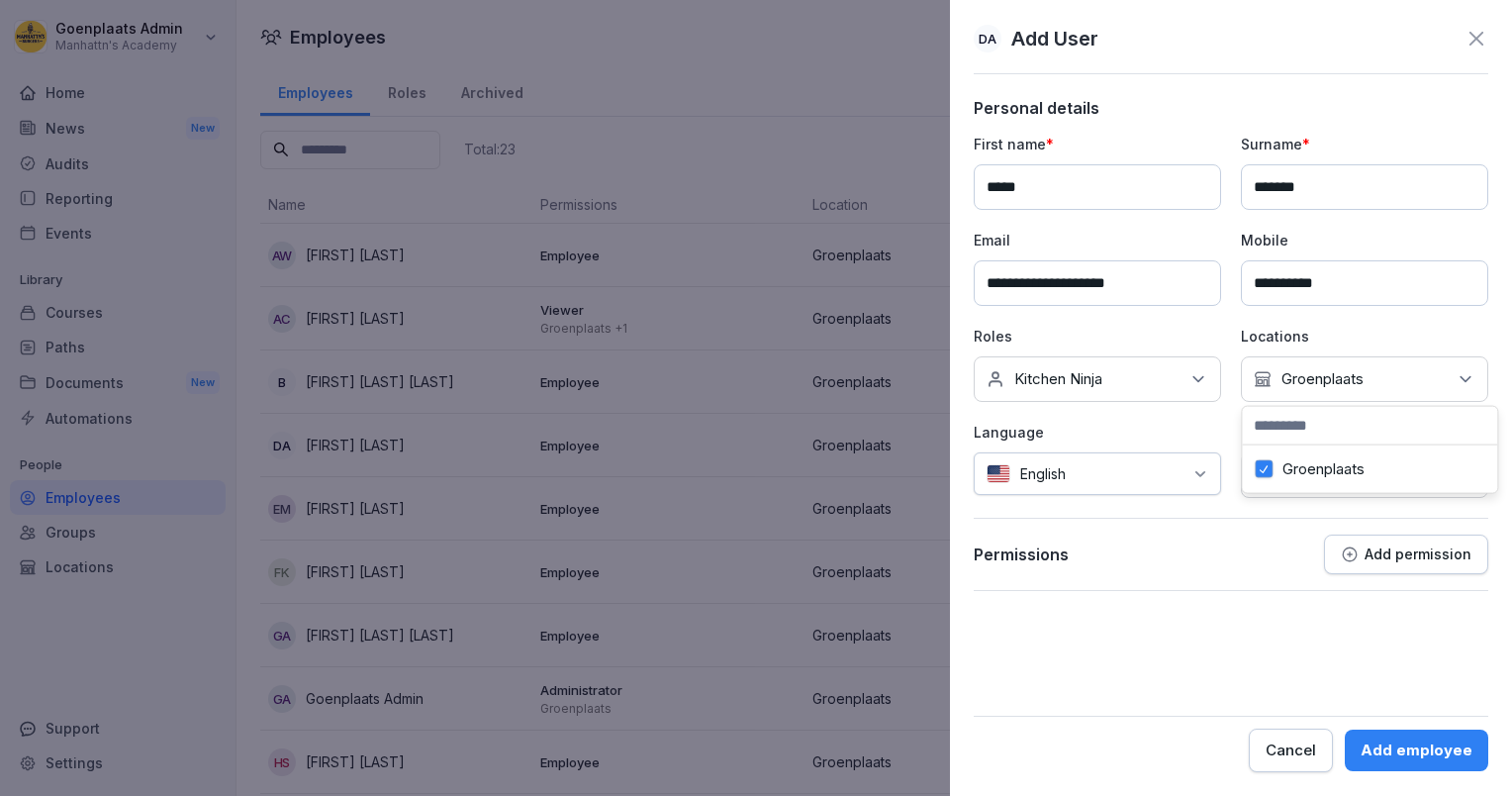 click on "Language" at bounding box center [1097, 432] 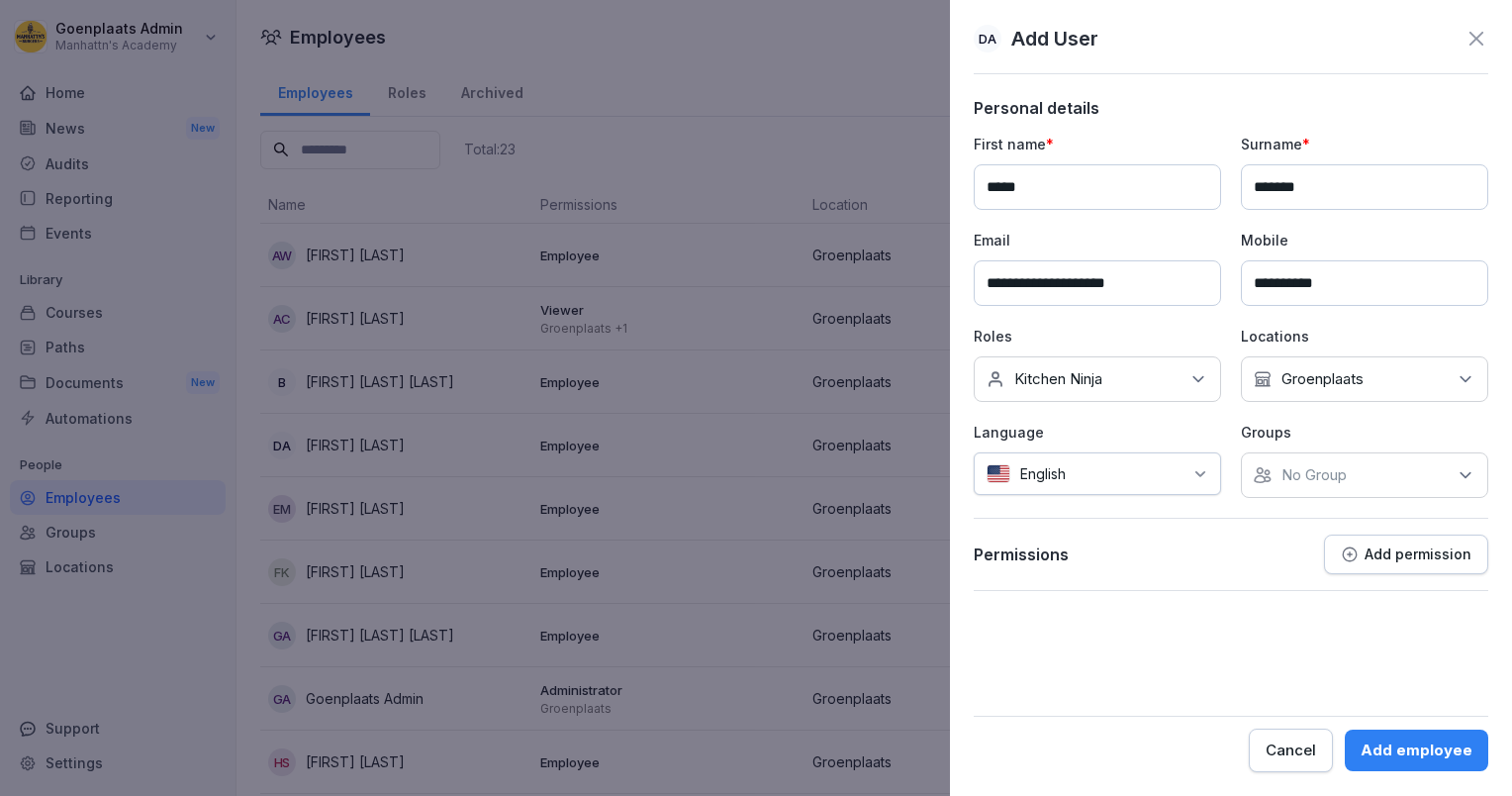 click on "No Group" at bounding box center [1365, 475] 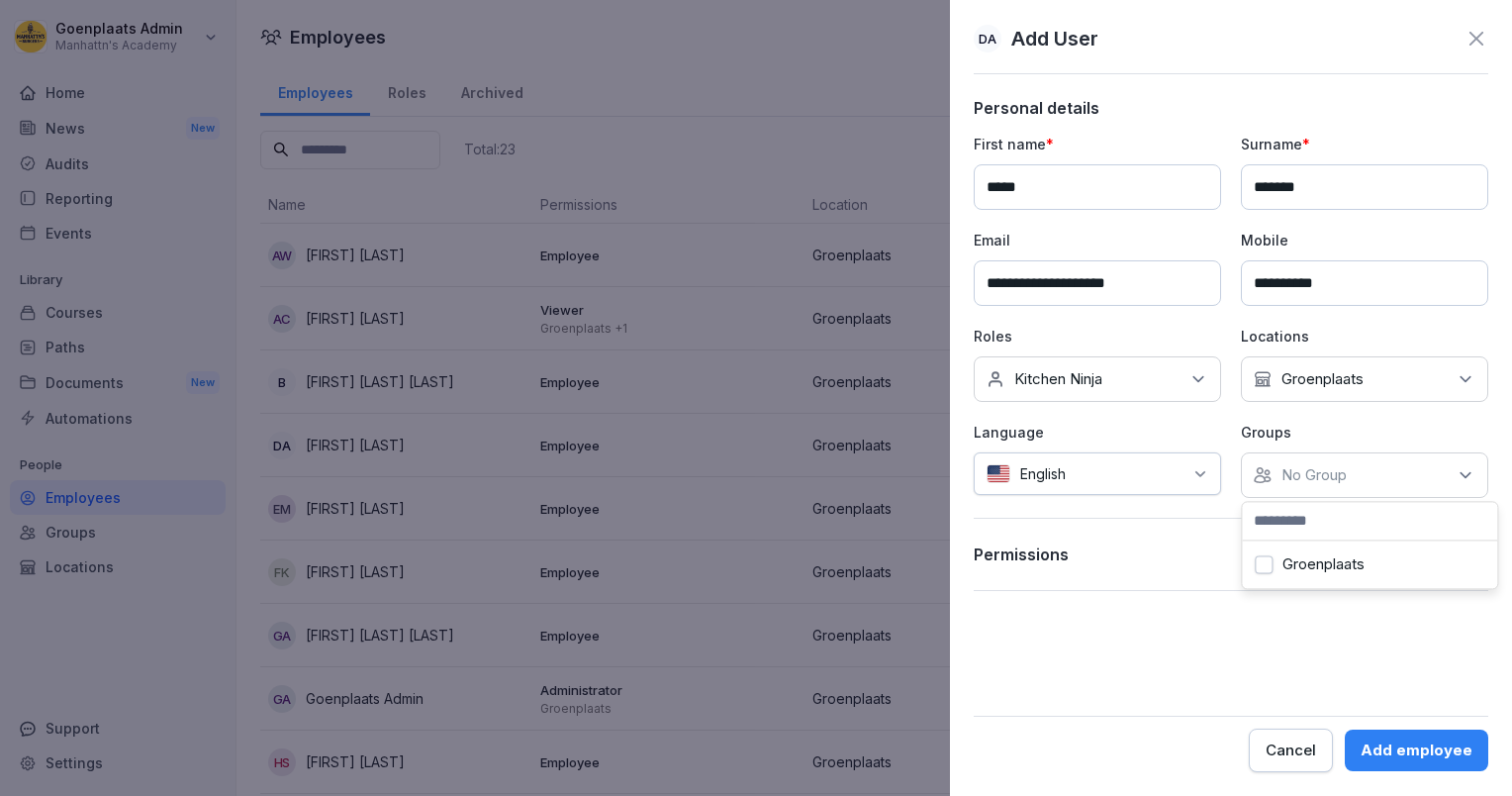 click on "Groenplaats" at bounding box center (1323, 564) 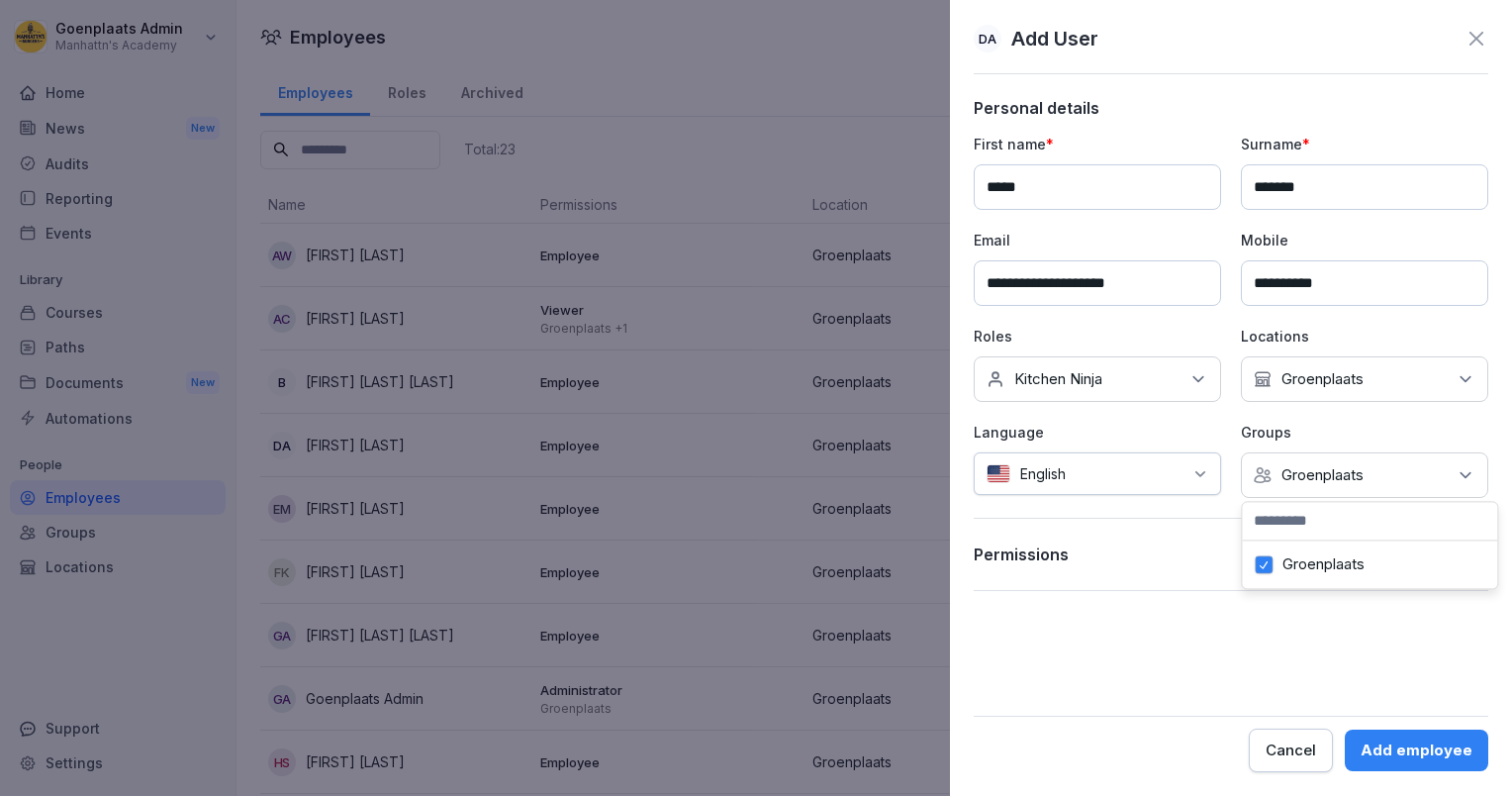 click on "Permissions Add permission" at bounding box center (1231, 554) 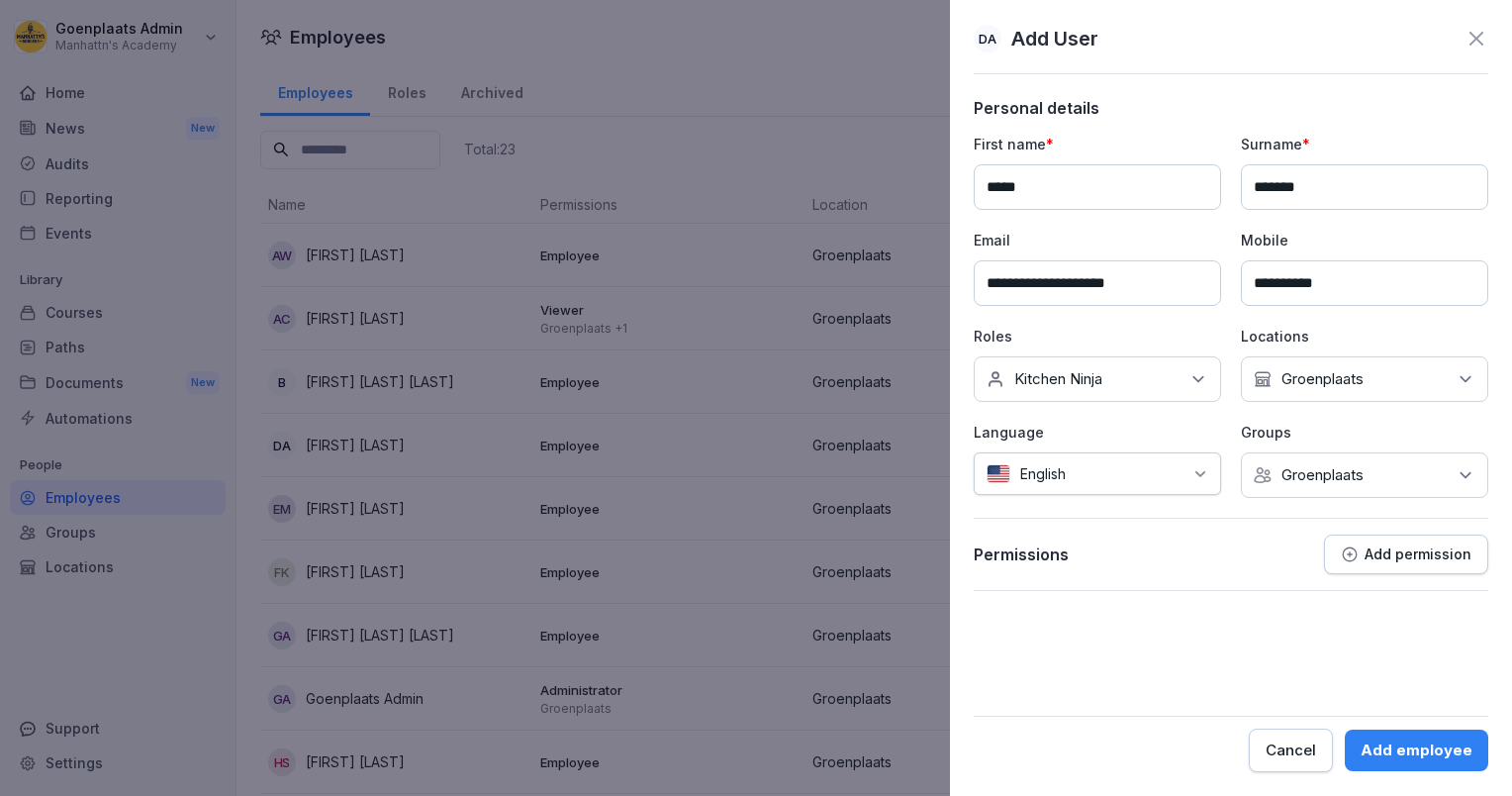 click on "Add employee" at bounding box center (1416, 750) 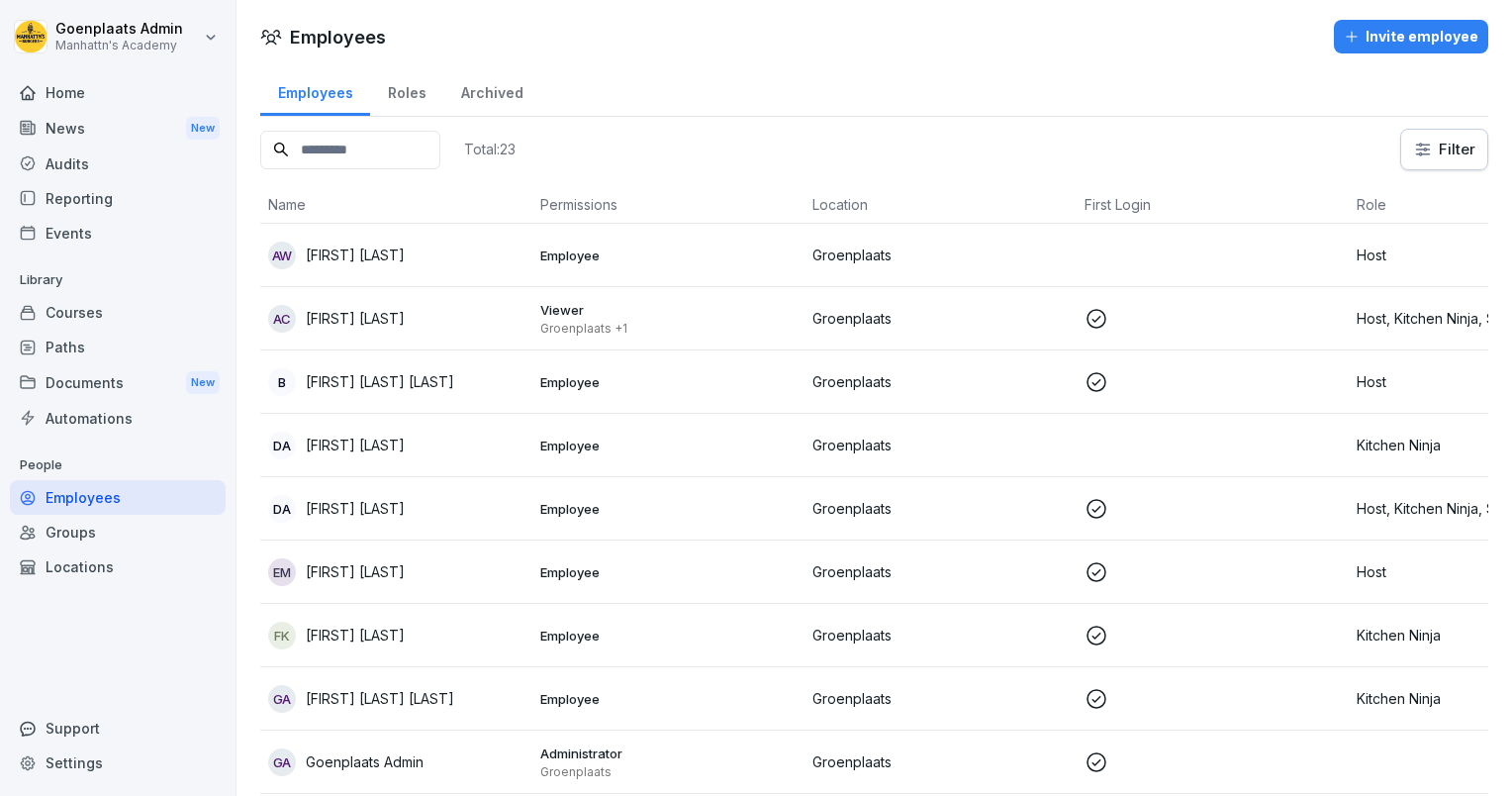 click on "Invite employee" at bounding box center (1411, 37) 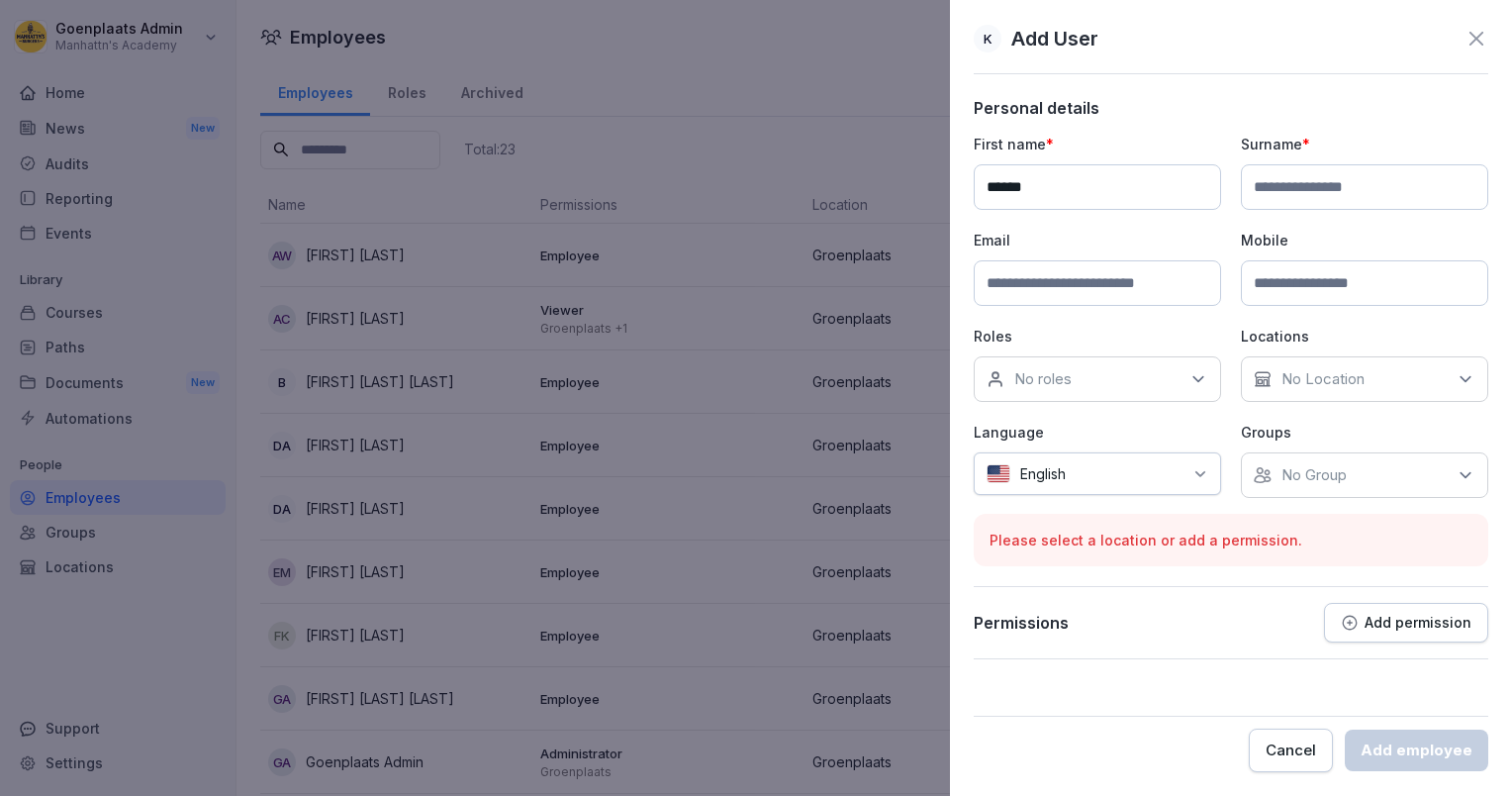 type on "******" 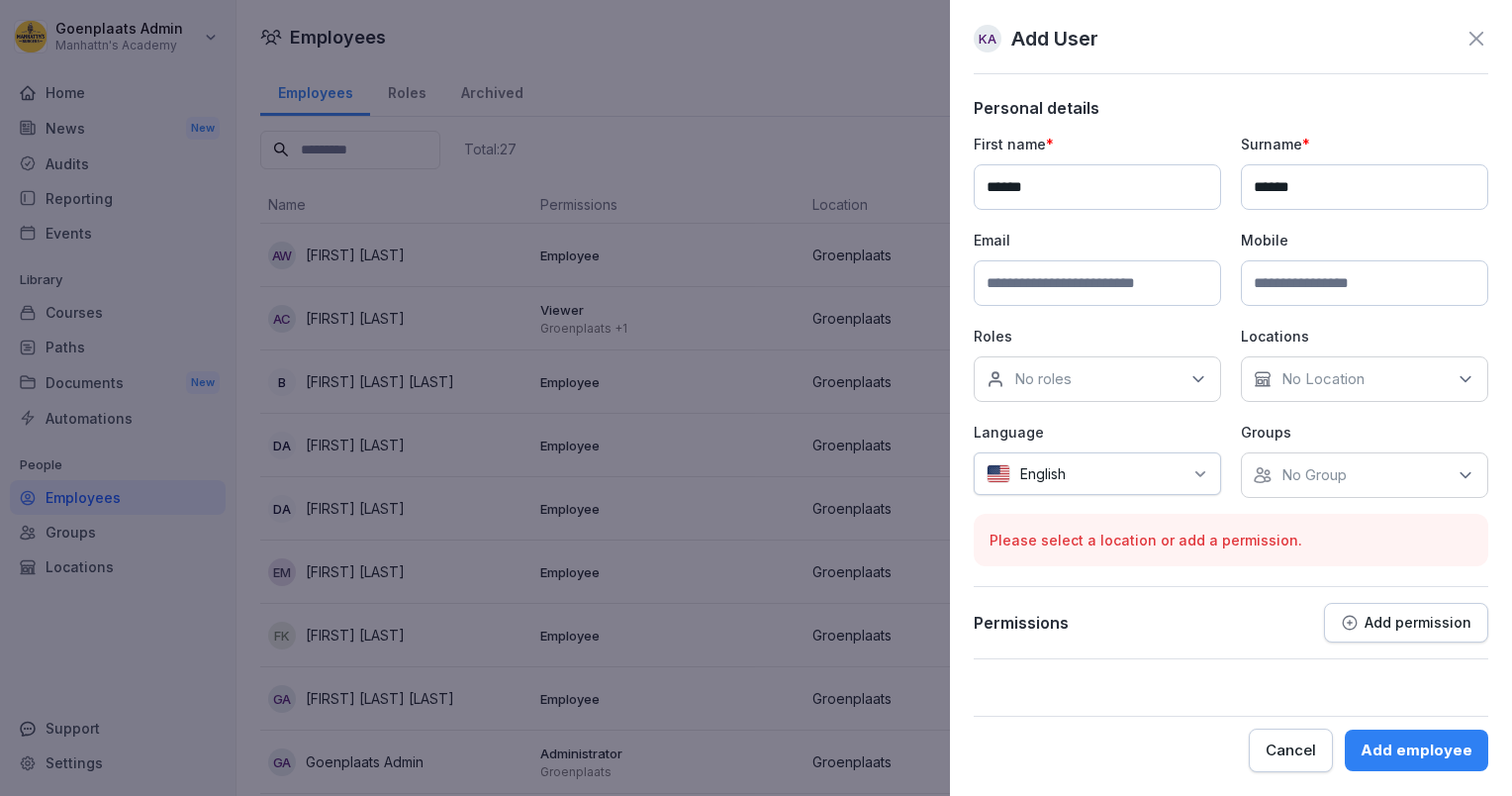 type on "******" 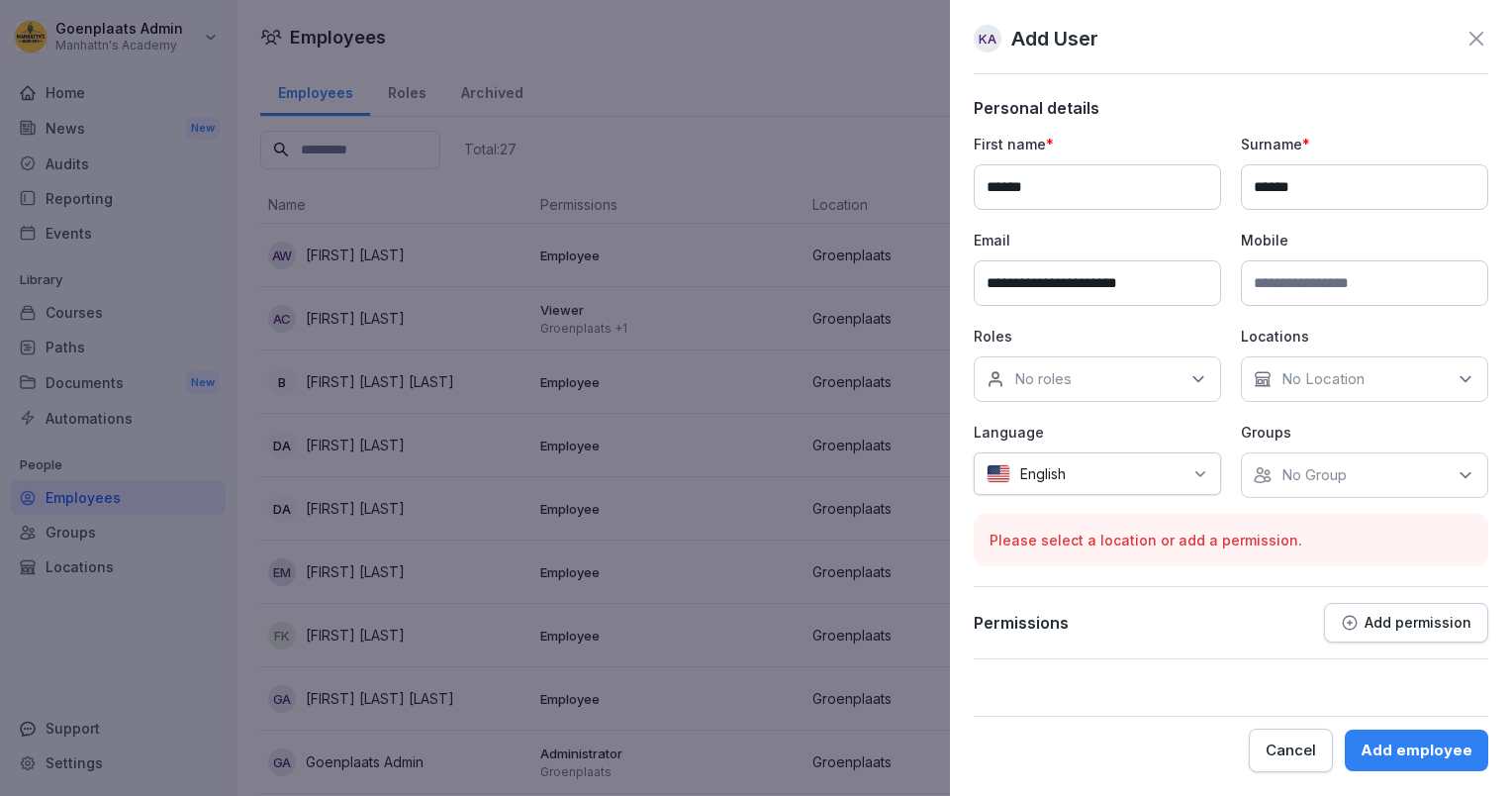 type on "**********" 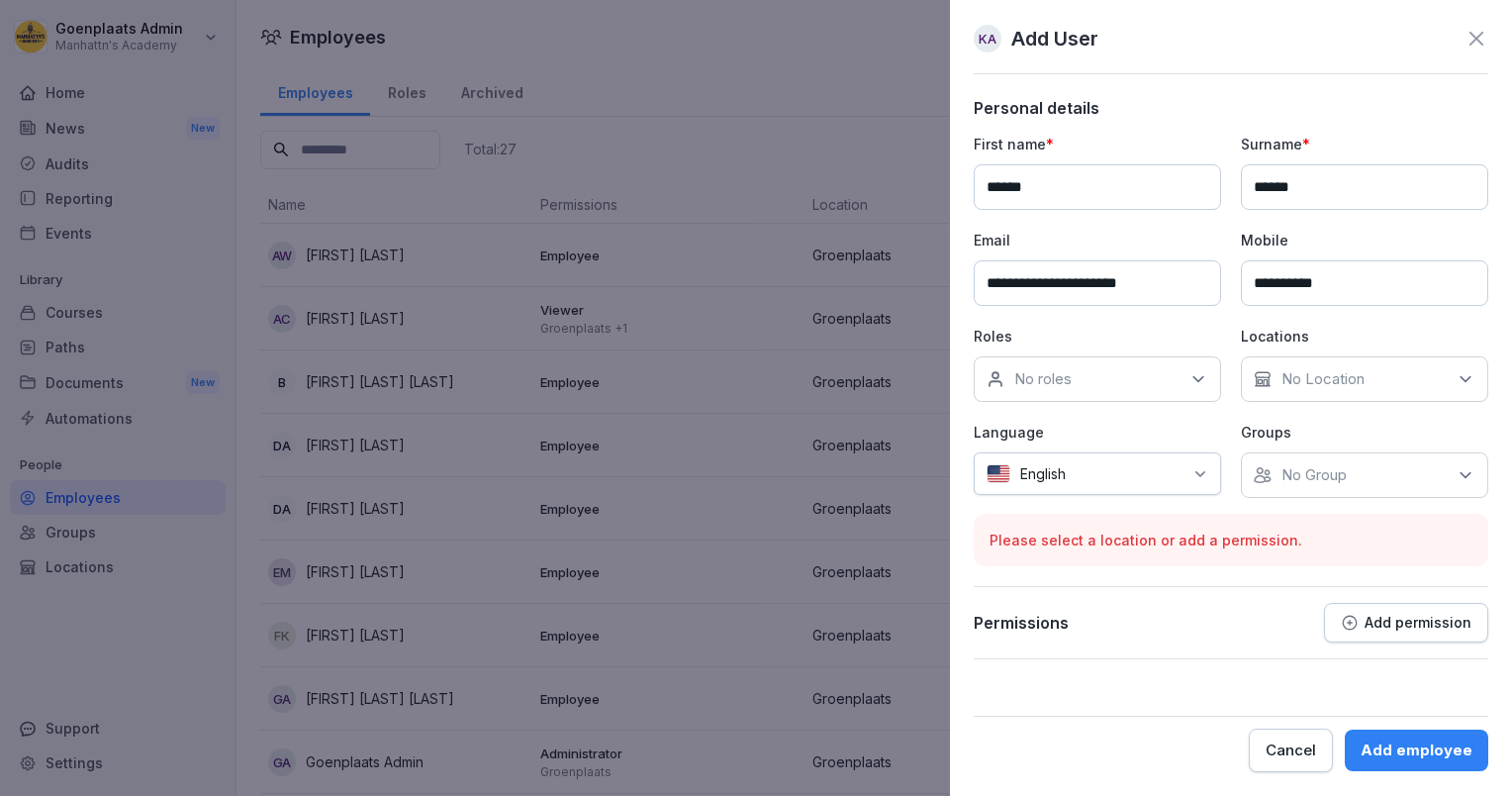 type on "**********" 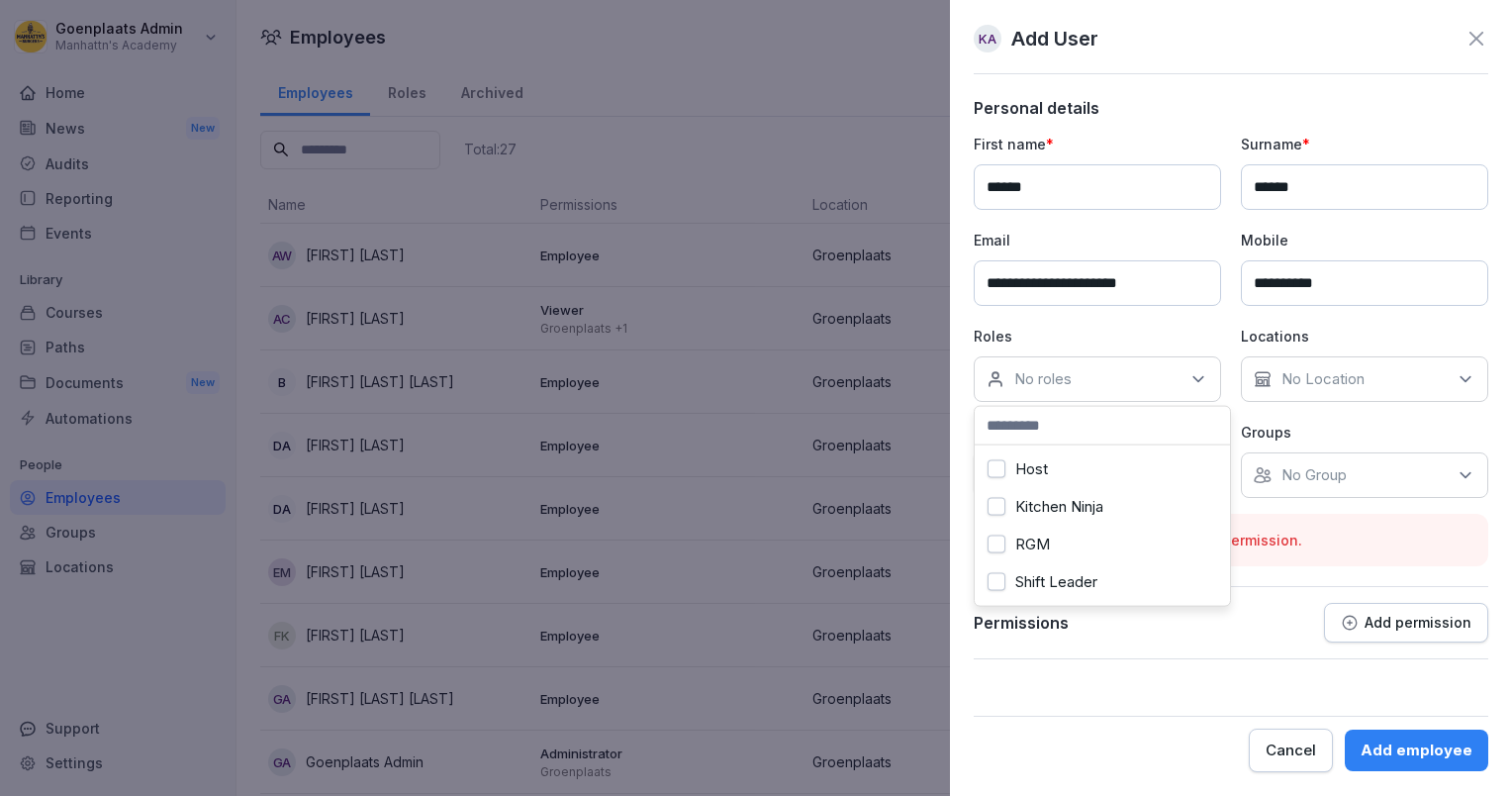 click on "Kitchen Ninja" at bounding box center [1059, 507] 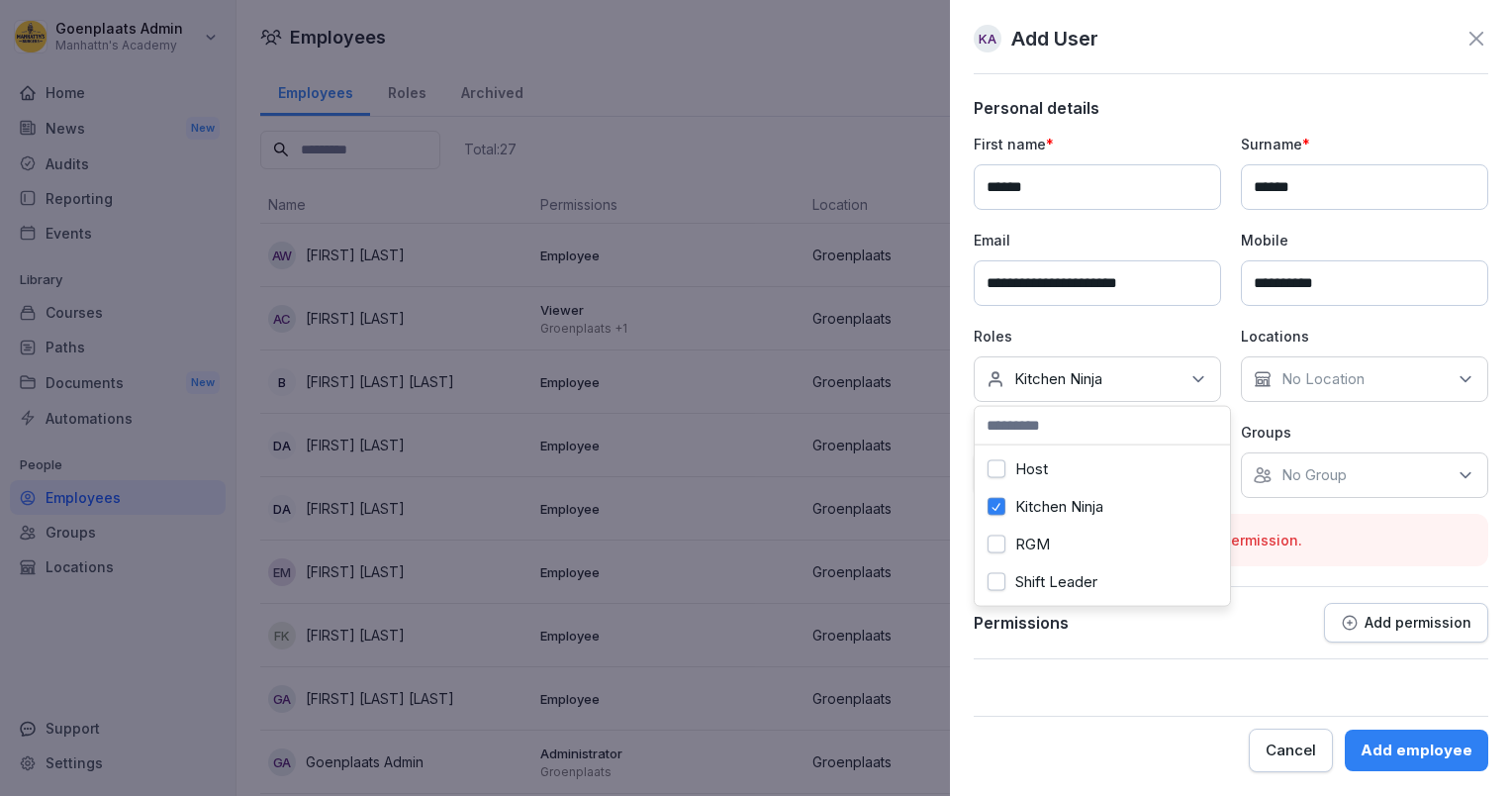 click on "No Location" at bounding box center (1323, 379) 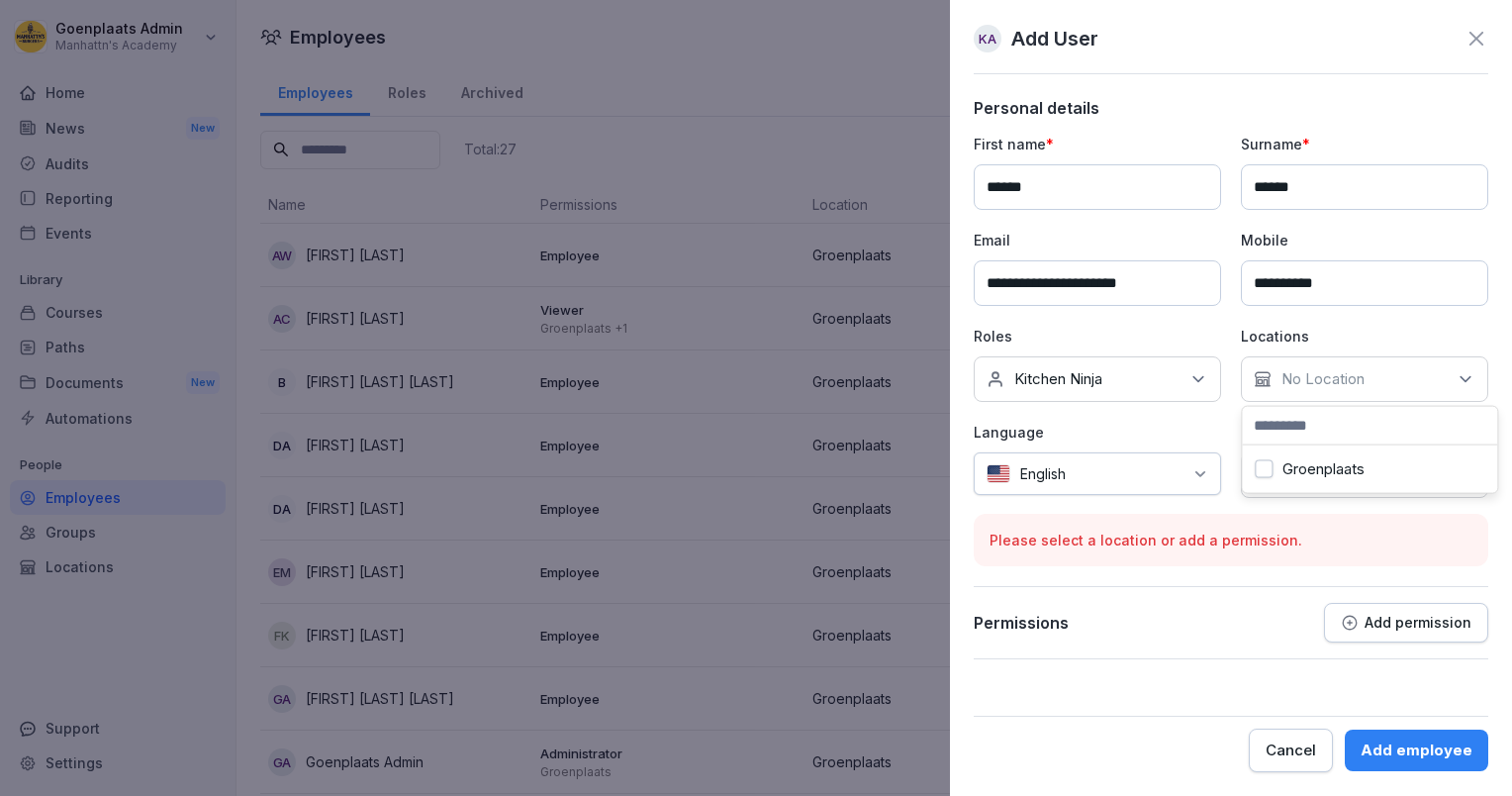 click on "Groenplaats" at bounding box center (1323, 469) 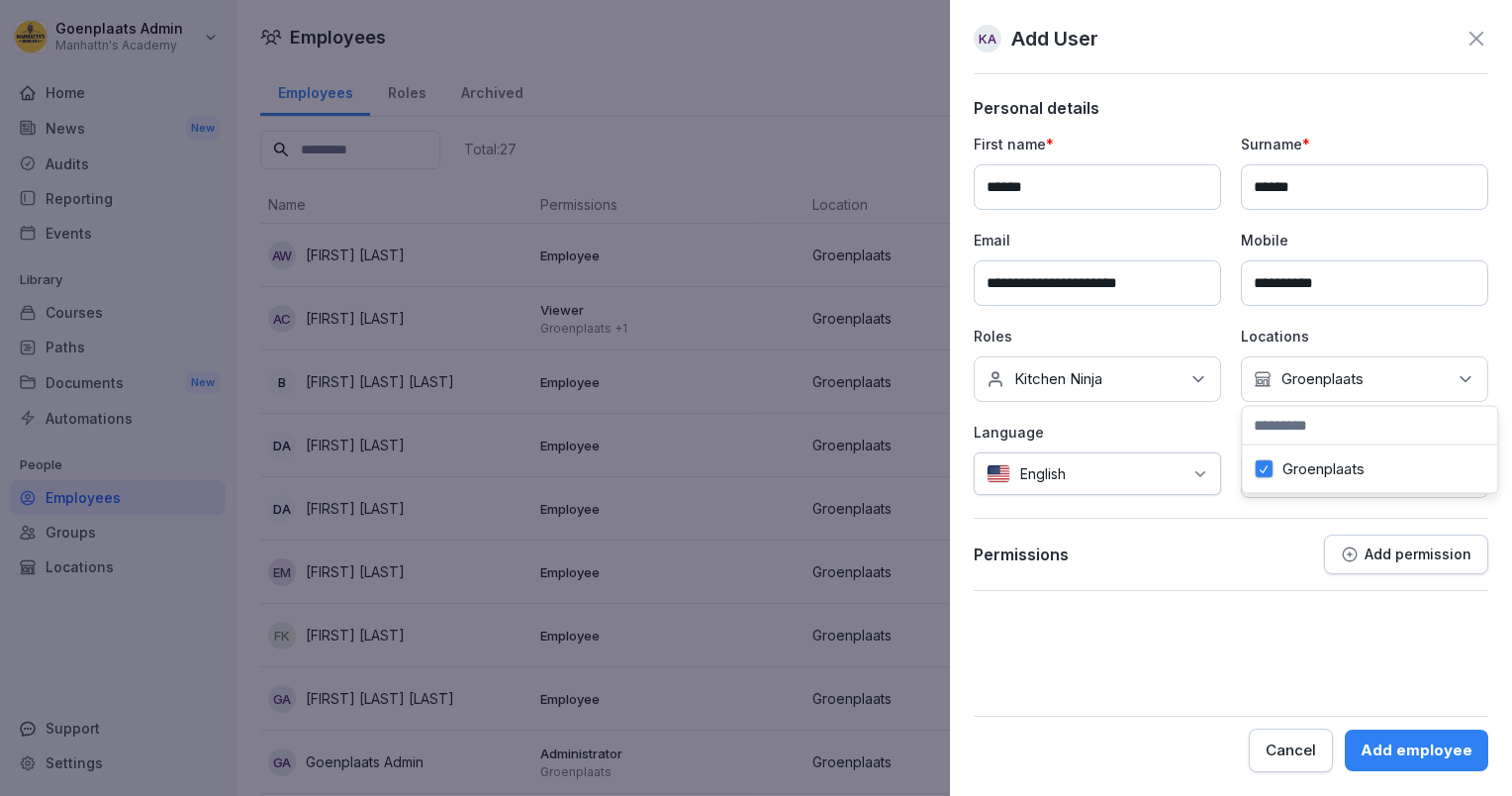 click on "Language" at bounding box center [1097, 432] 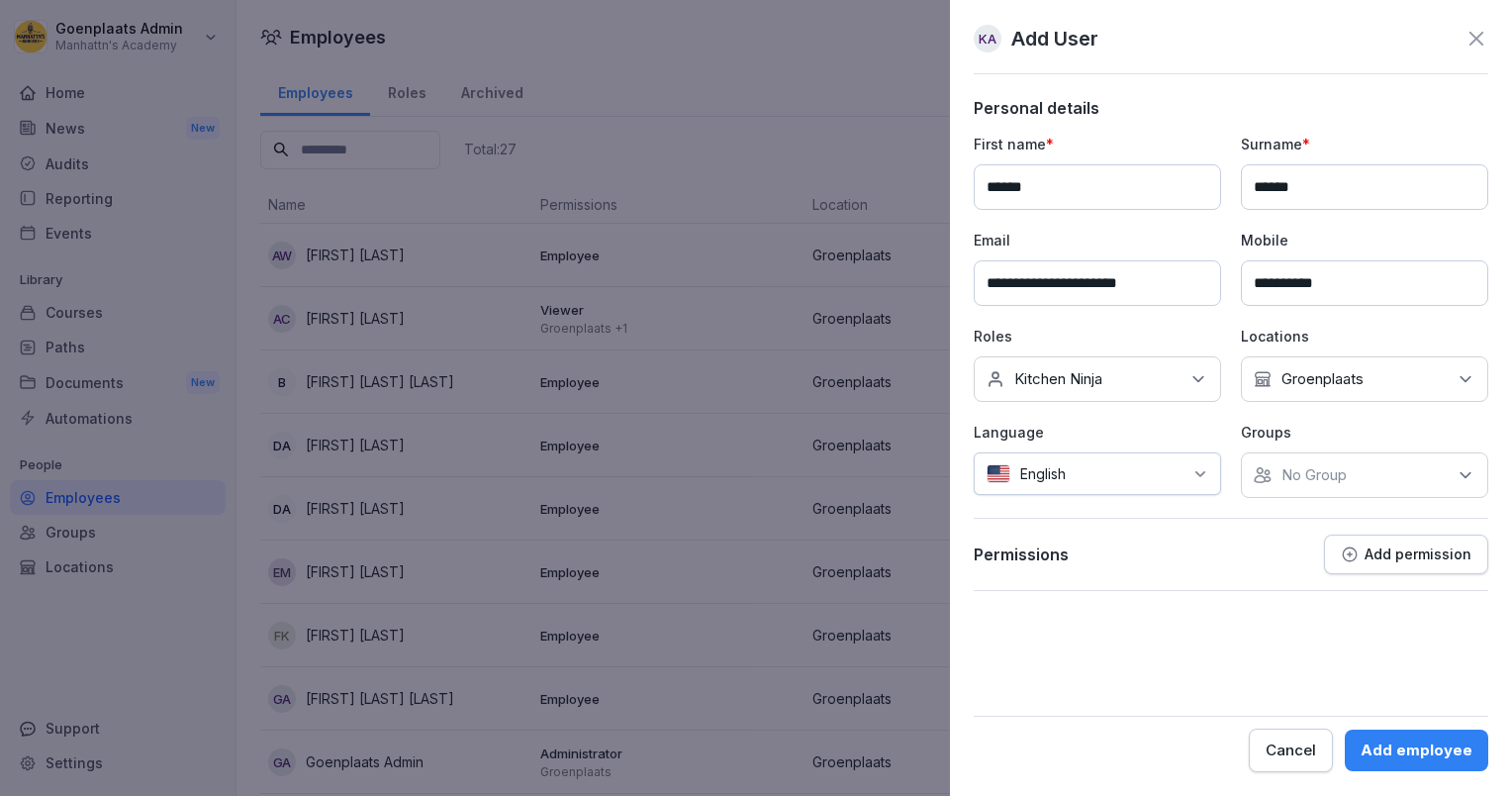click on "No Group" at bounding box center (1365, 475) 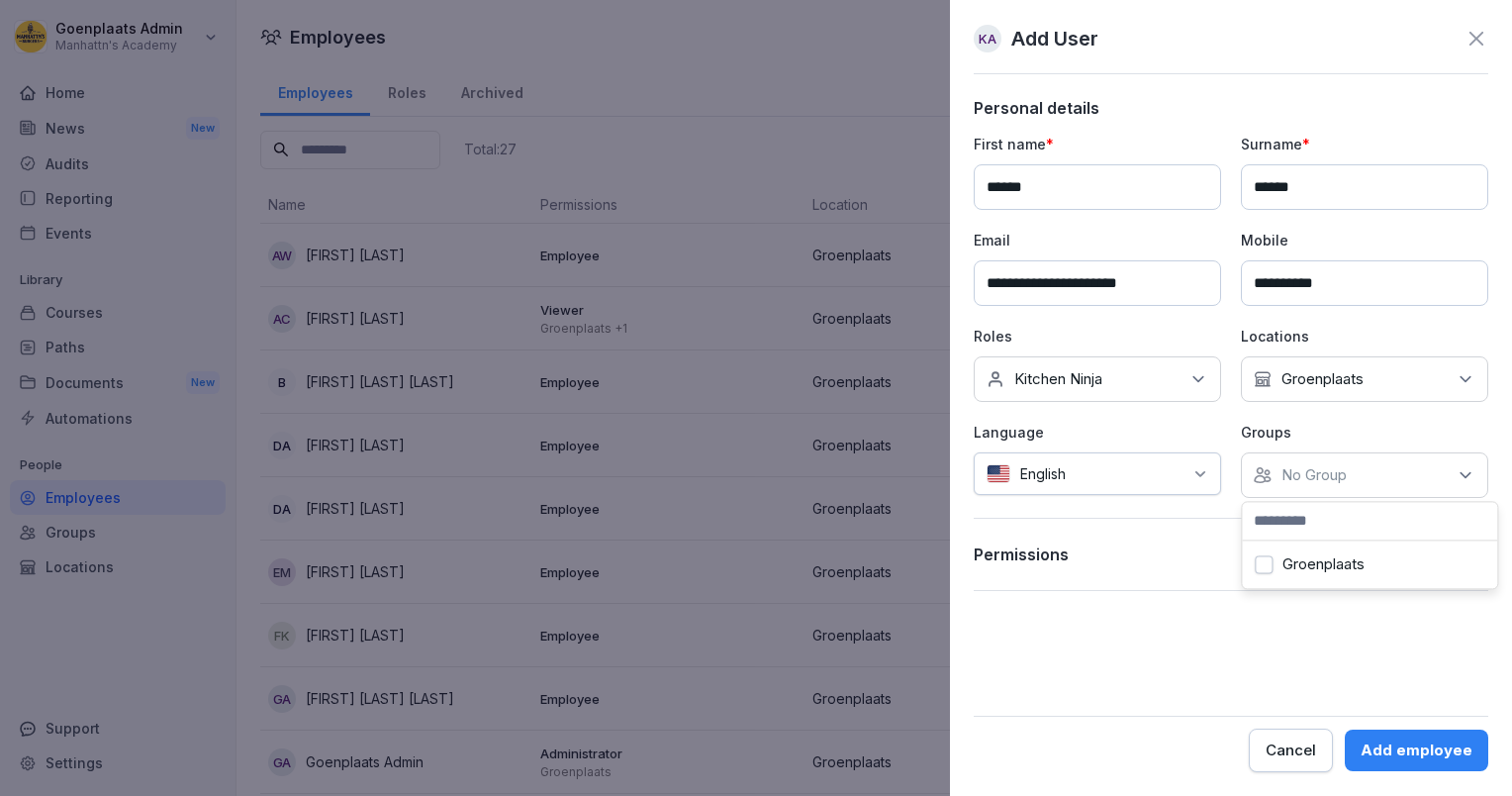 click on "Groenplaats" at bounding box center (1323, 564) 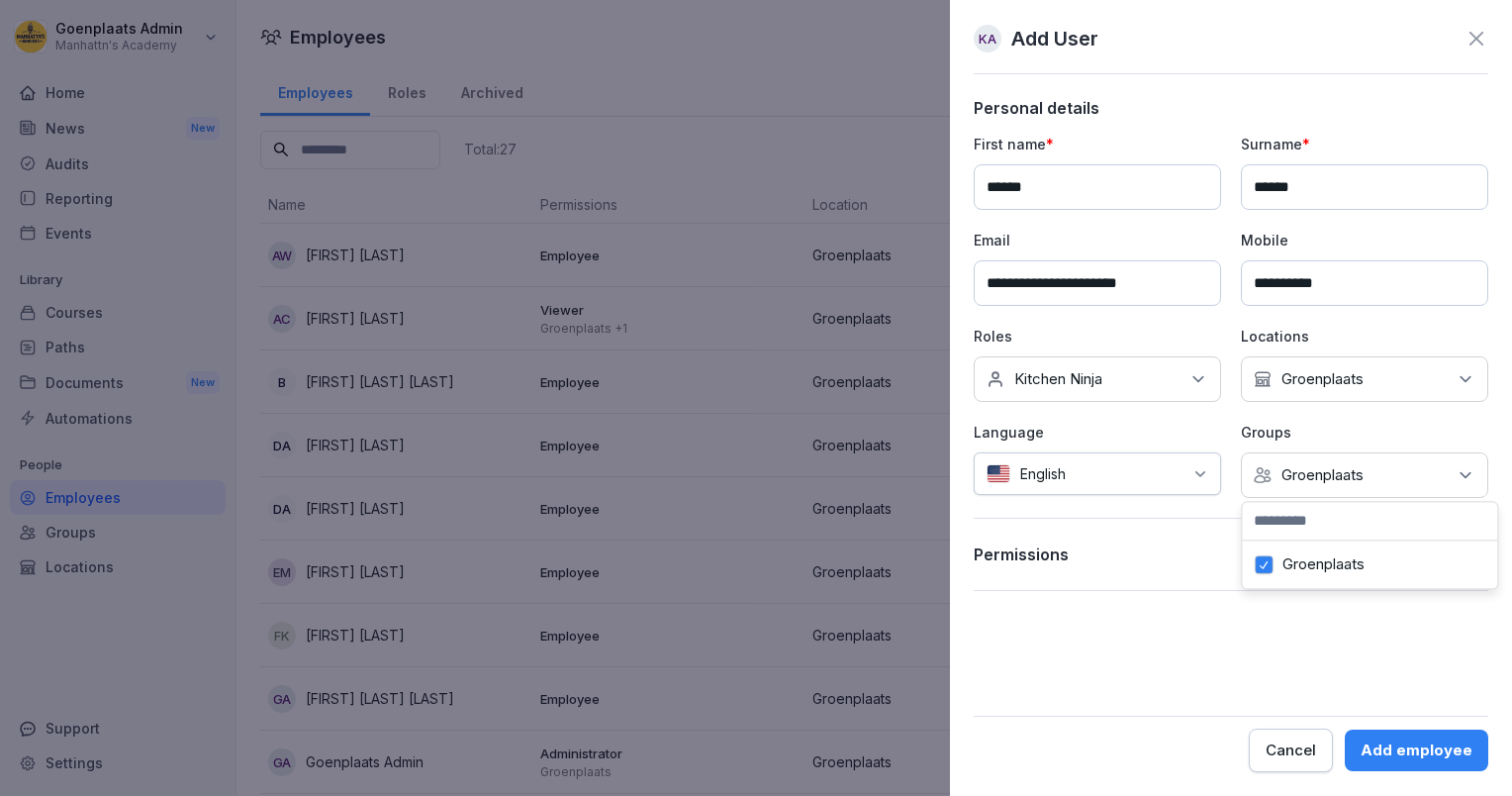 click on "Permissions Add permission" at bounding box center (1231, 554) 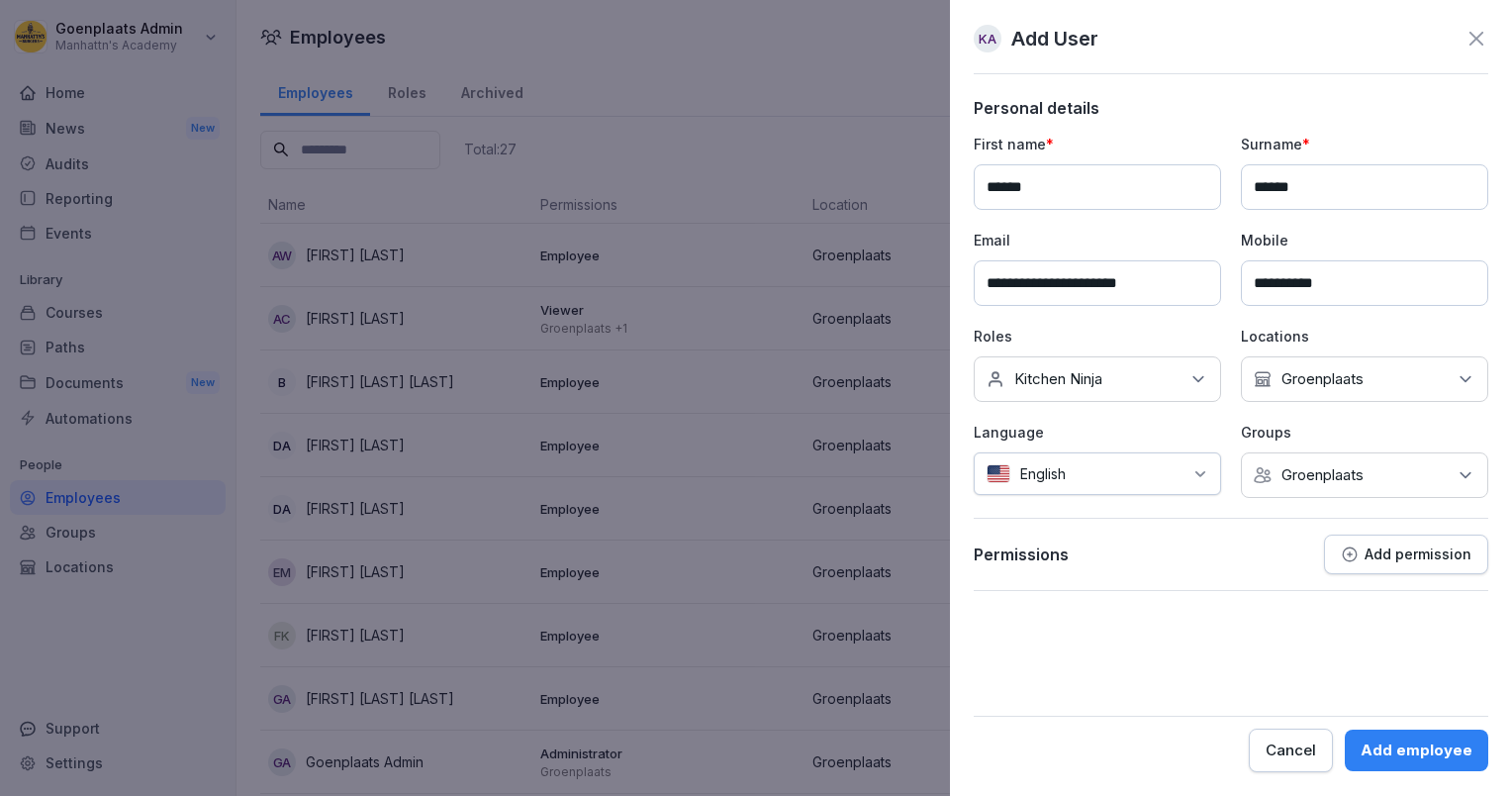 click on "Add employee" at bounding box center (1416, 750) 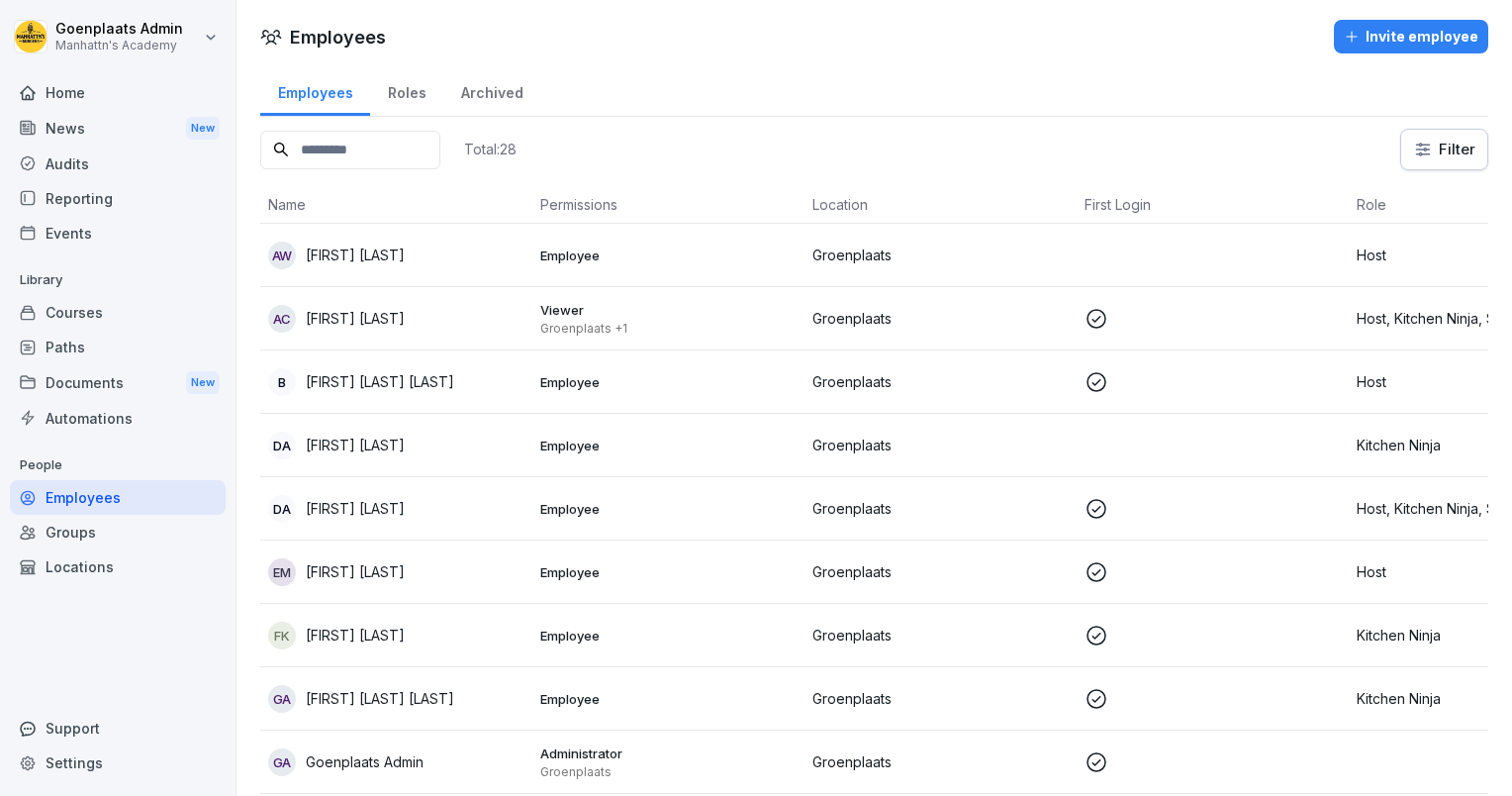 click on "Employees Invite employee" at bounding box center [874, 37] 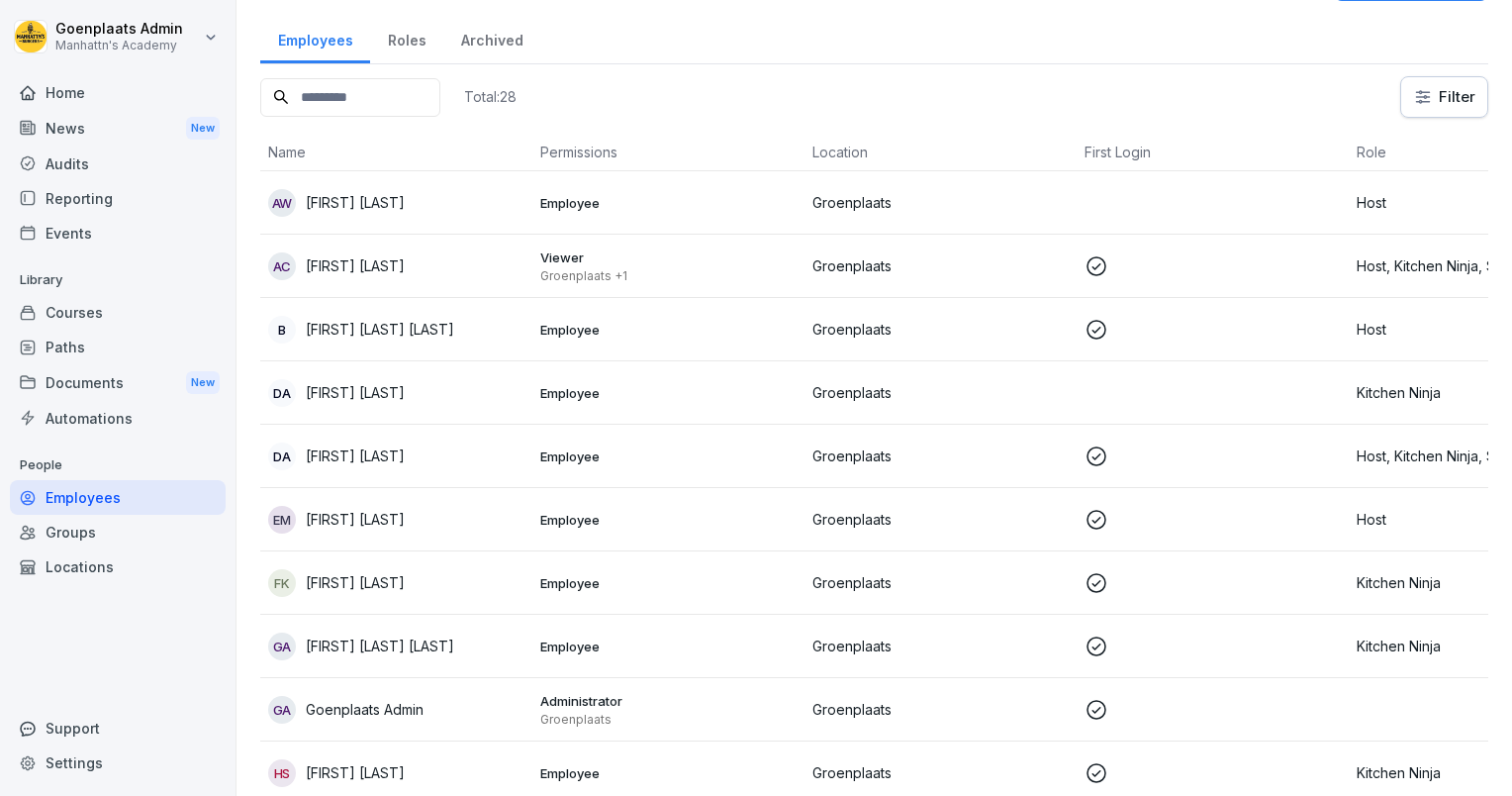 scroll, scrollTop: 0, scrollLeft: 0, axis: both 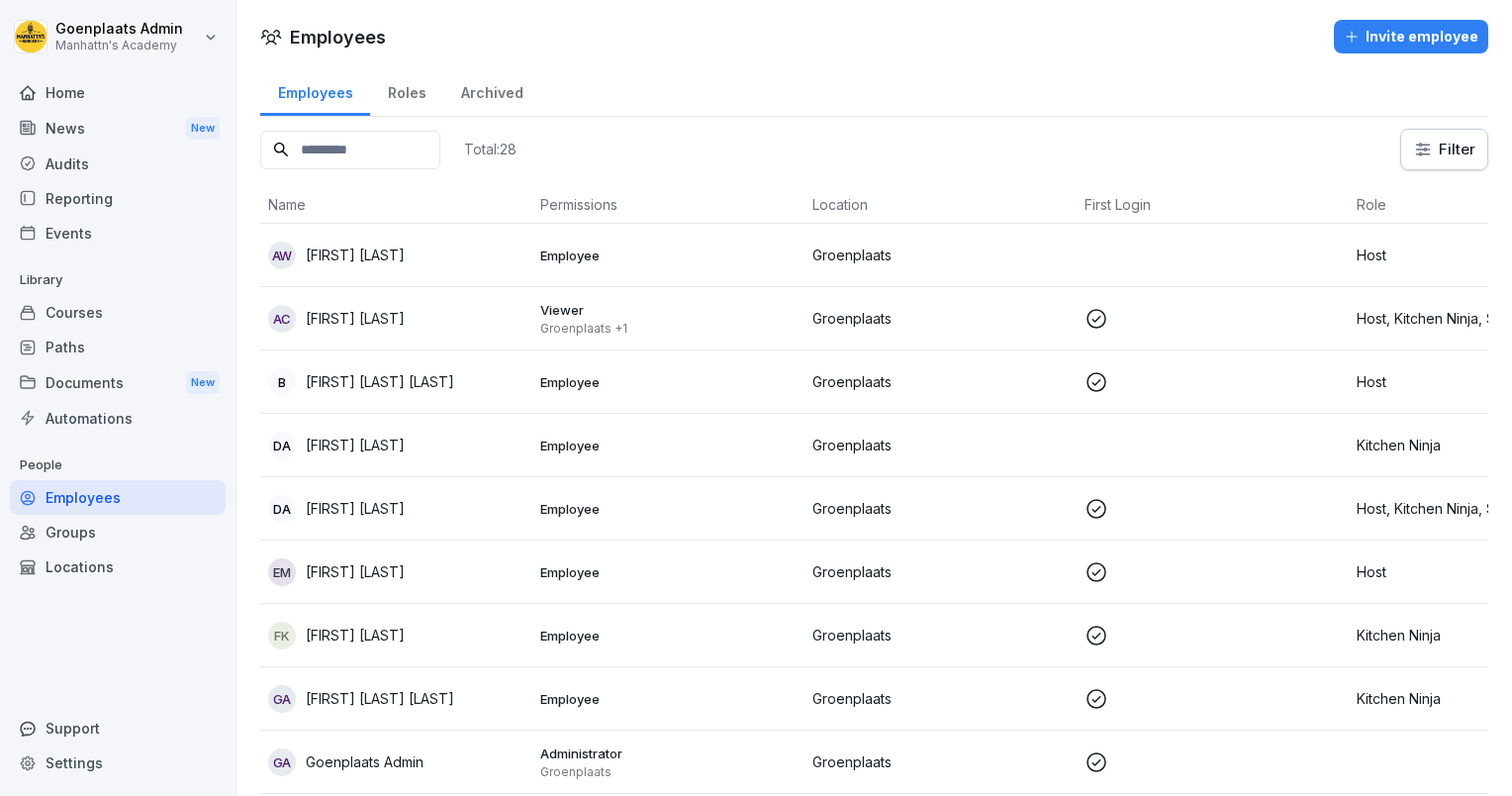 click on "Employees Roles Archived" at bounding box center (874, 91) 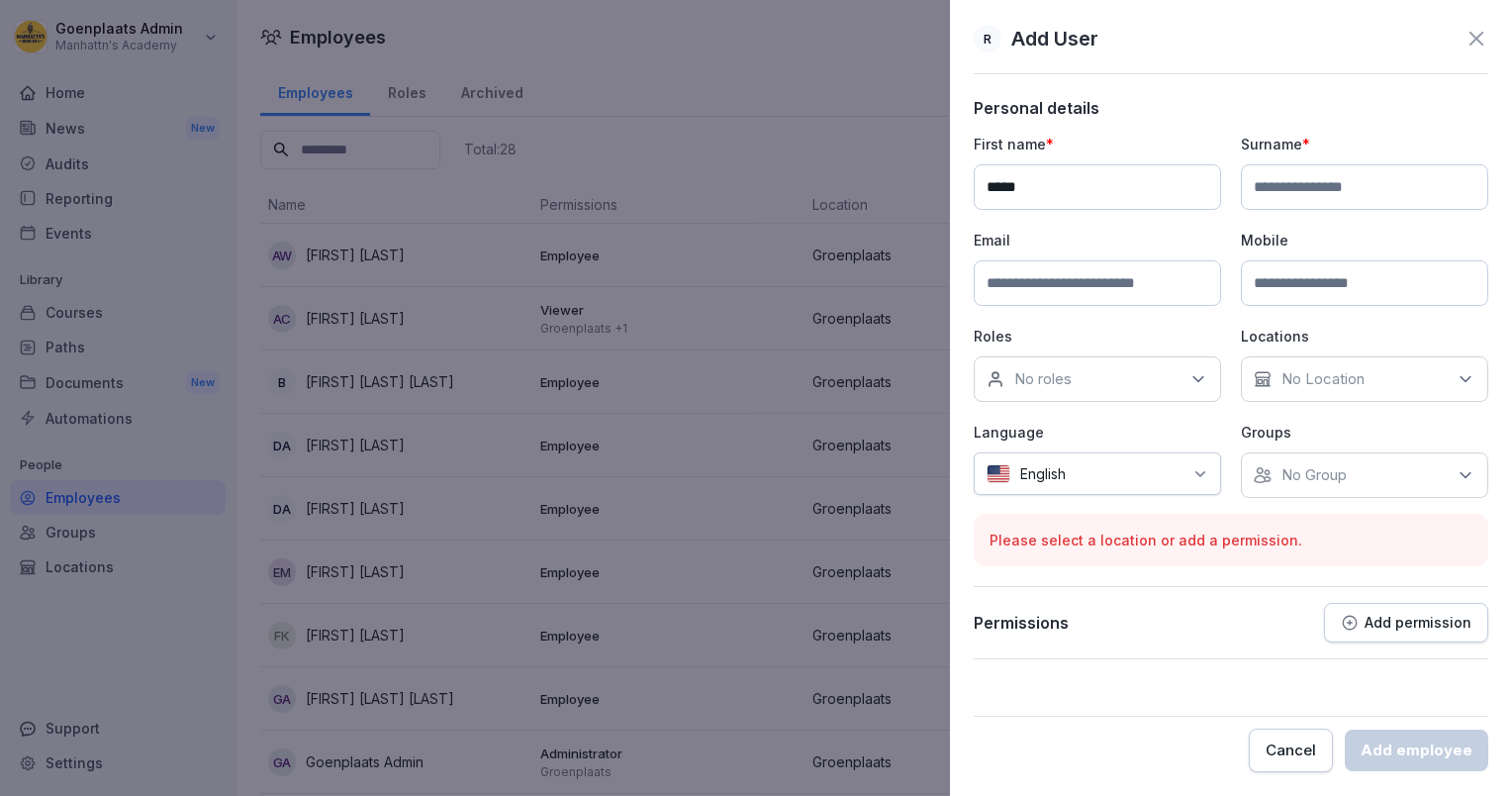 type on "*****" 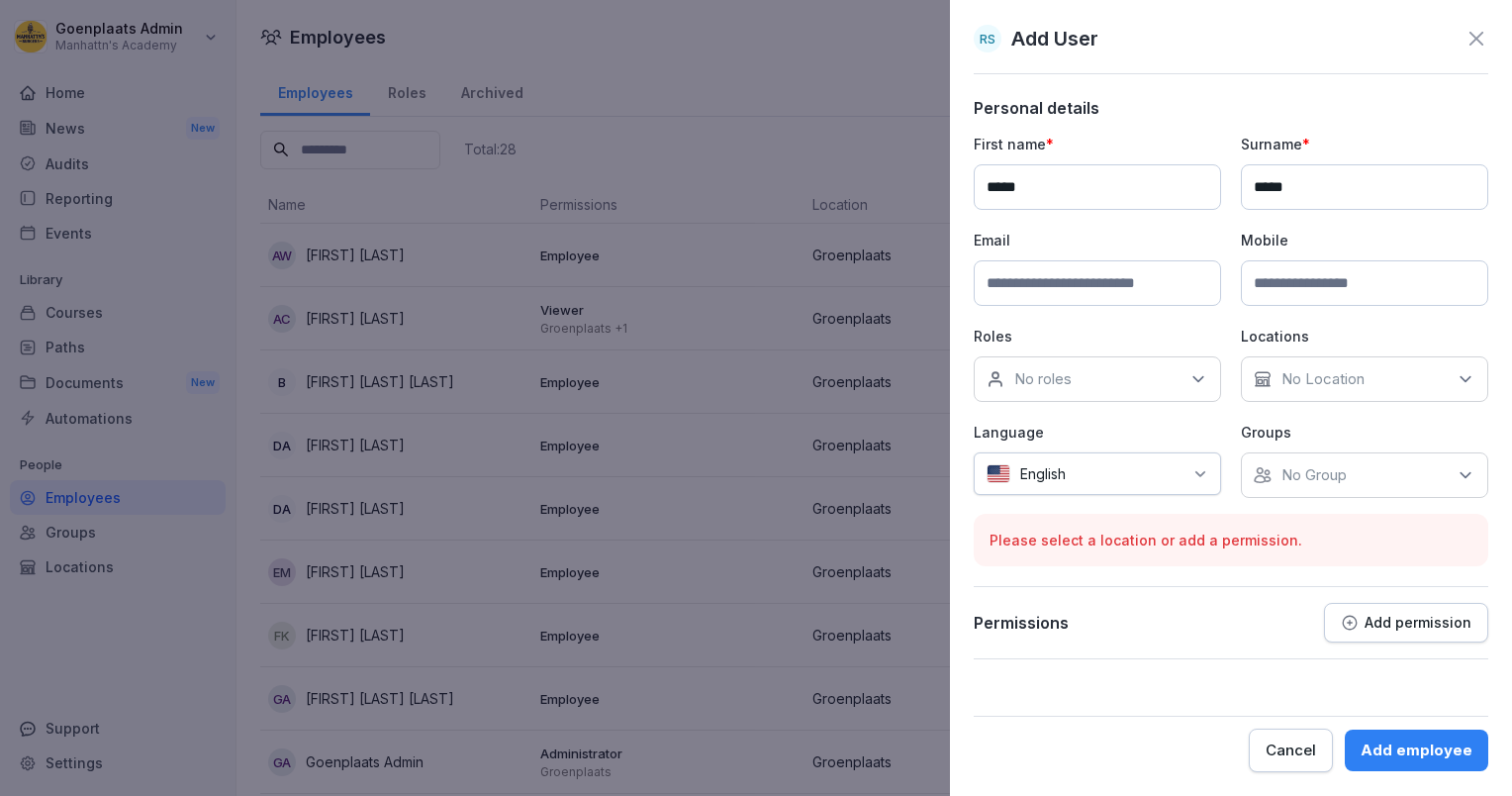 type on "*****" 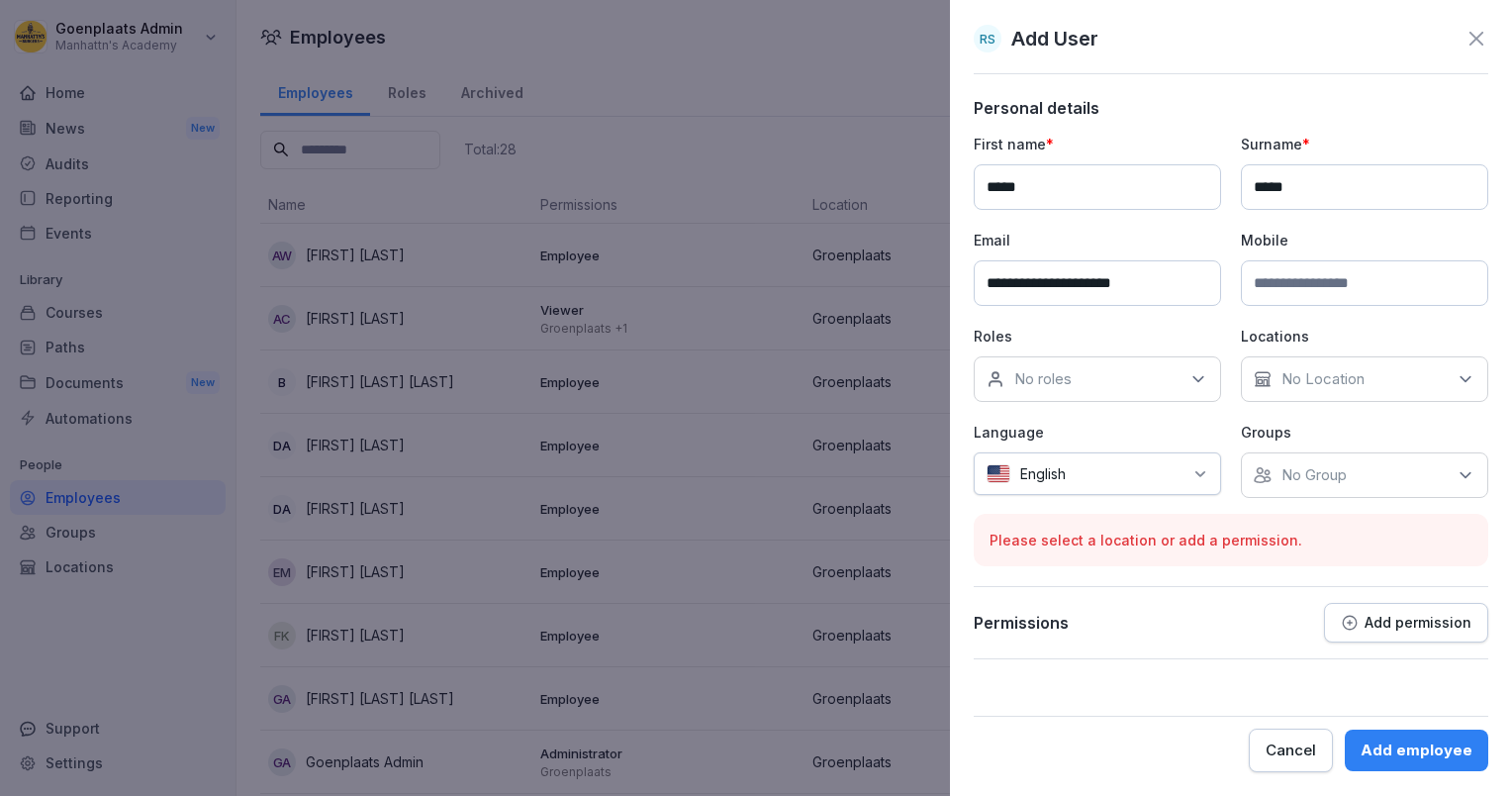 type on "**********" 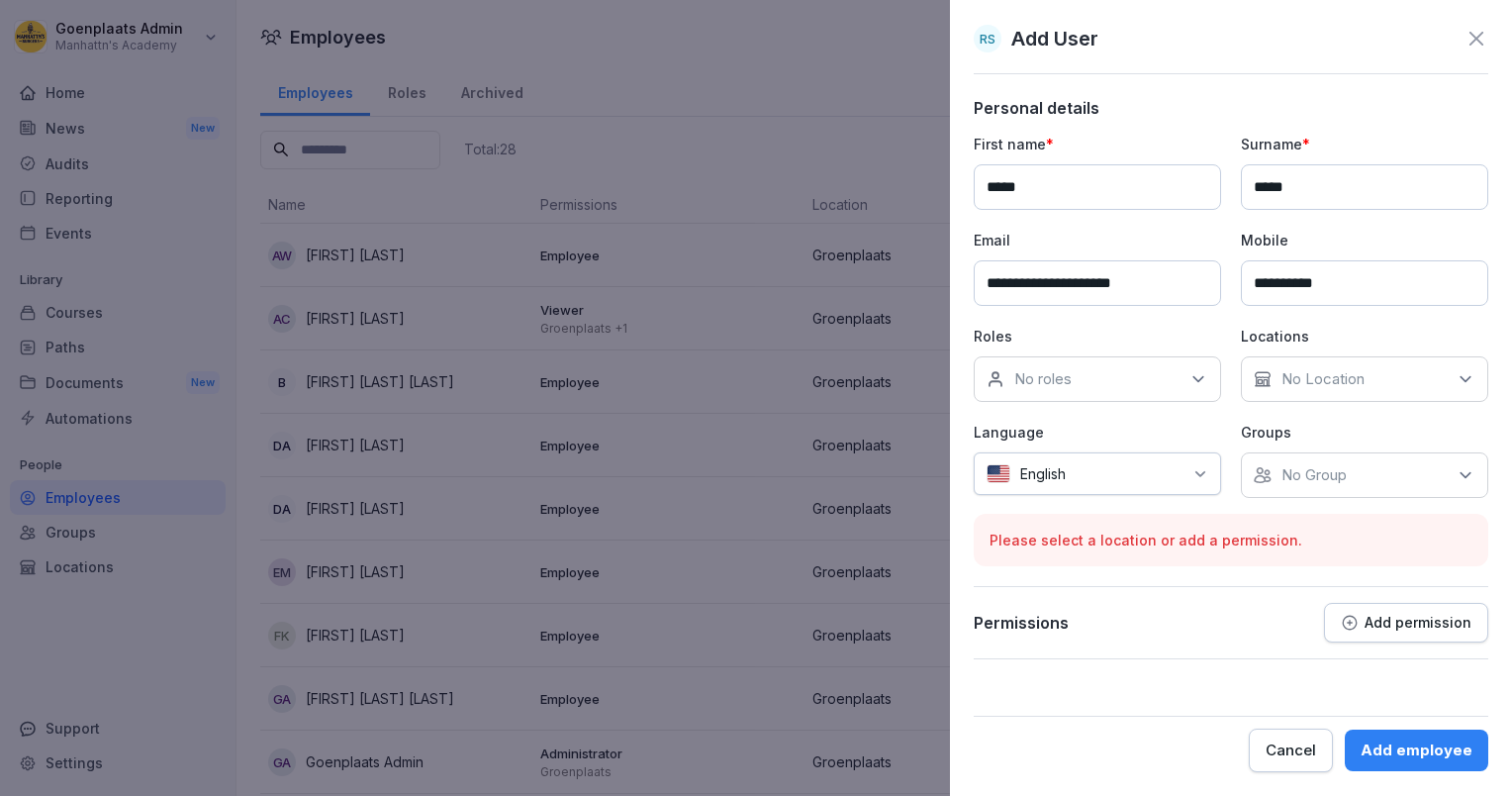 type on "**********" 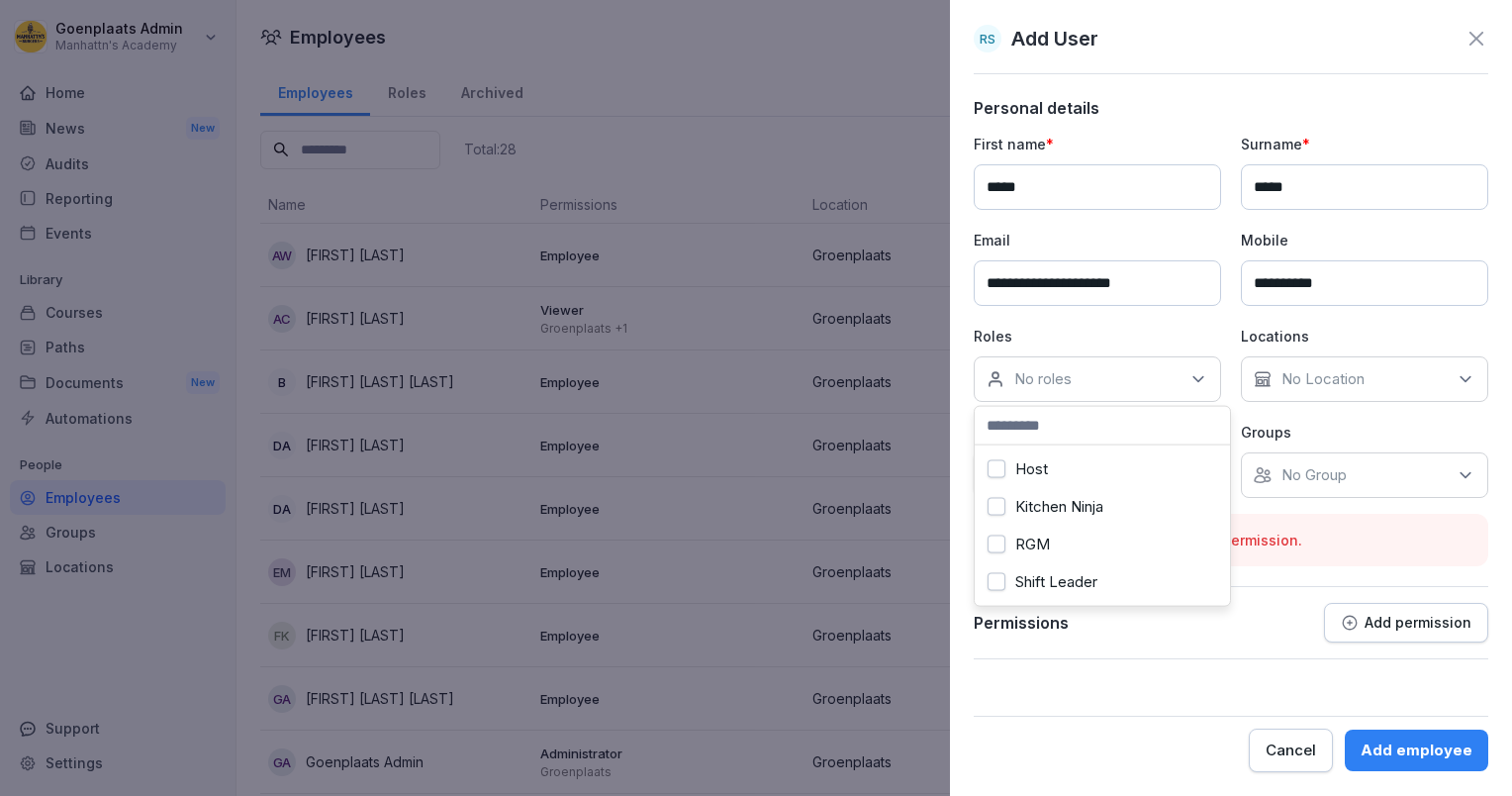 click on "Kitchen Ninja" at bounding box center (1059, 507) 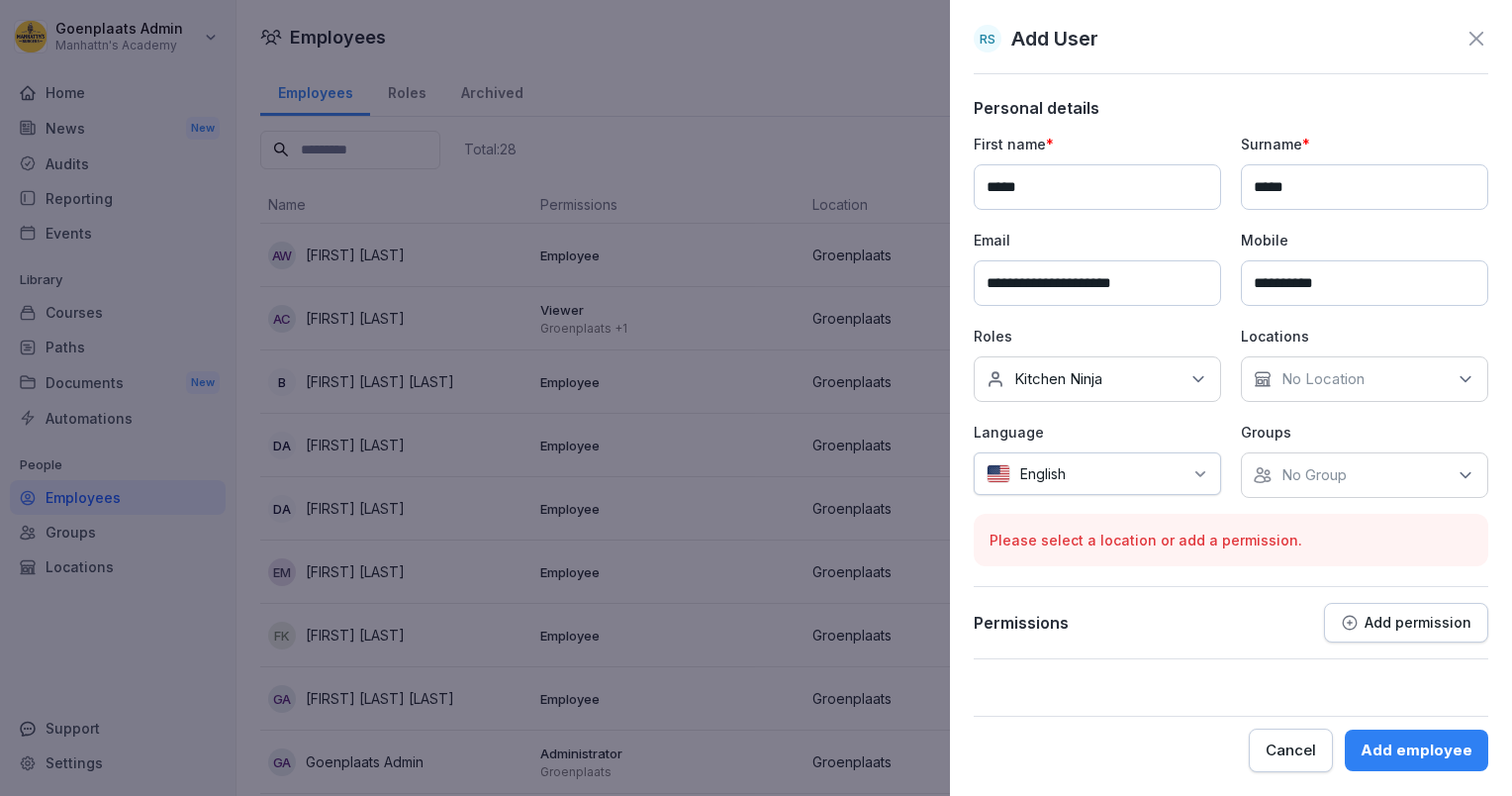 click on "No Location" at bounding box center (1323, 379) 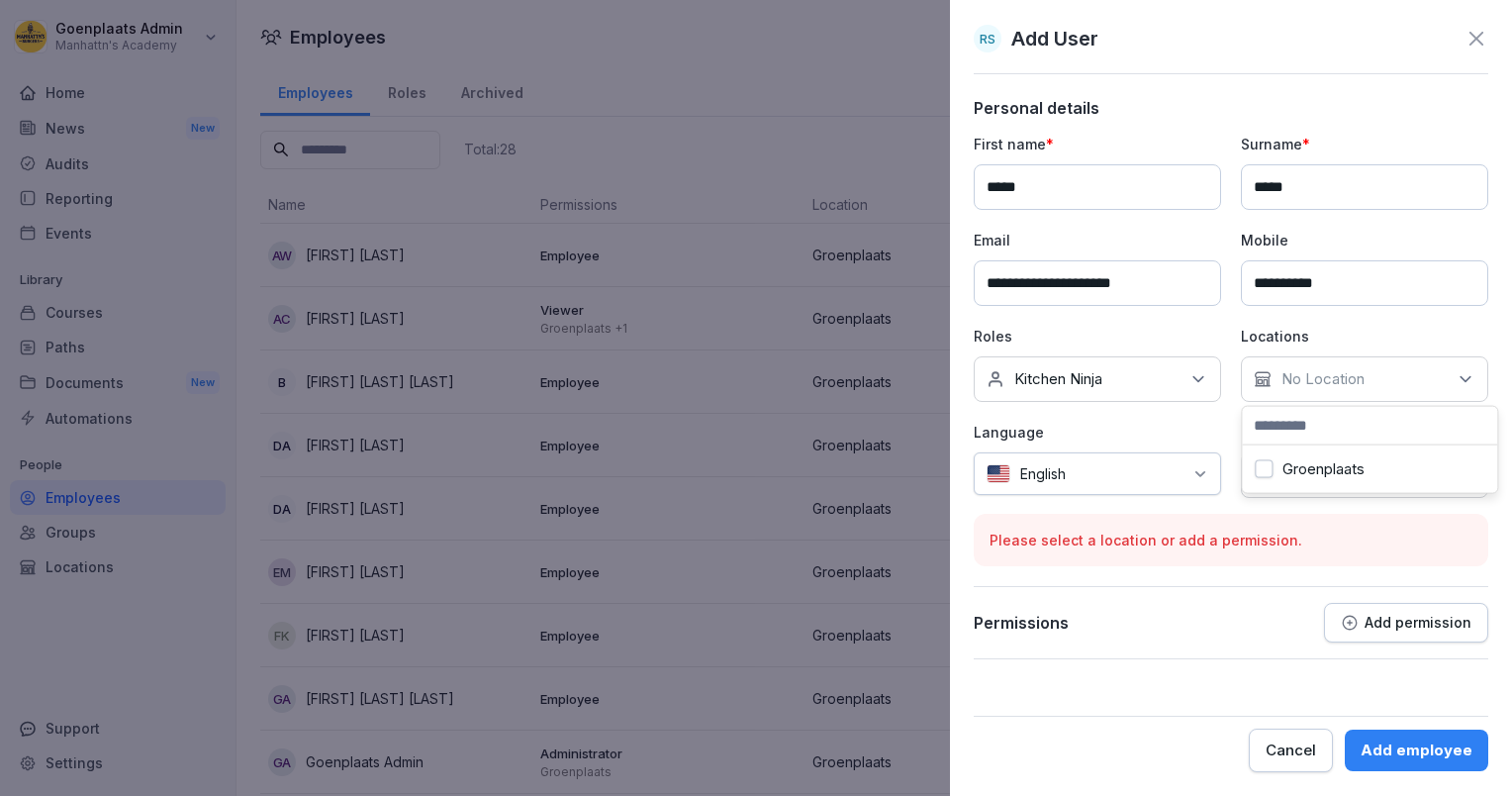 click on "Groenplaats" at bounding box center [1323, 469] 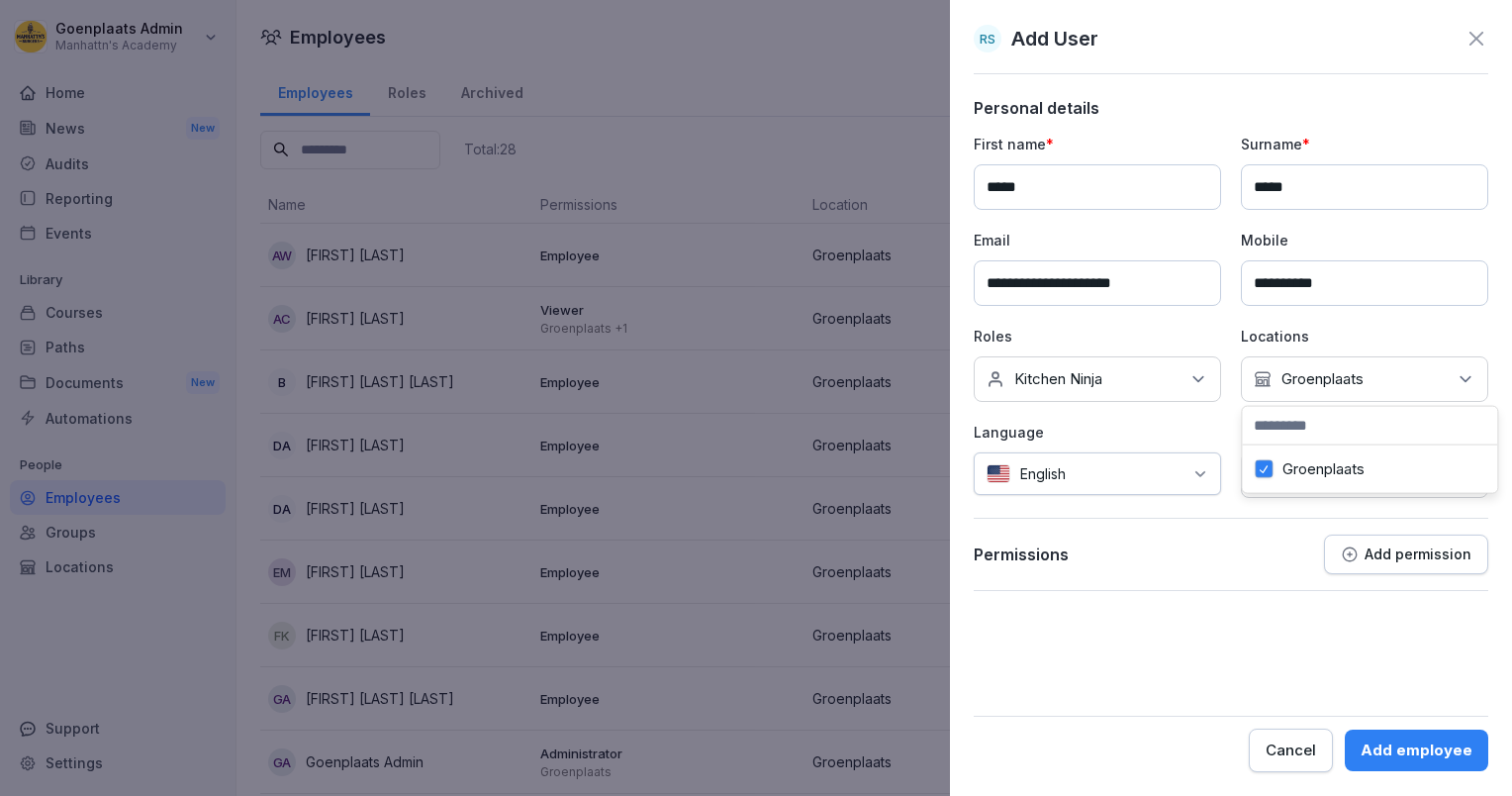click on "Language" at bounding box center [1097, 432] 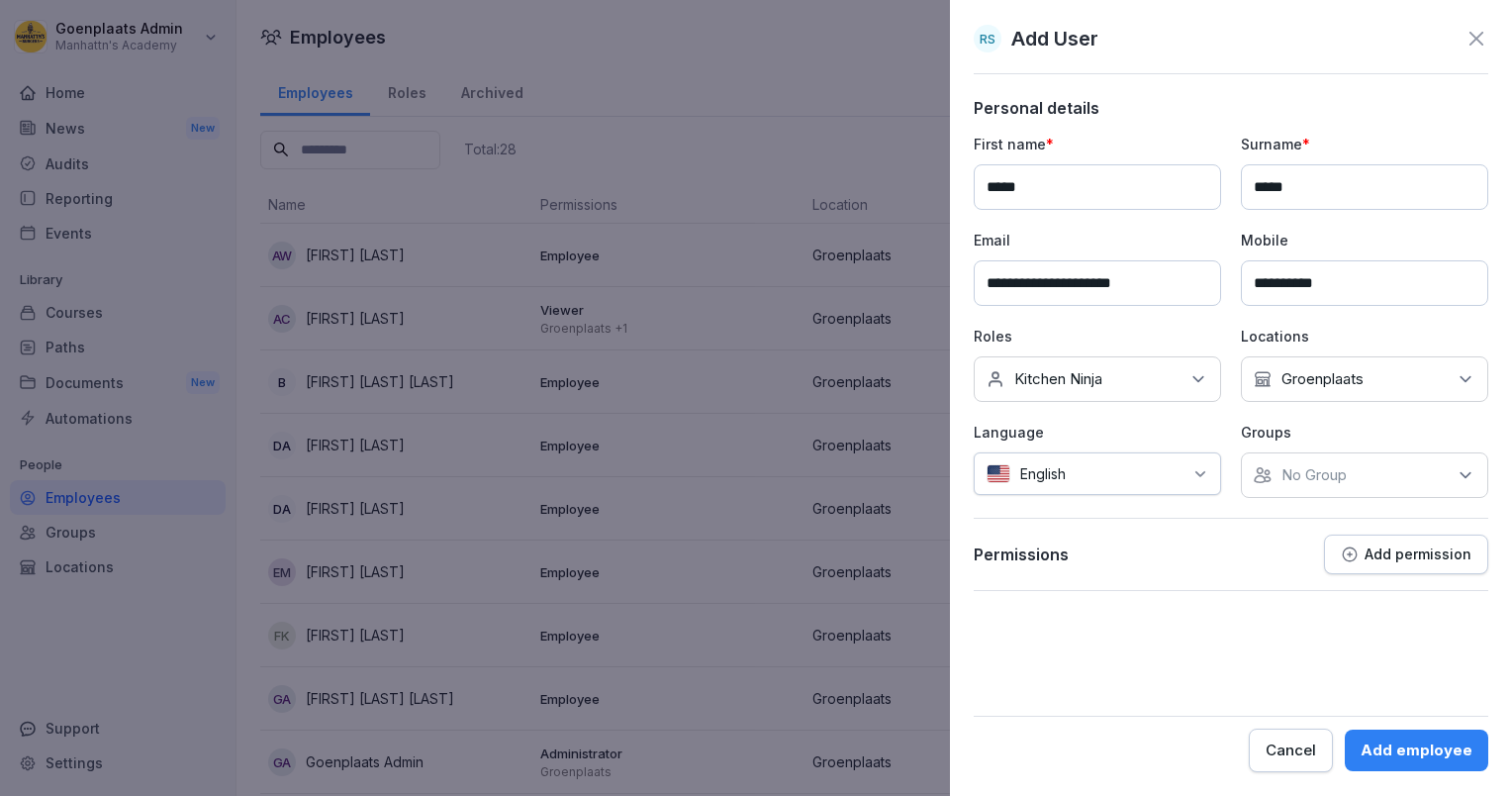 click on "No Group" at bounding box center [1314, 475] 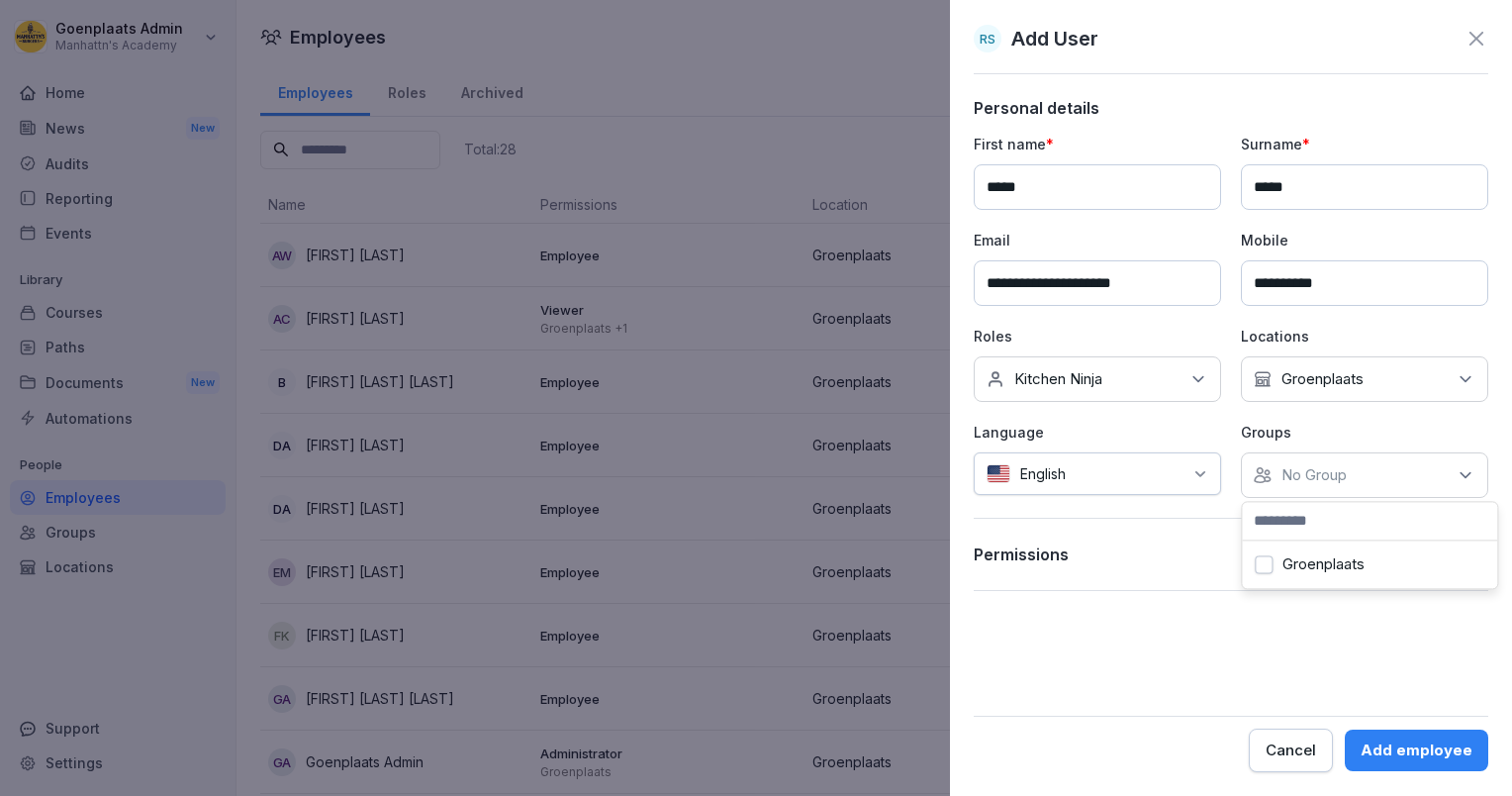 click on "Groenplaats" at bounding box center [1370, 564] 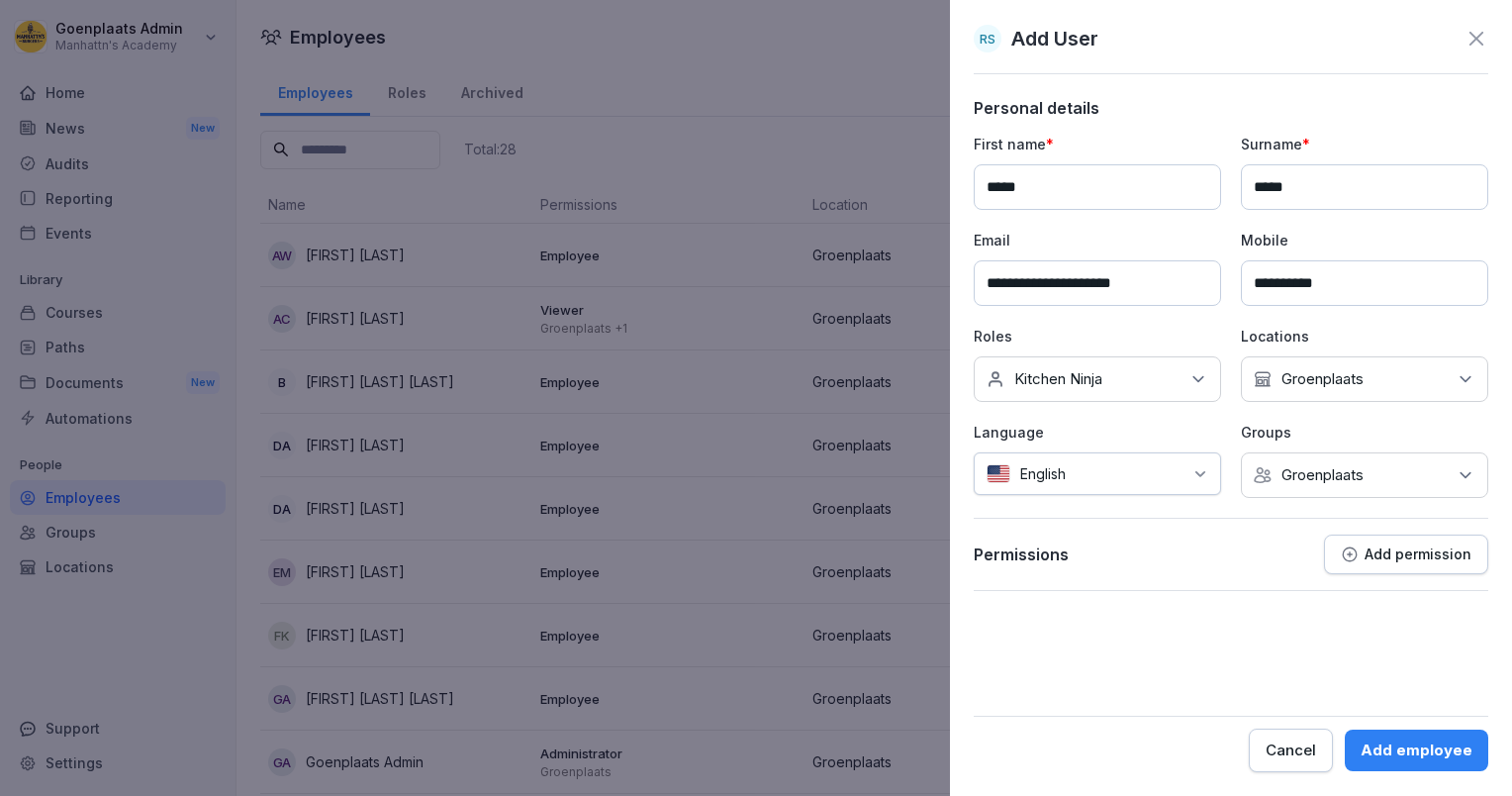 click on "English" at bounding box center [1097, 473] 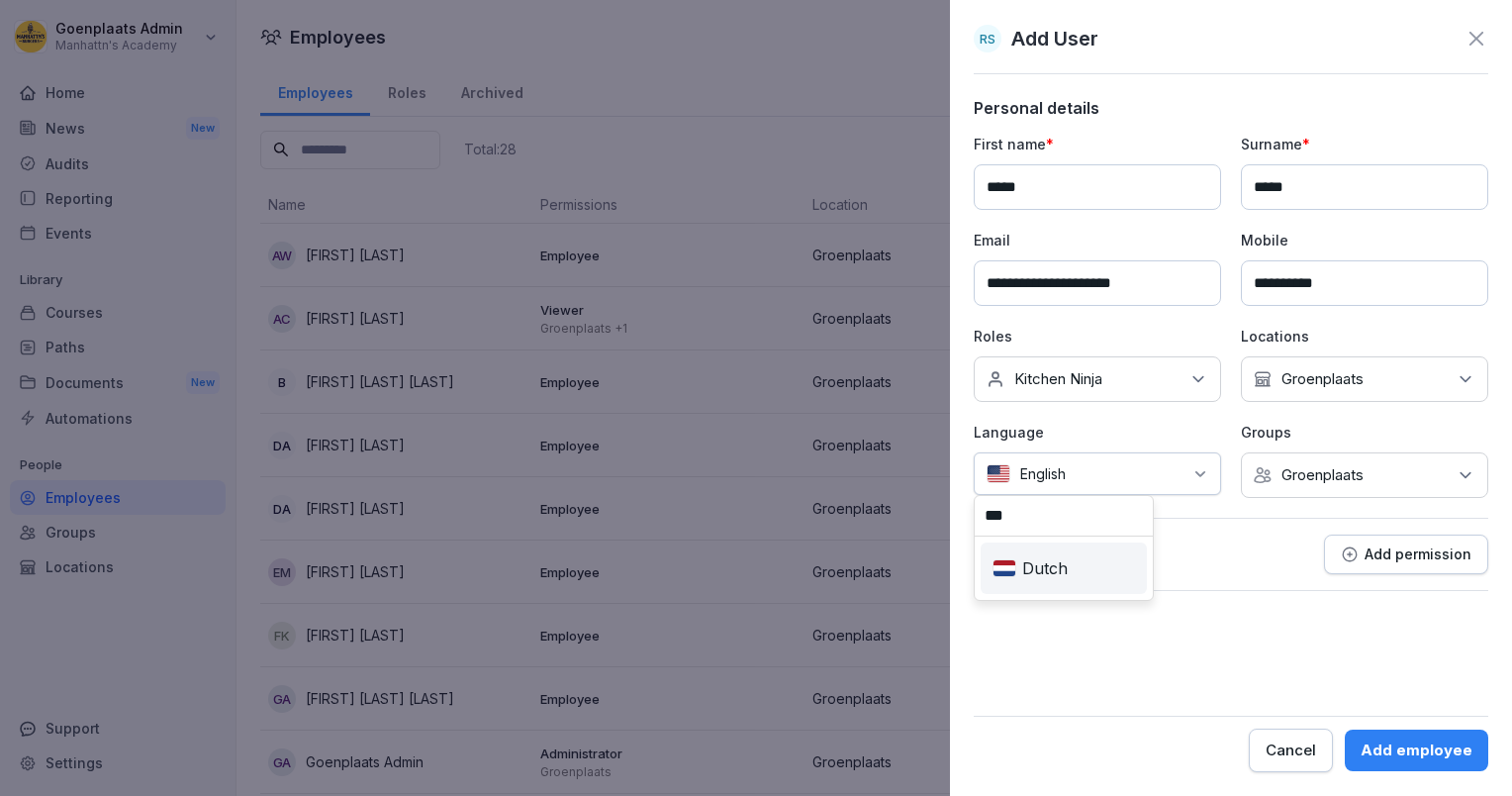 type on "***" 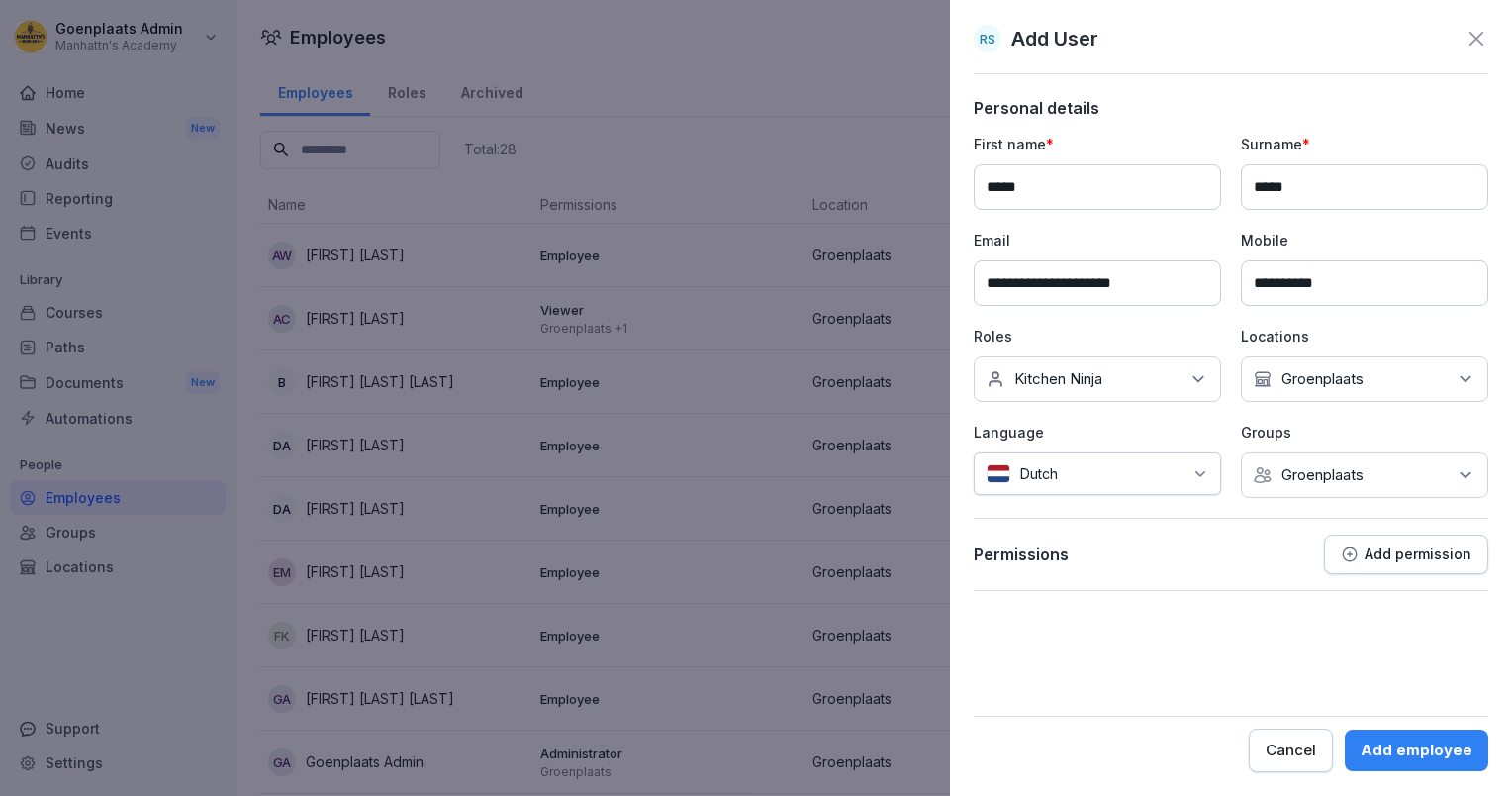 click on "Add employee" at bounding box center [1416, 750] 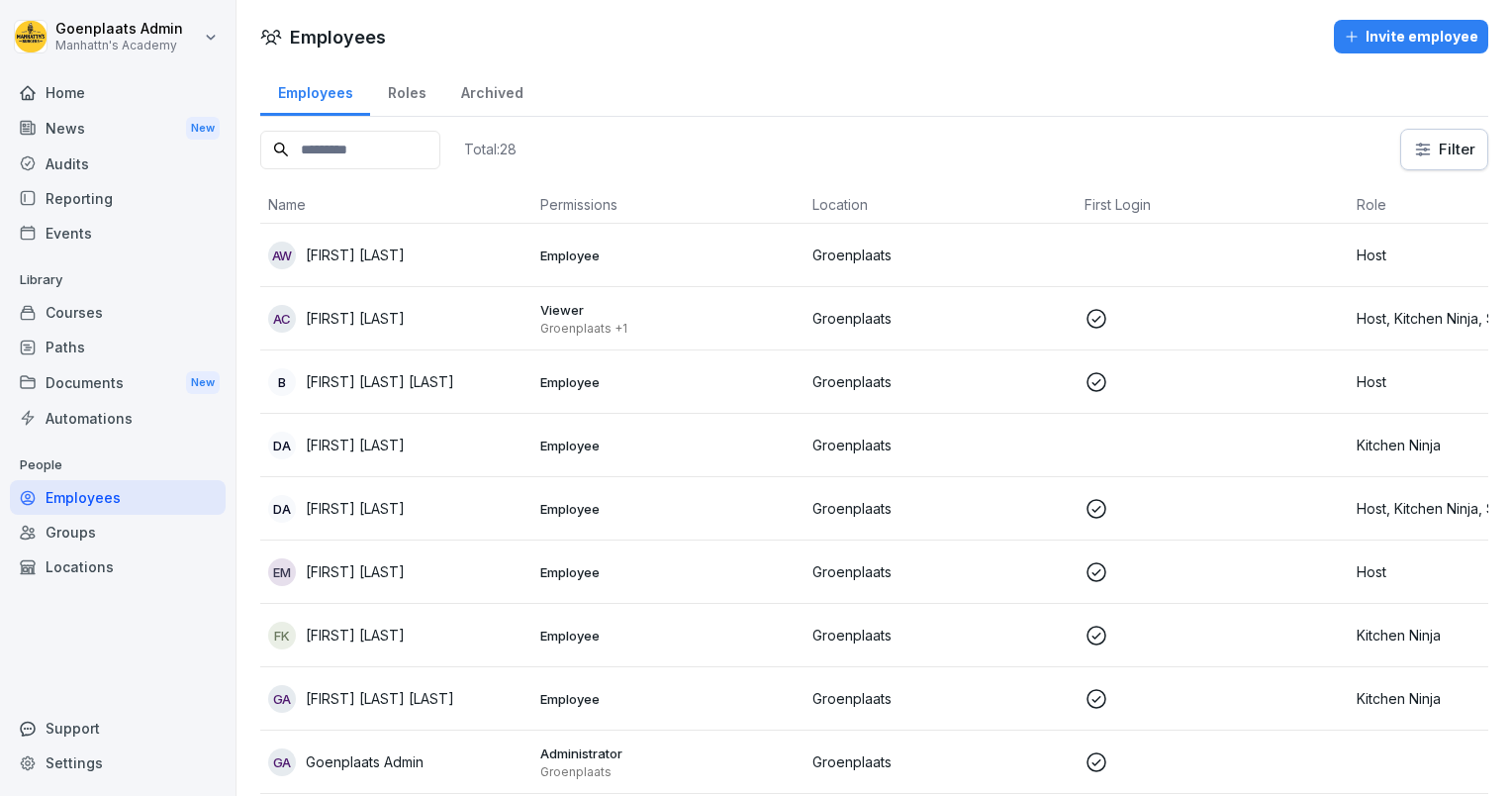 click on "First Login" at bounding box center [1212, 205] 